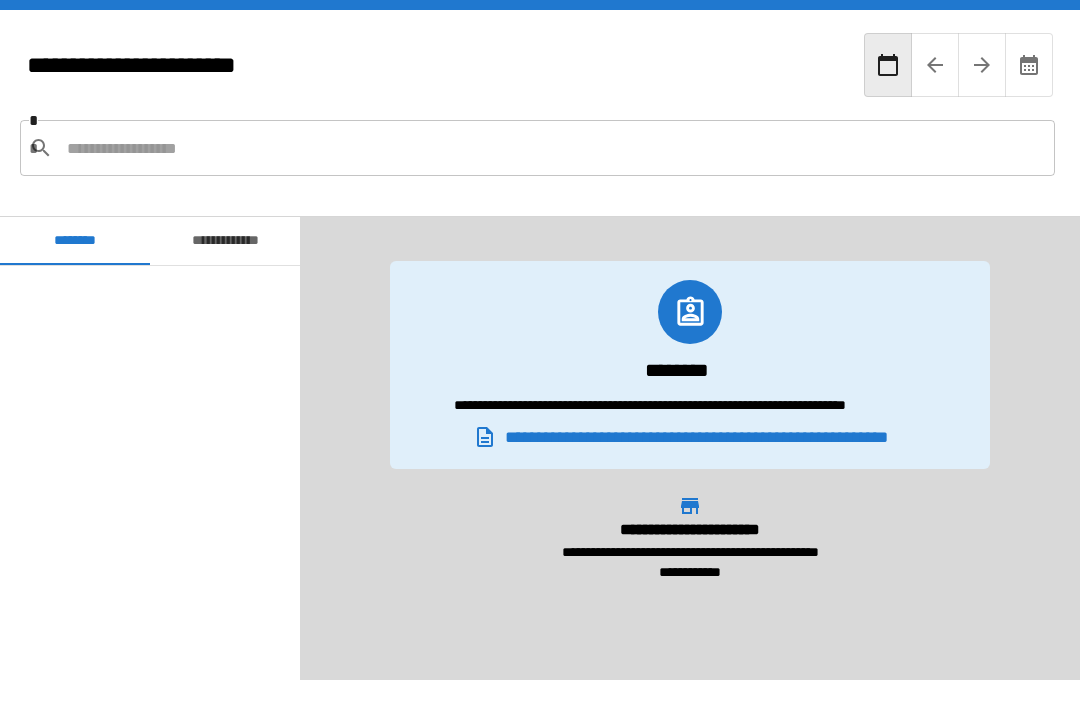 scroll, scrollTop: 64, scrollLeft: 0, axis: vertical 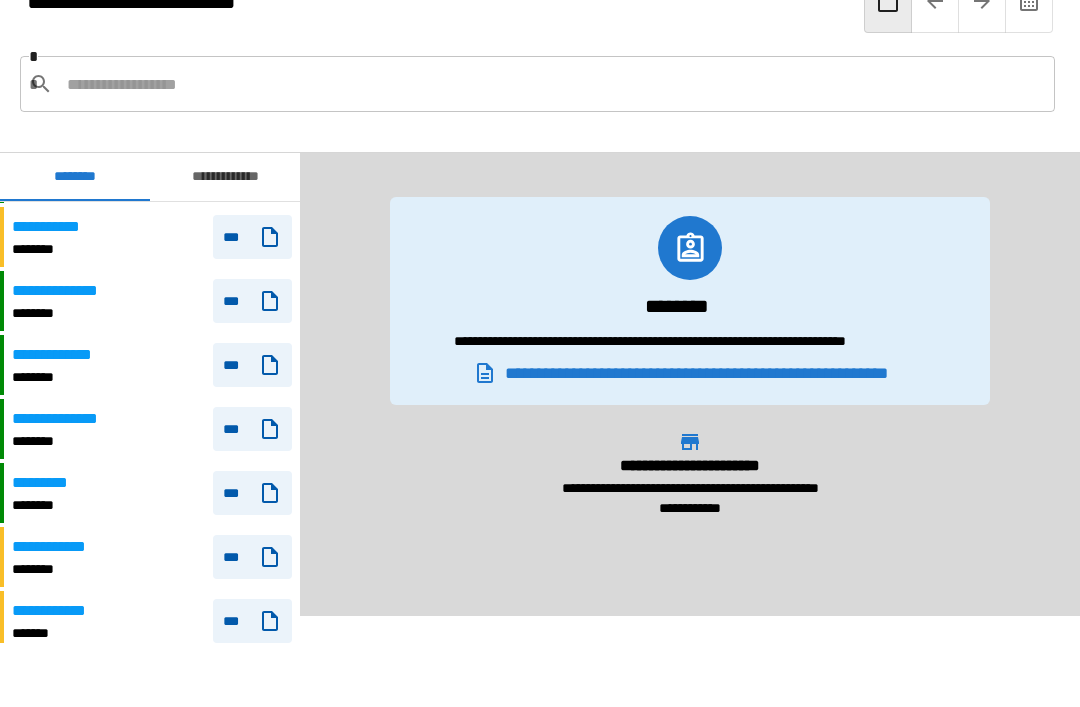 click on "**********" at bounding box center (152, 557) 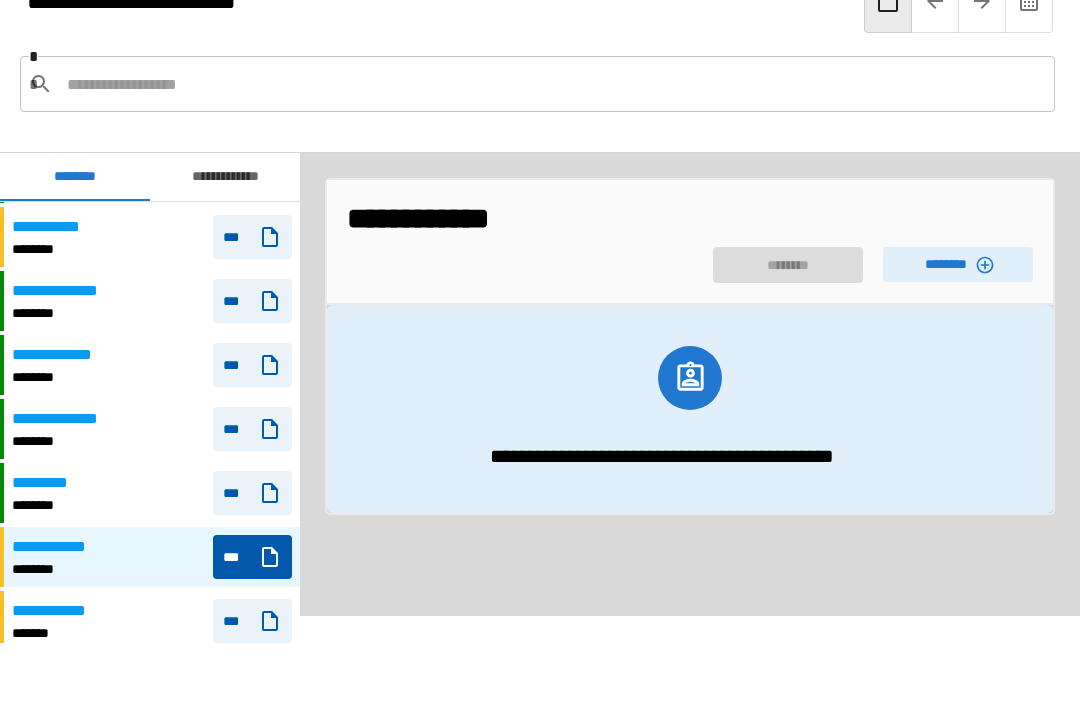 click on "********" at bounding box center [958, 264] 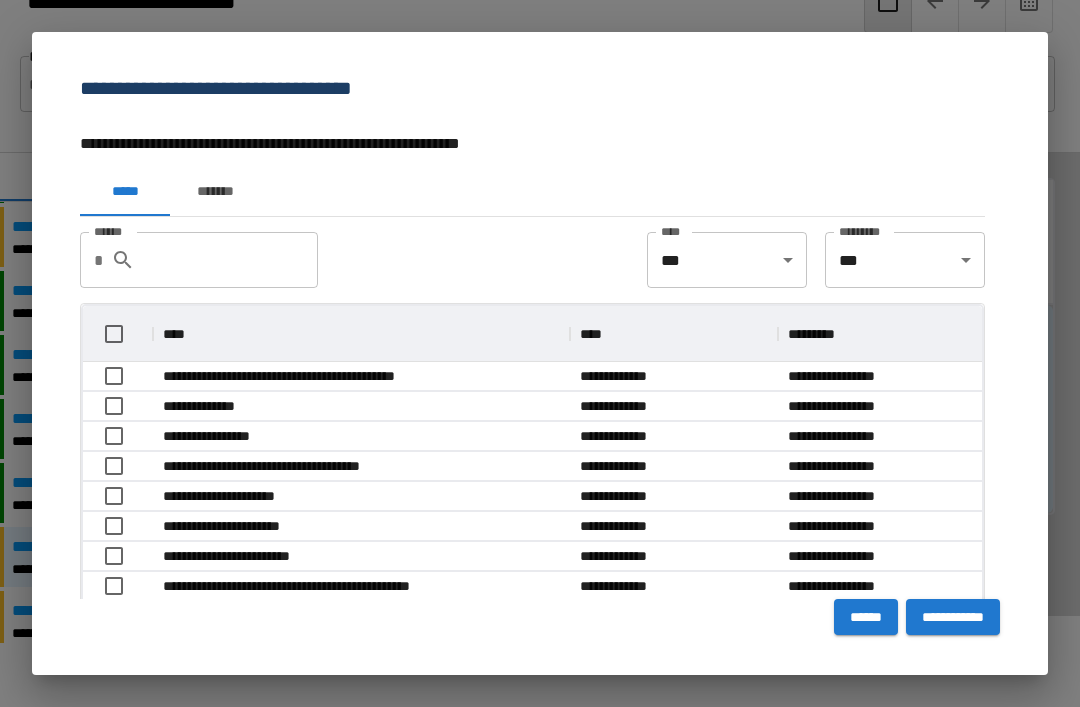 scroll, scrollTop: 356, scrollLeft: 899, axis: both 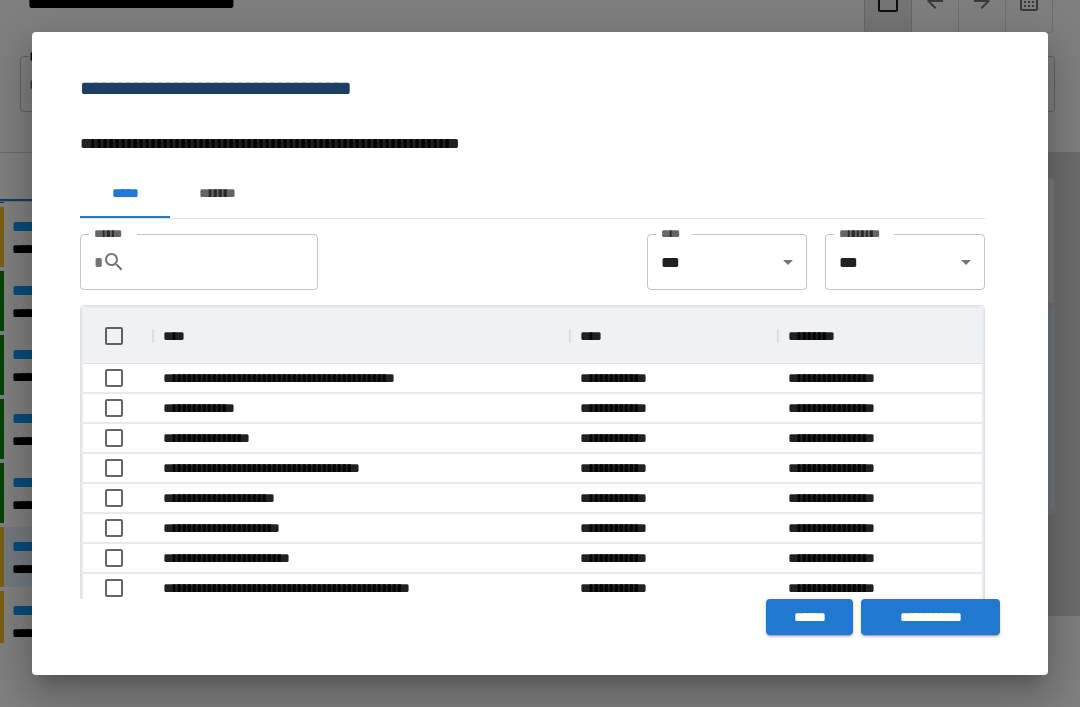 click on "******" at bounding box center [230, 262] 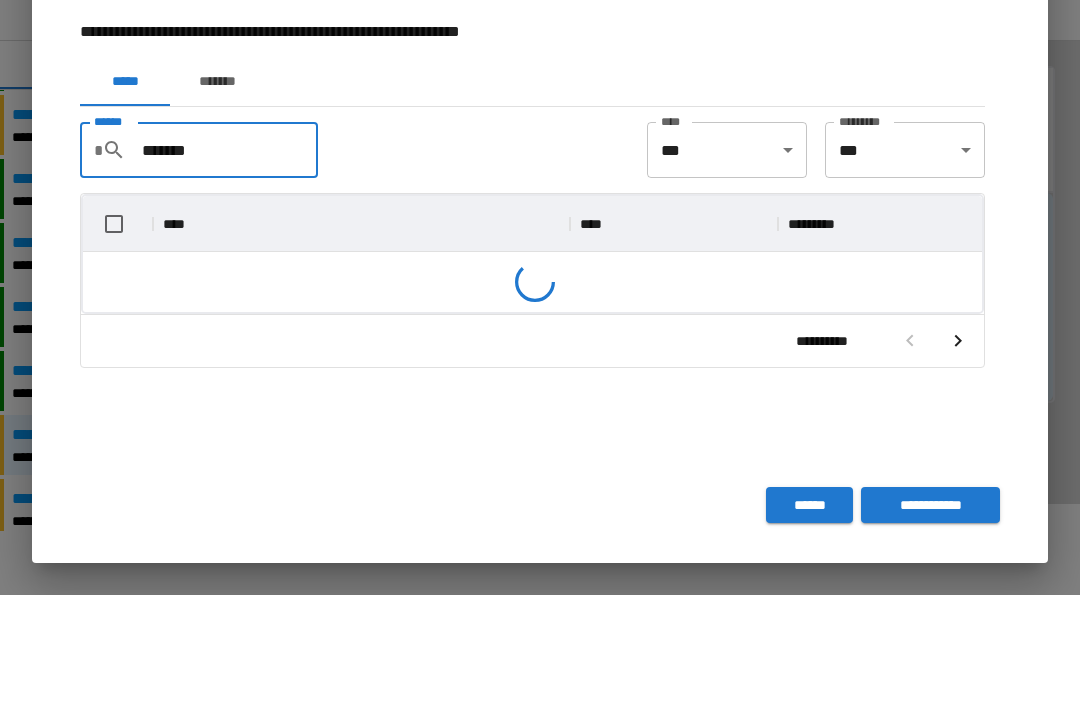 scroll, scrollTop: 116, scrollLeft: 899, axis: both 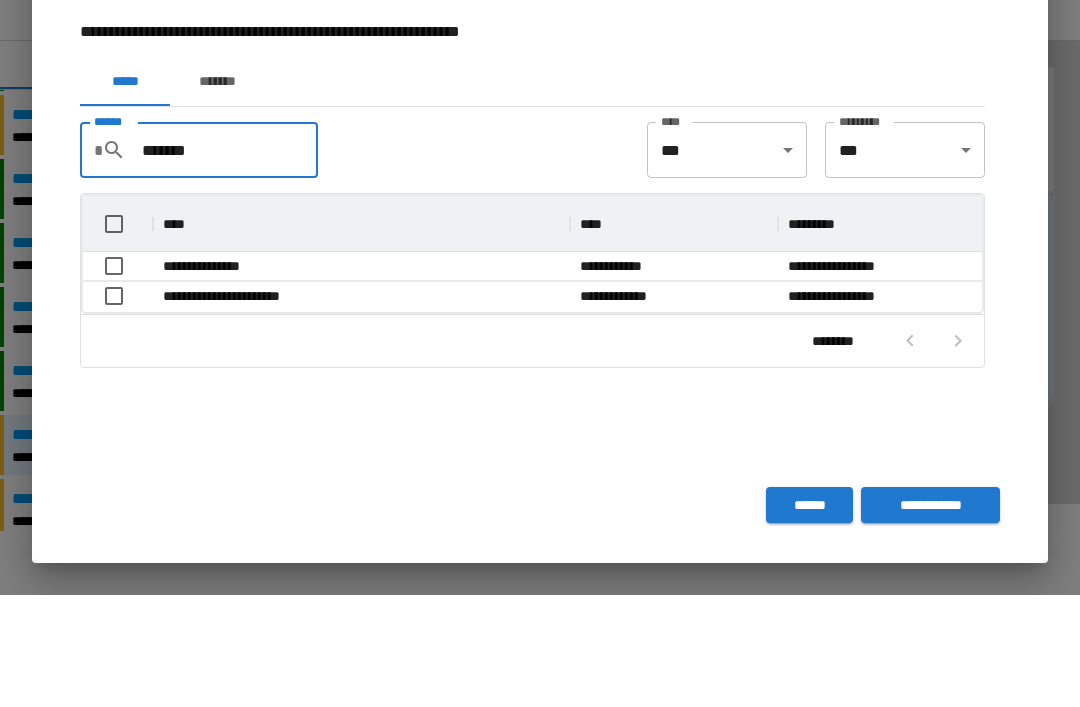 type on "*******" 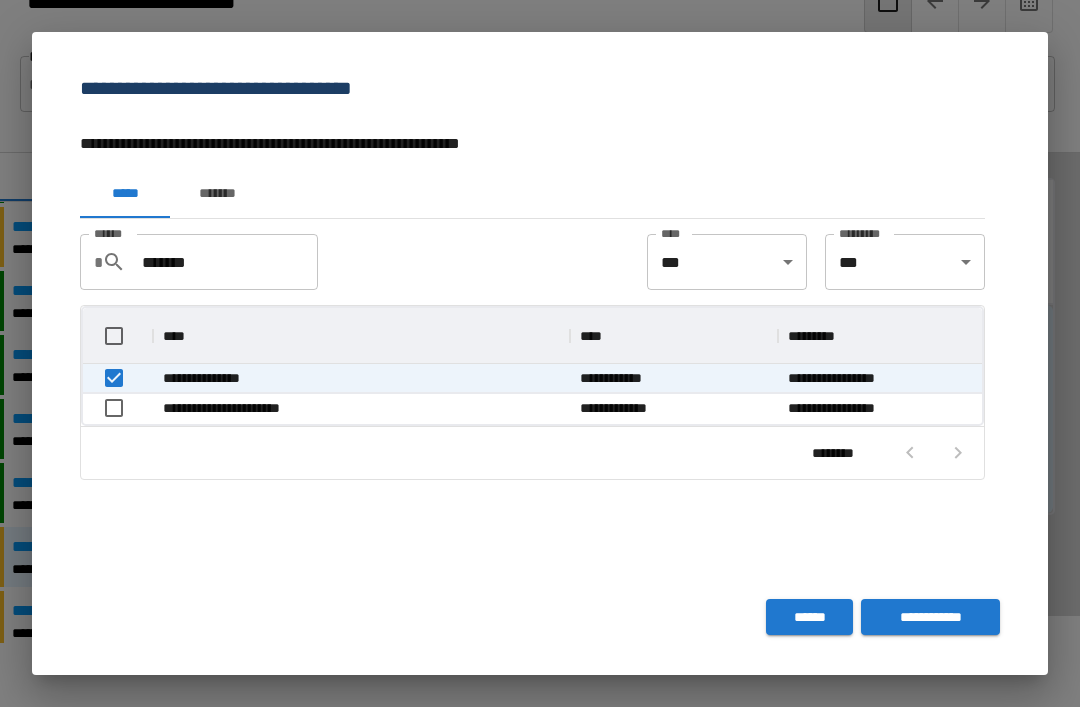 click on "**********" at bounding box center [930, 617] 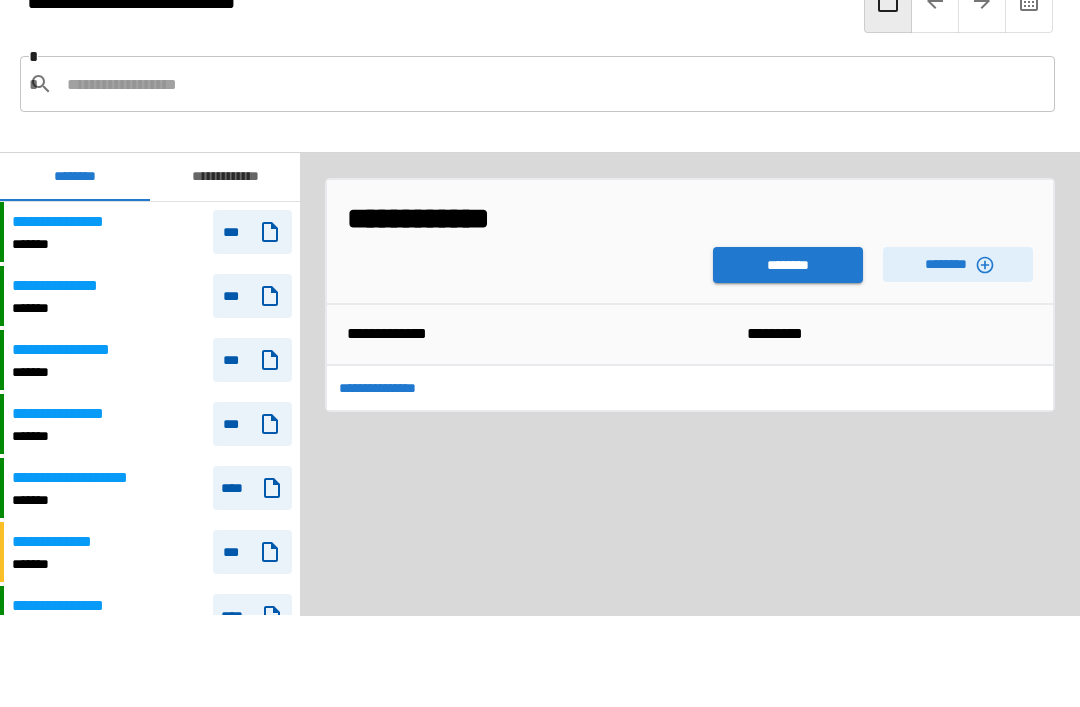 scroll, scrollTop: 840, scrollLeft: 0, axis: vertical 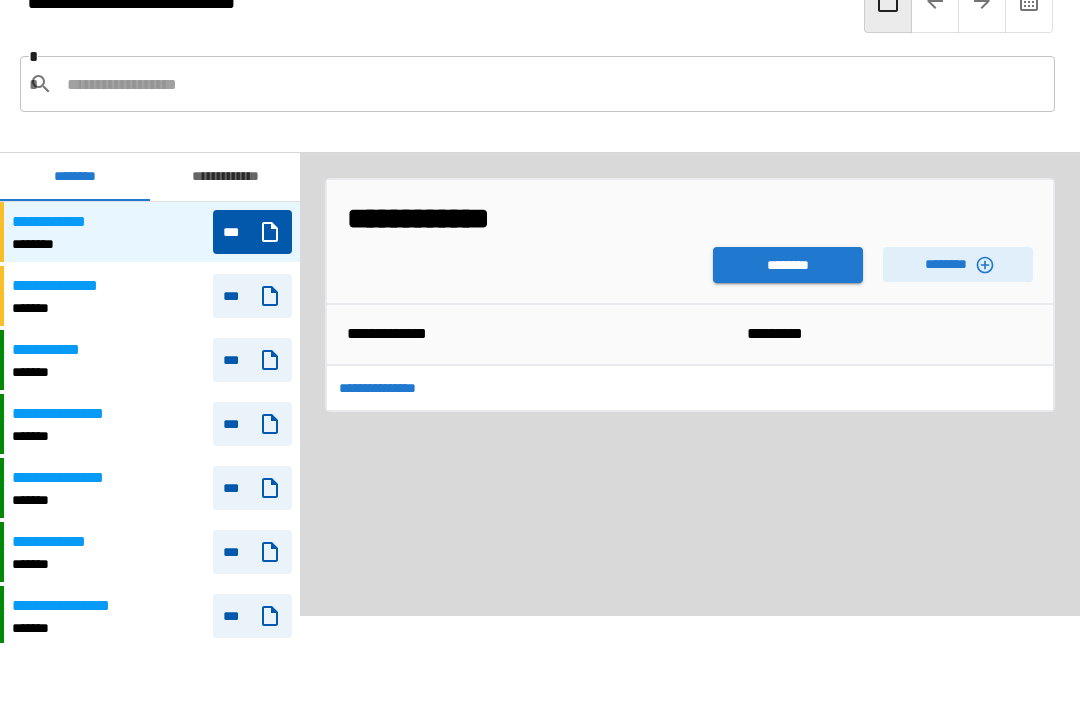 click on "********" at bounding box center (788, 265) 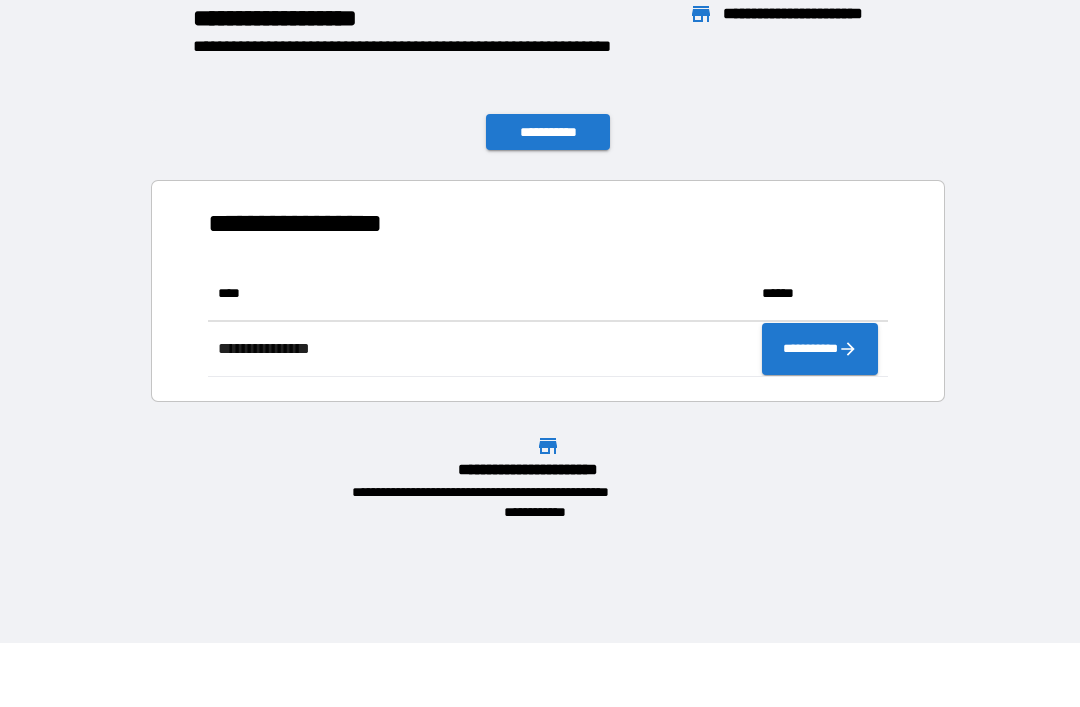 scroll, scrollTop: 111, scrollLeft: 680, axis: both 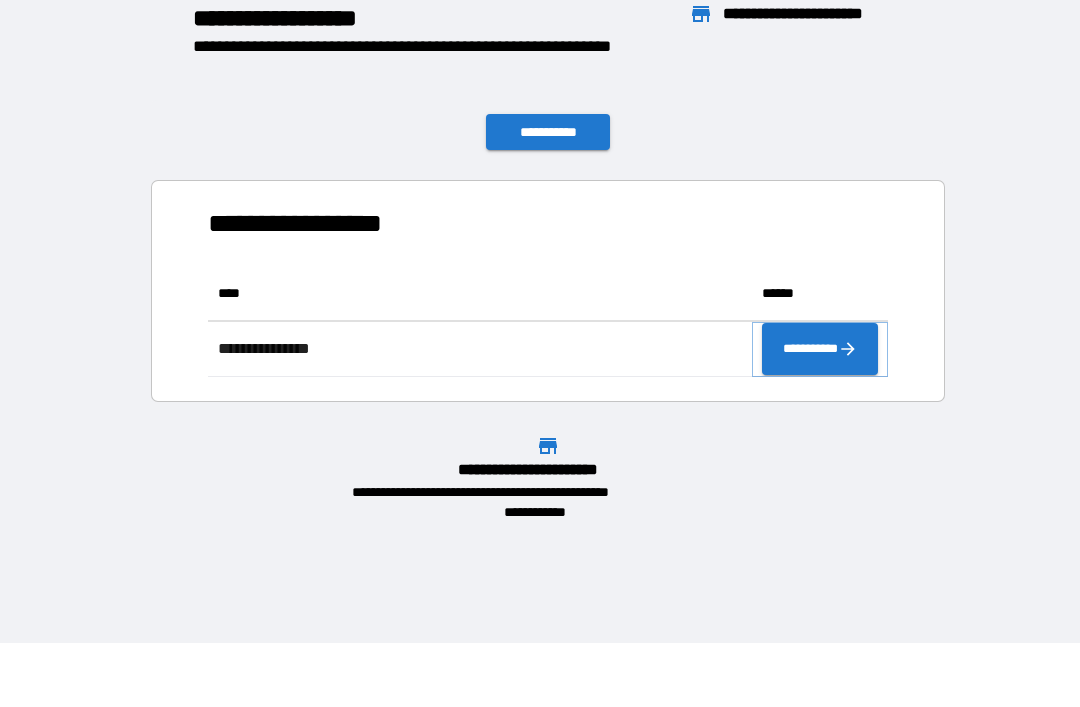 click on "**********" at bounding box center (820, 349) 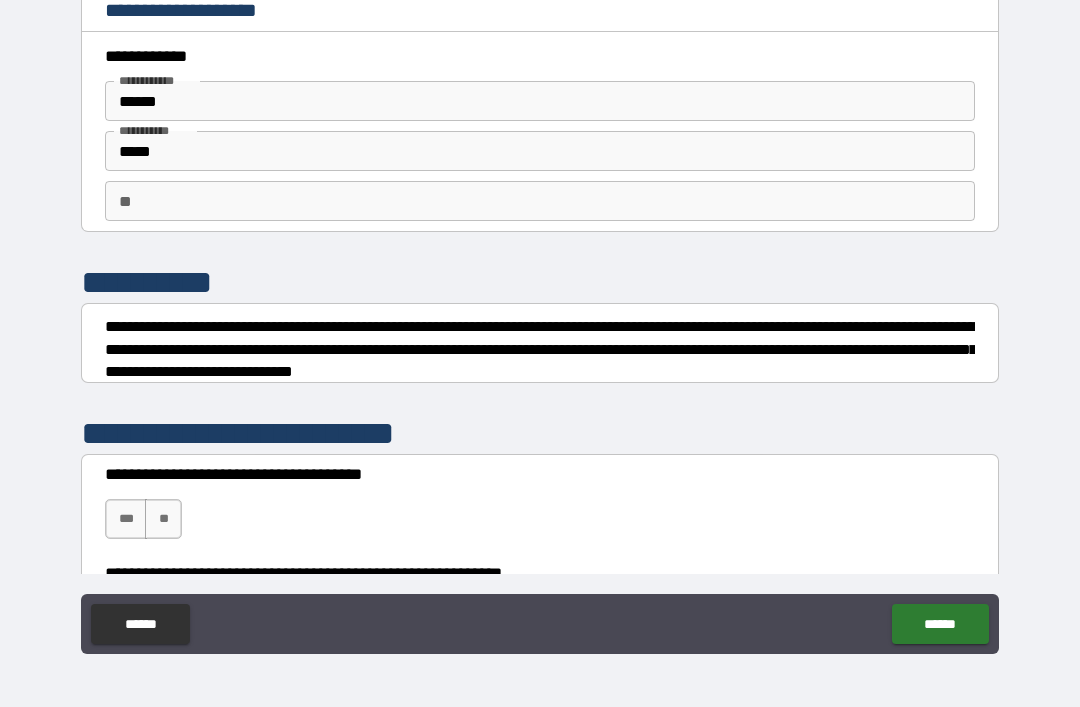 scroll, scrollTop: 0, scrollLeft: 0, axis: both 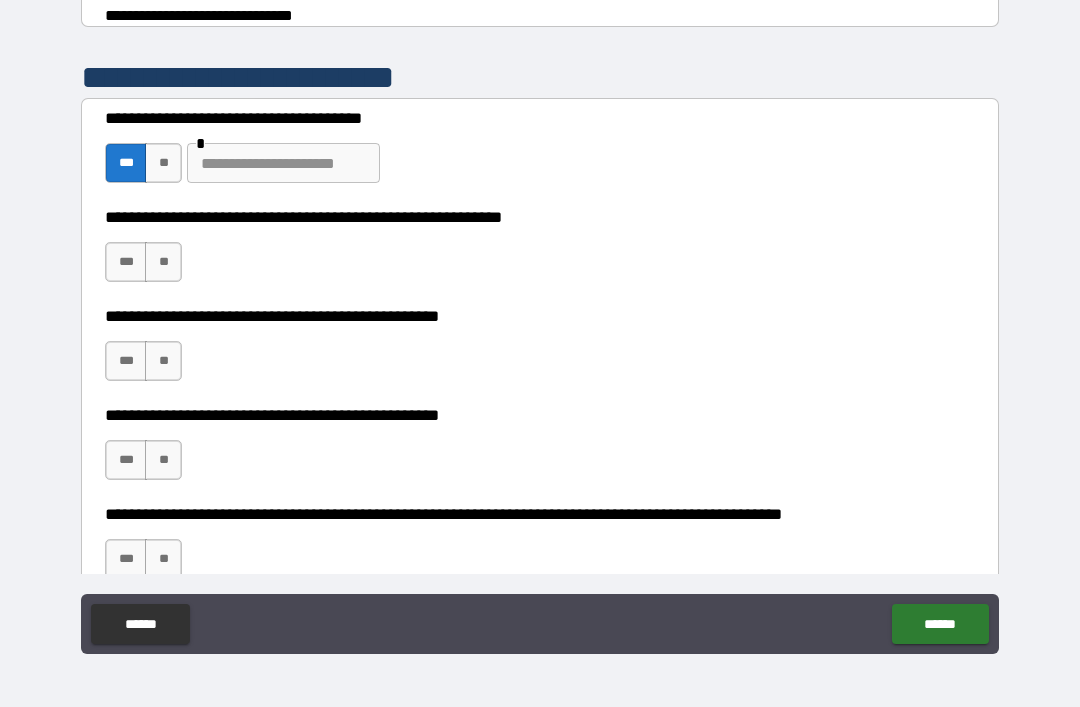 click on "**" at bounding box center (163, 262) 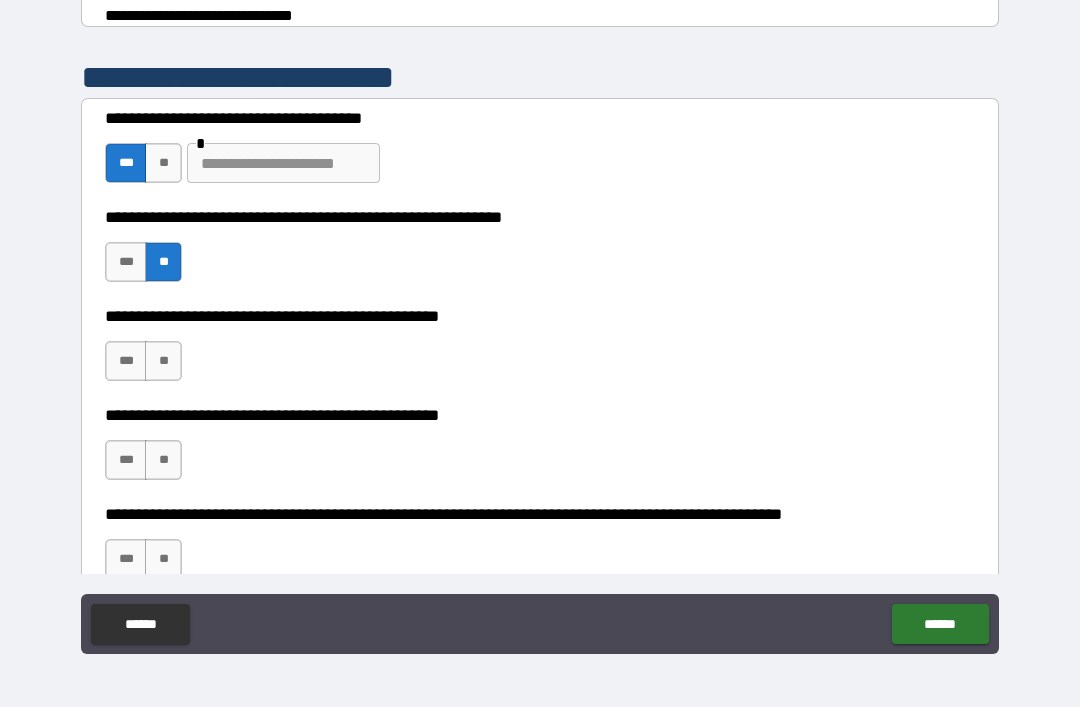 click on "**" at bounding box center [163, 361] 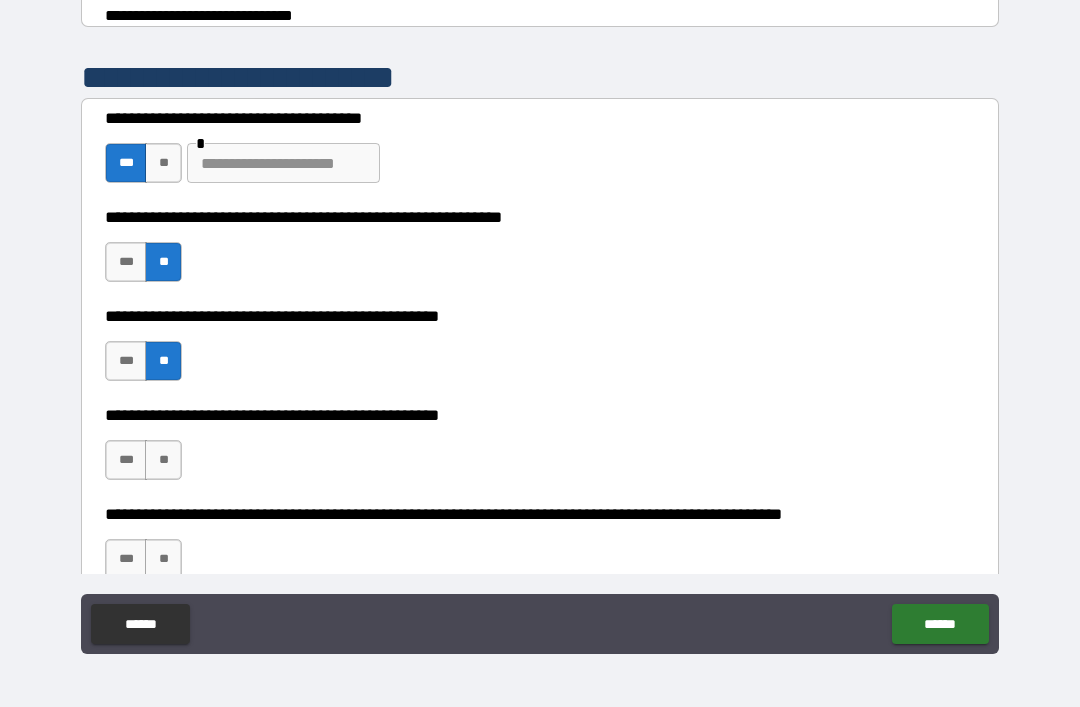click on "***" at bounding box center (126, 460) 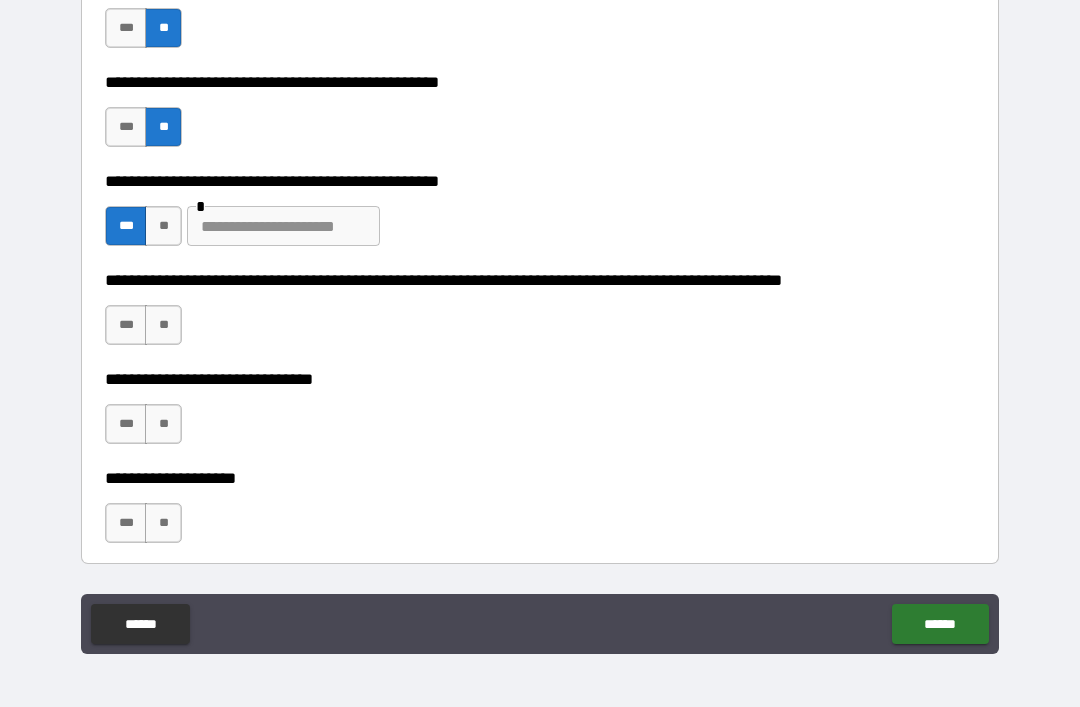 scroll, scrollTop: 593, scrollLeft: 0, axis: vertical 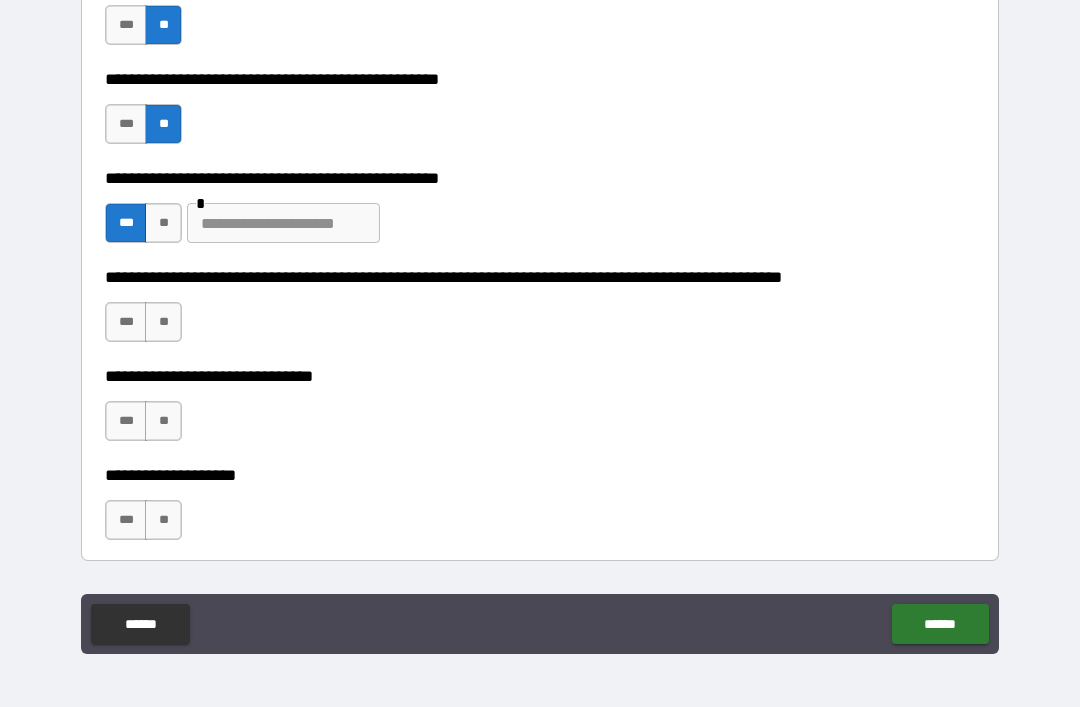 click on "**" at bounding box center [163, 322] 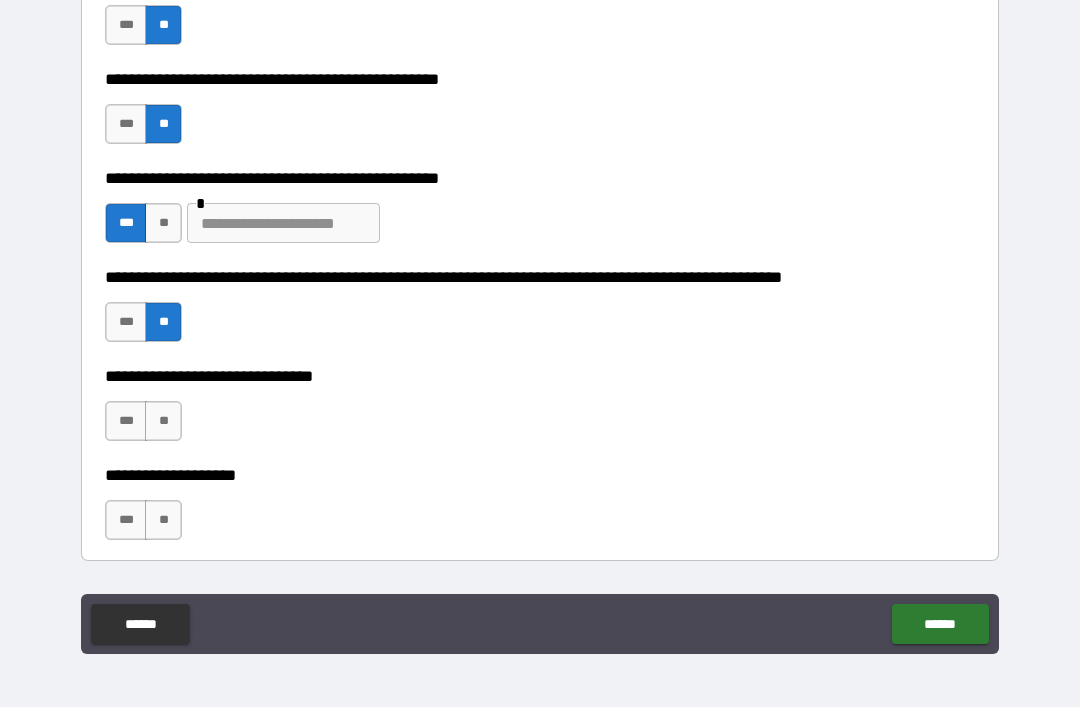 click on "**" at bounding box center [163, 421] 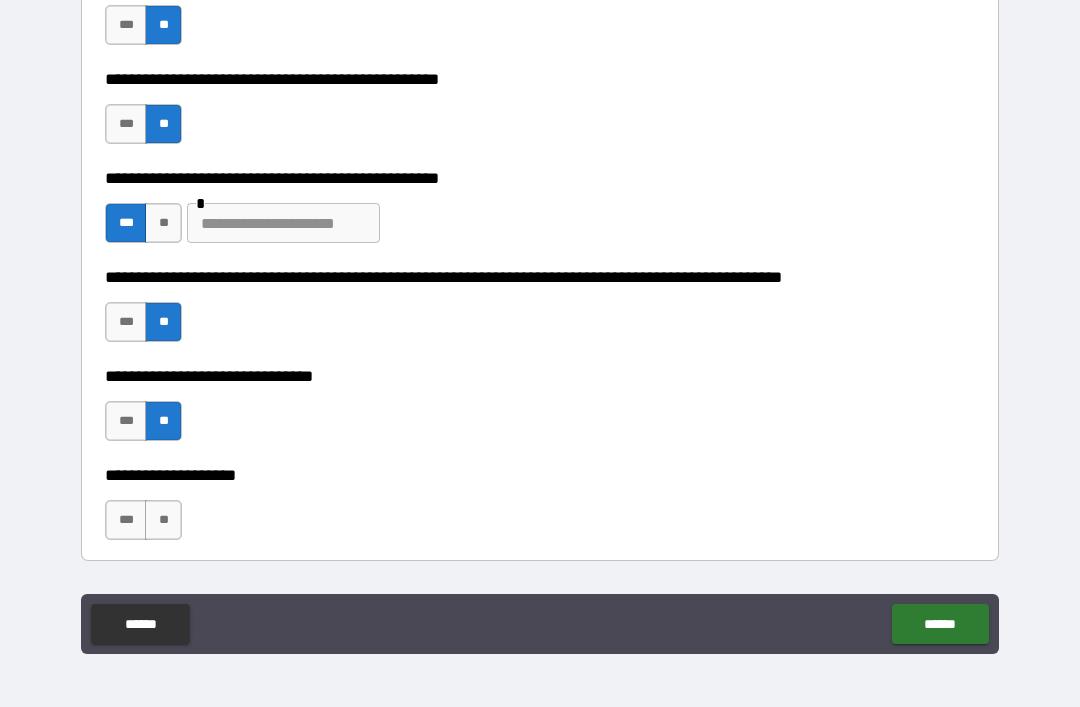 click on "**" at bounding box center (163, 520) 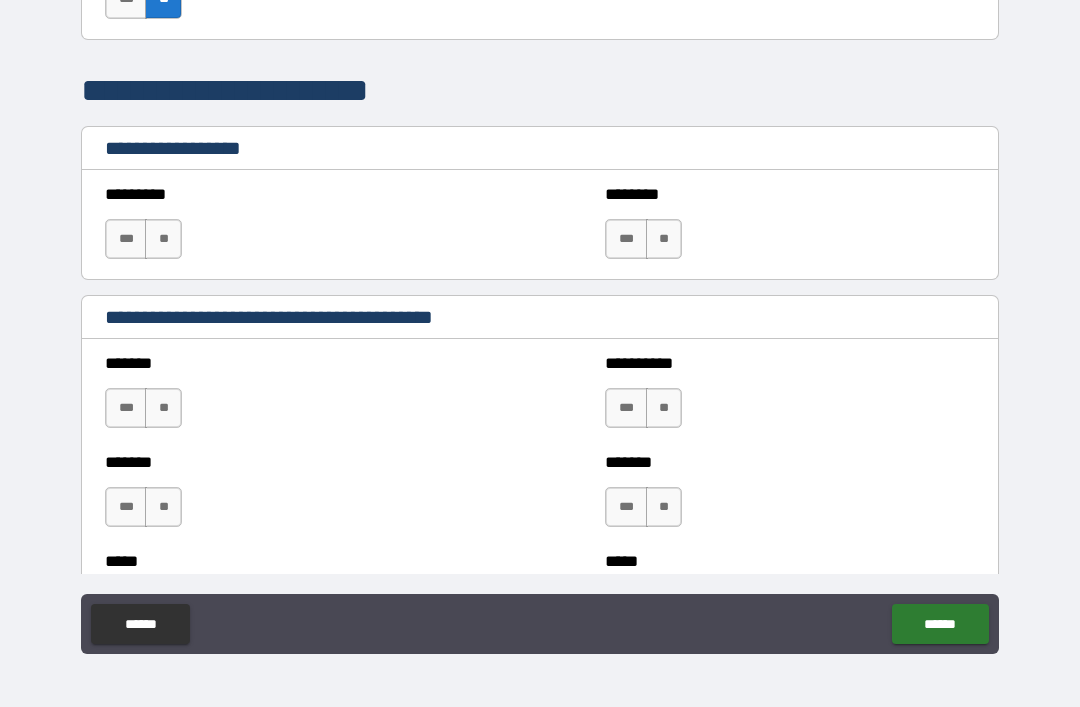 scroll, scrollTop: 1116, scrollLeft: 0, axis: vertical 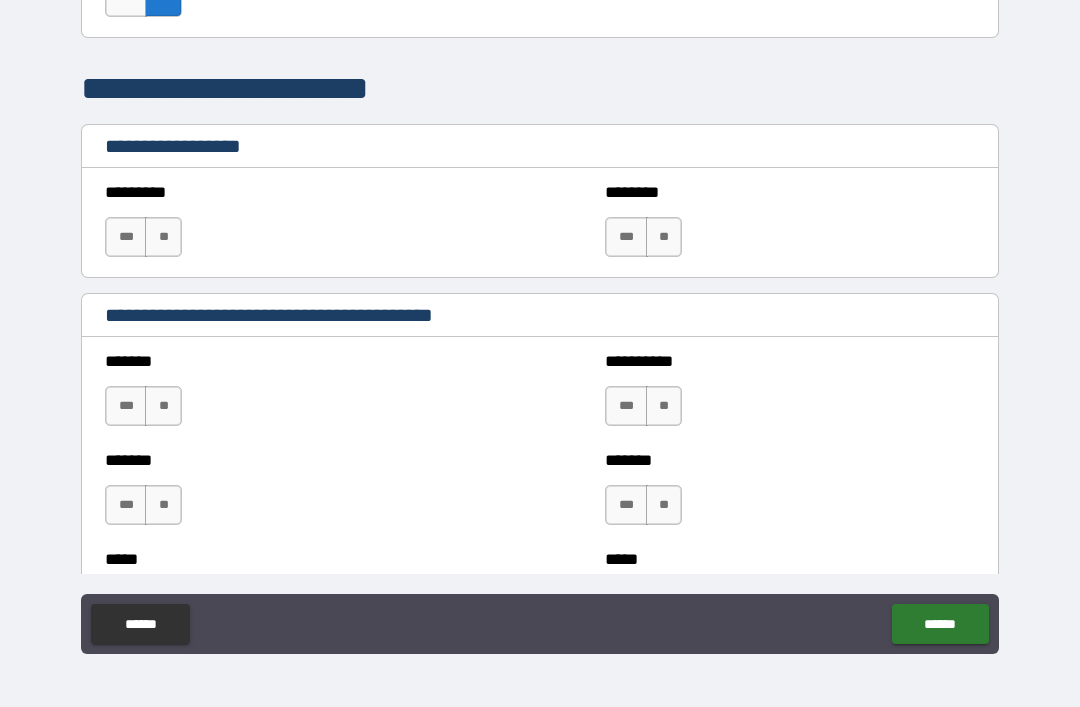 click on "**" at bounding box center [163, 237] 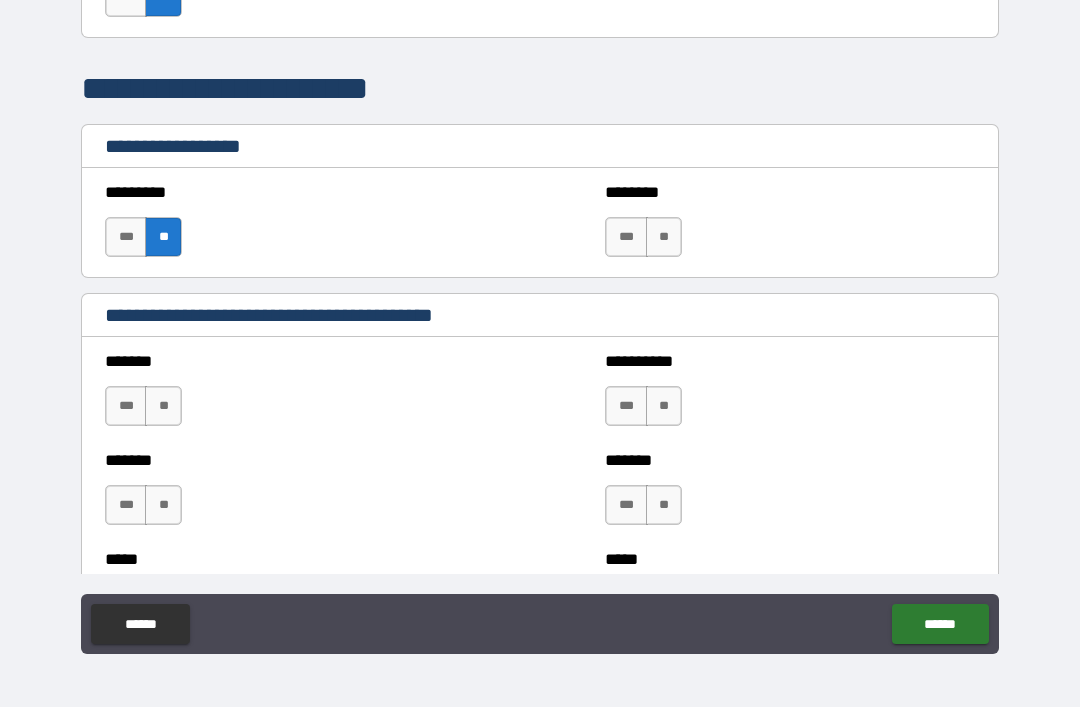 click on "**" at bounding box center (664, 237) 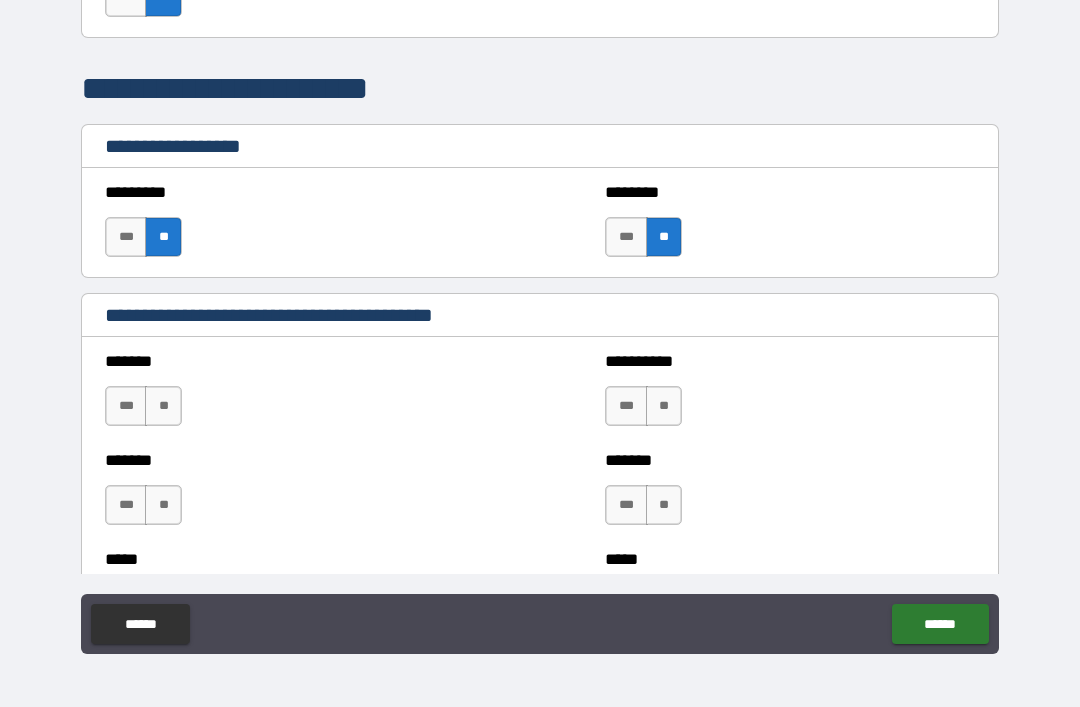 click on "***" at bounding box center [126, 406] 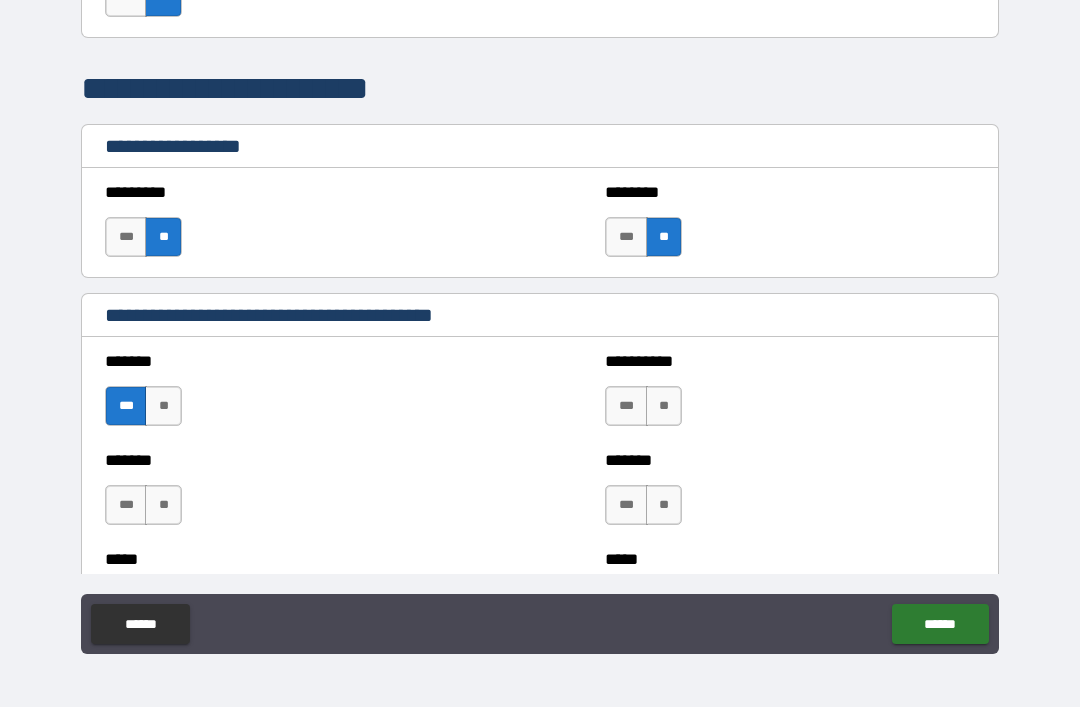 click on "**" at bounding box center [664, 406] 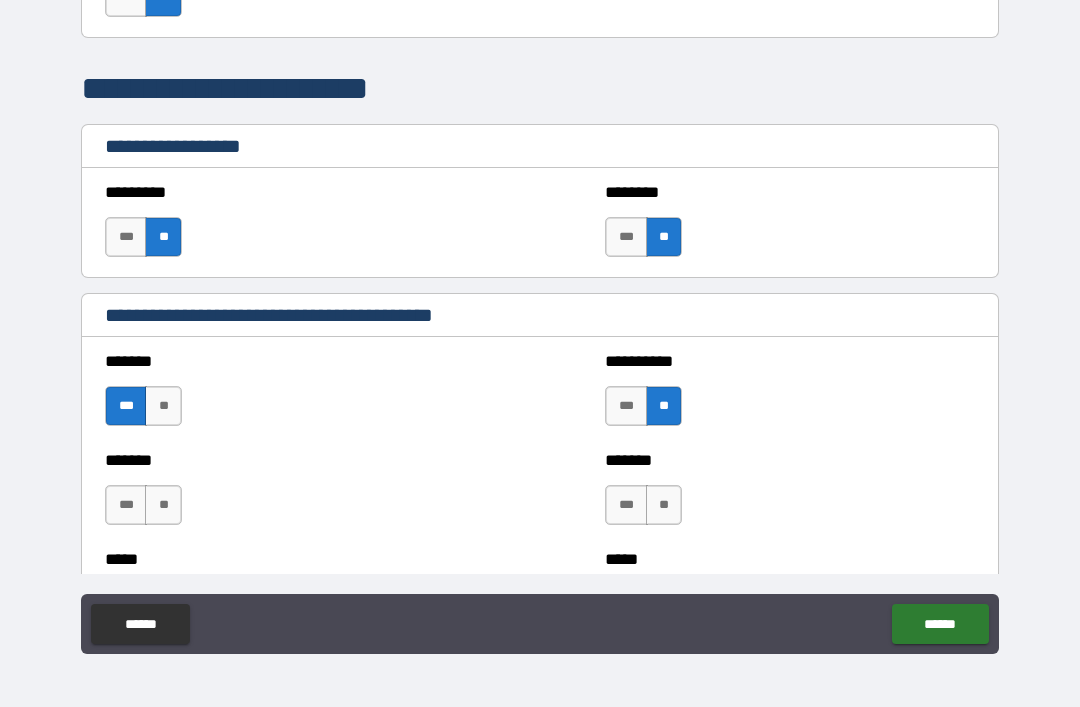 click on "**" at bounding box center [163, 505] 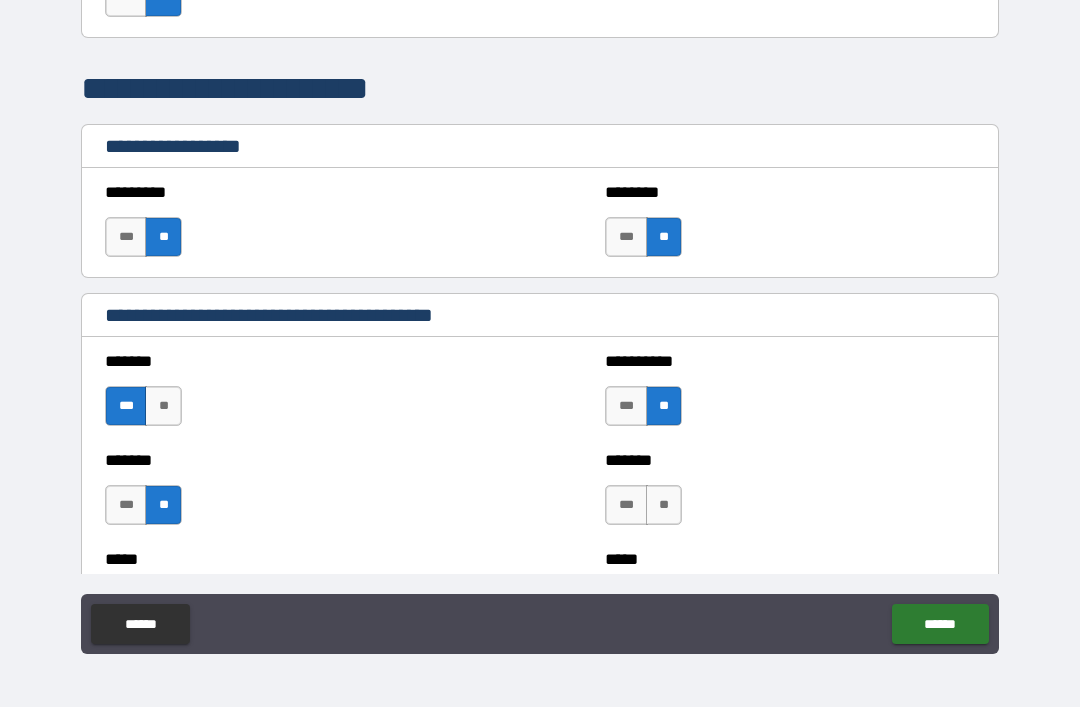 click on "**" at bounding box center (664, 505) 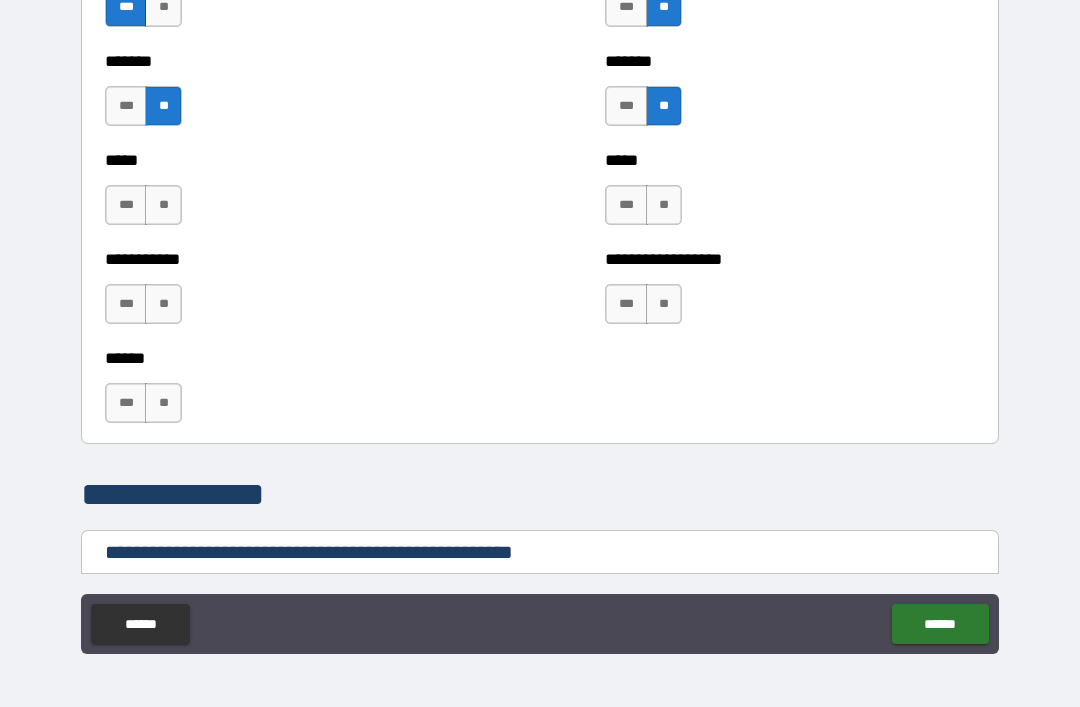 scroll, scrollTop: 1516, scrollLeft: 0, axis: vertical 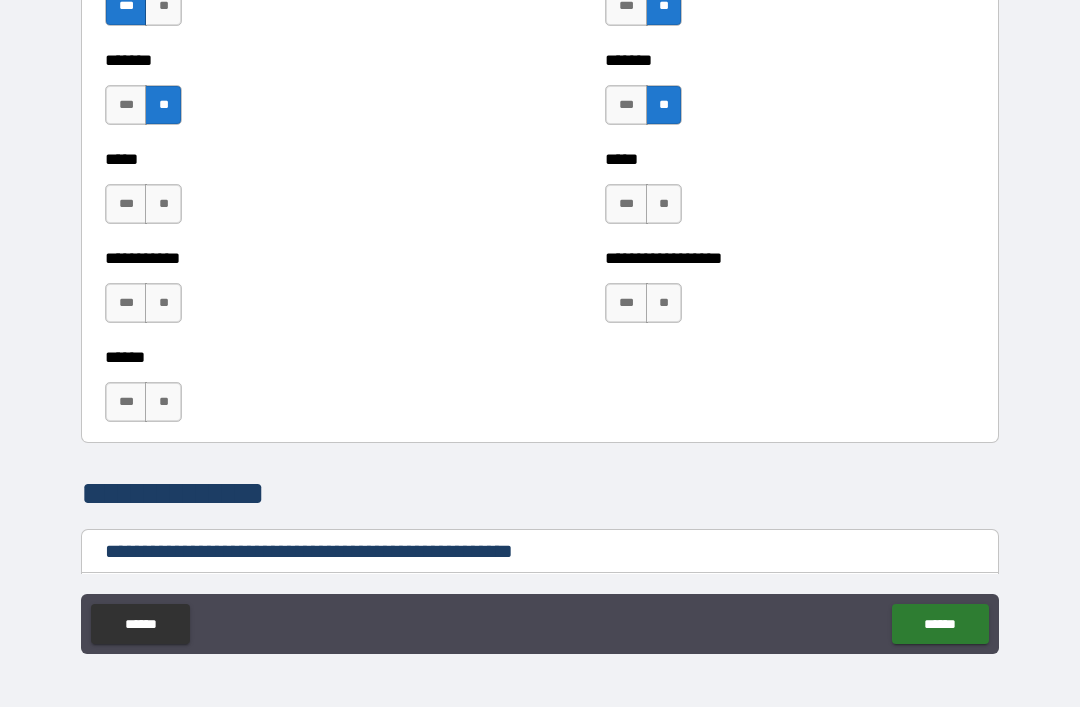 click on "**" at bounding box center [163, 204] 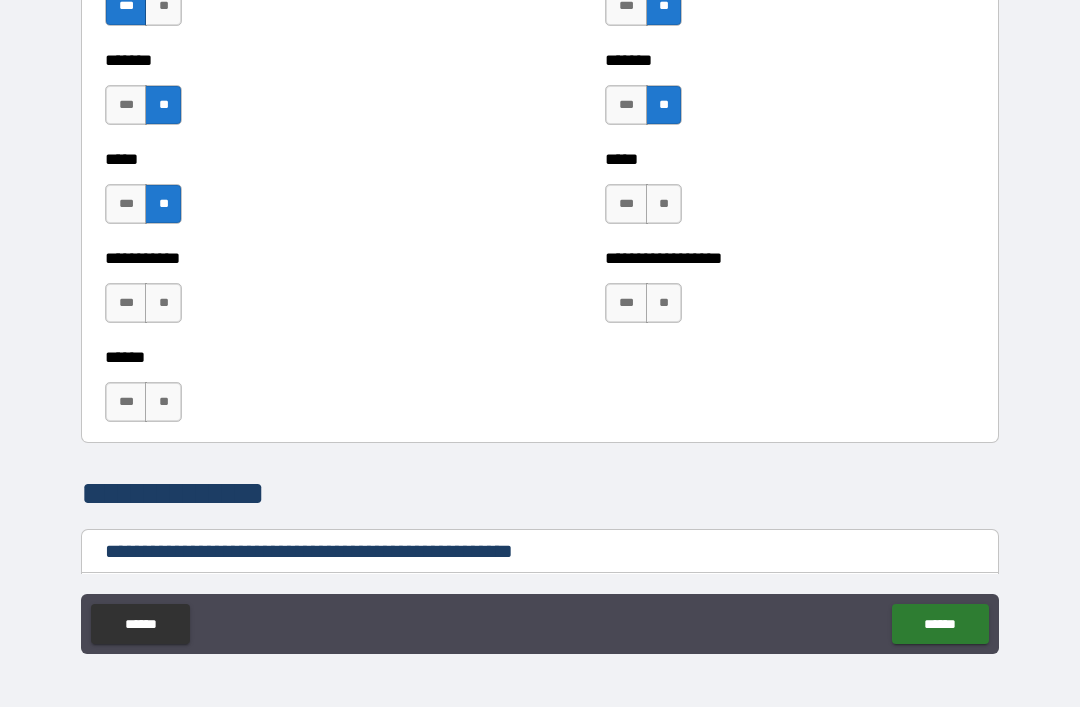 click on "***" at bounding box center (126, 303) 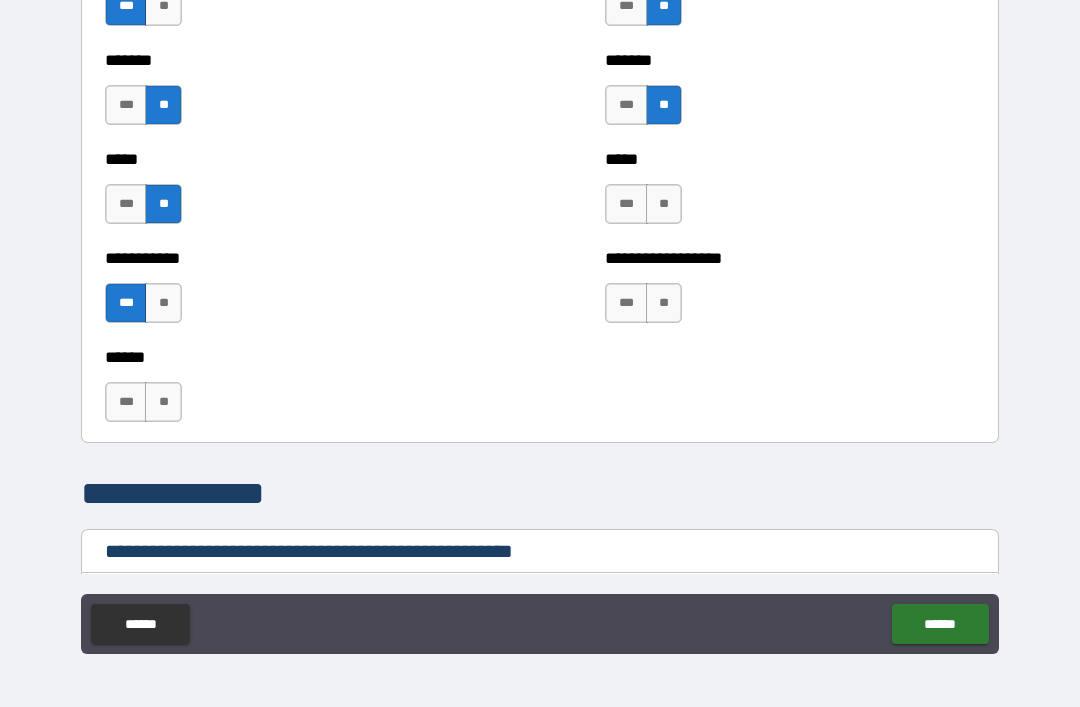 click on "**" at bounding box center [163, 402] 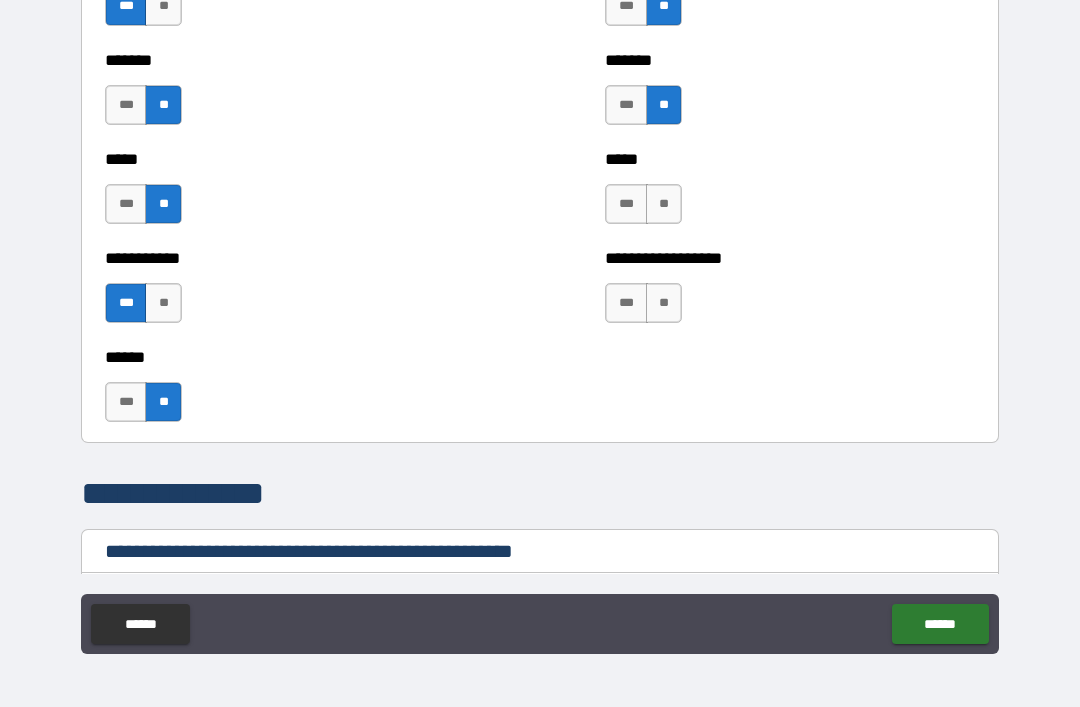 click on "**" at bounding box center [664, 204] 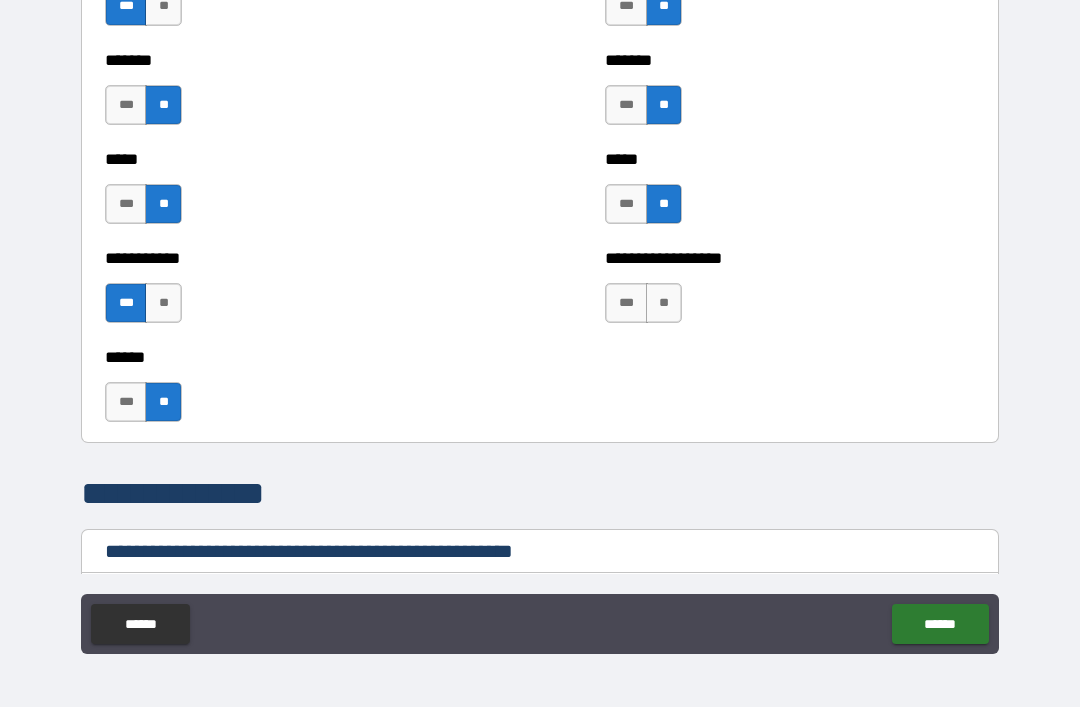 click on "**" at bounding box center (664, 303) 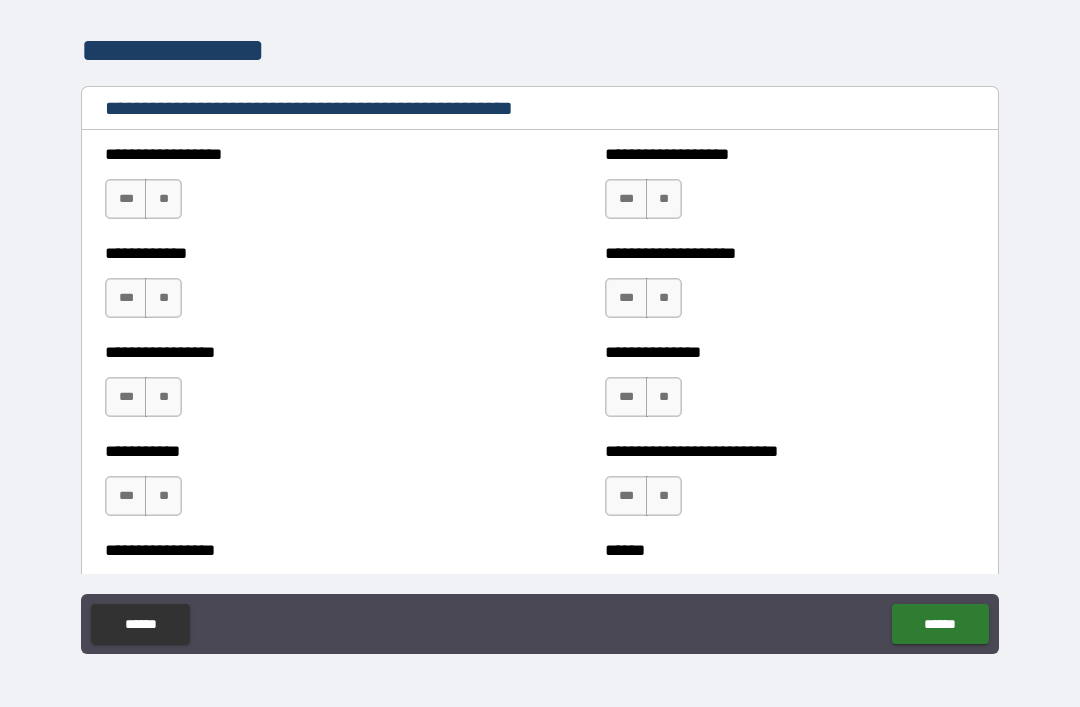 scroll, scrollTop: 1960, scrollLeft: 0, axis: vertical 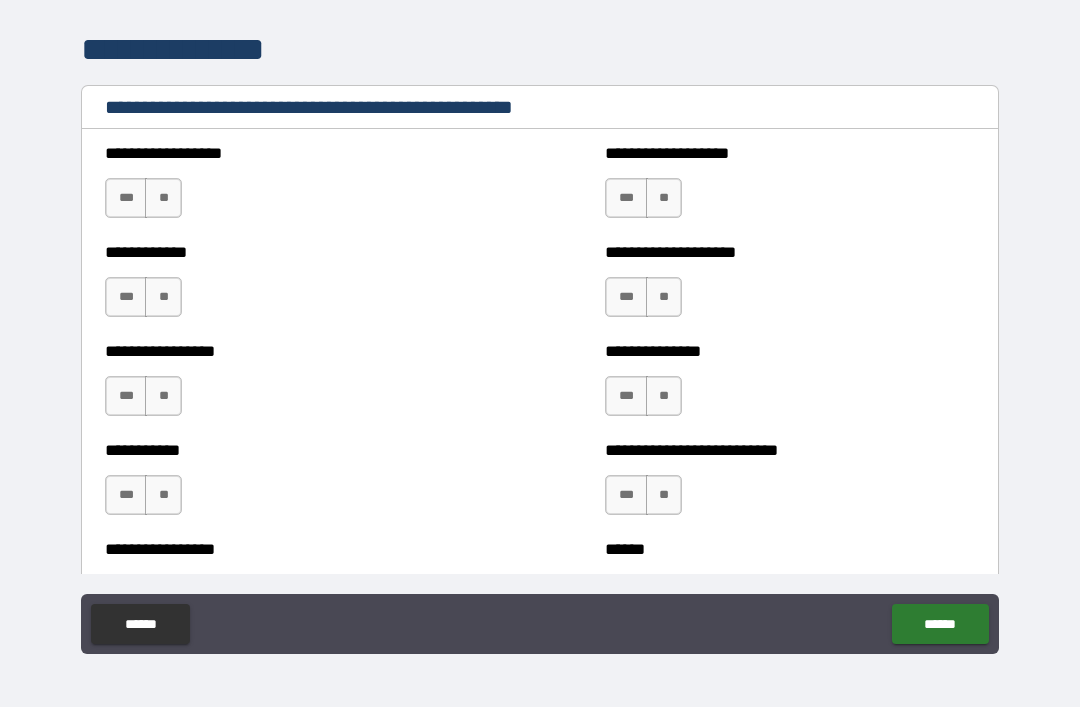 click on "**" at bounding box center (163, 198) 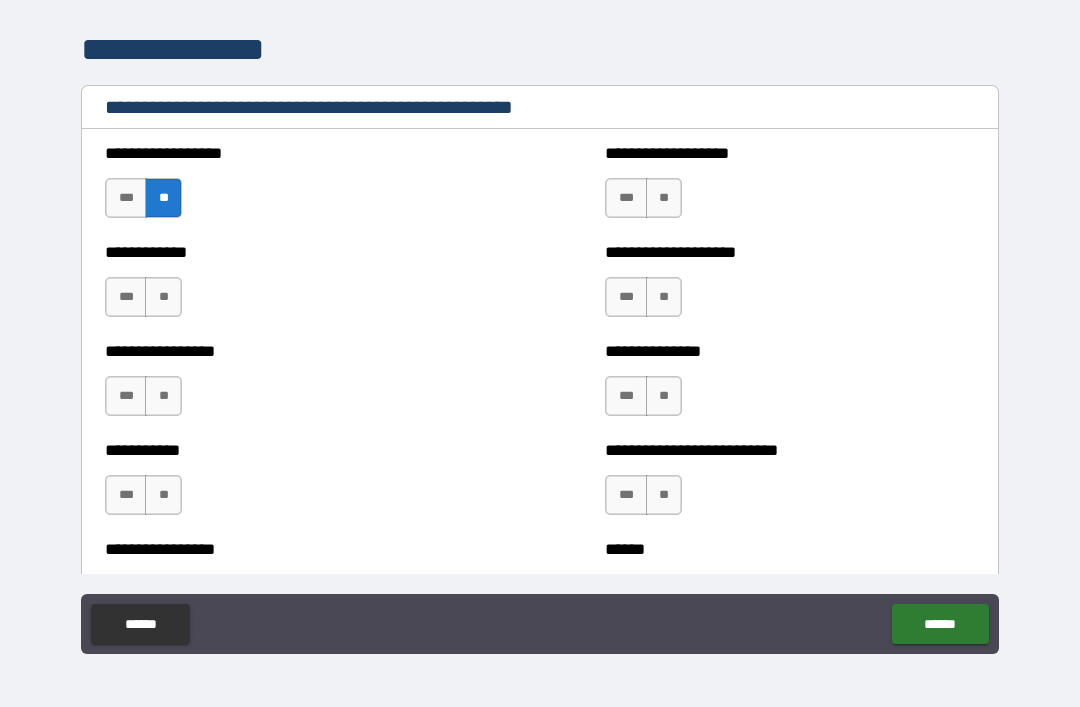click on "**" at bounding box center (163, 297) 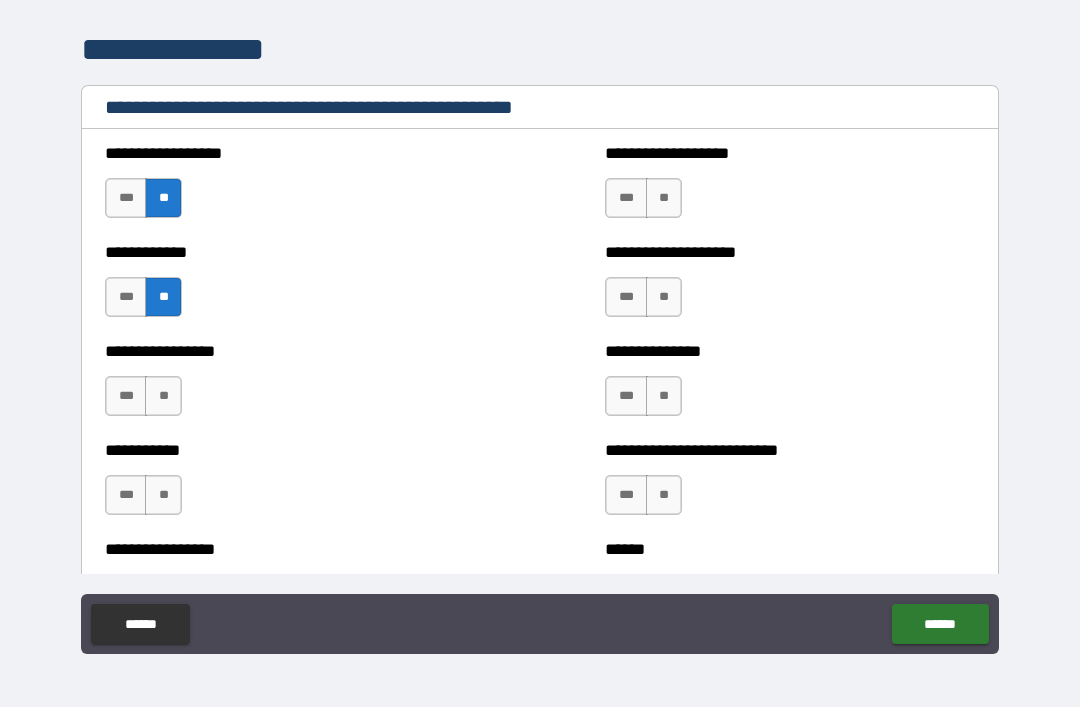 click on "**" at bounding box center (163, 396) 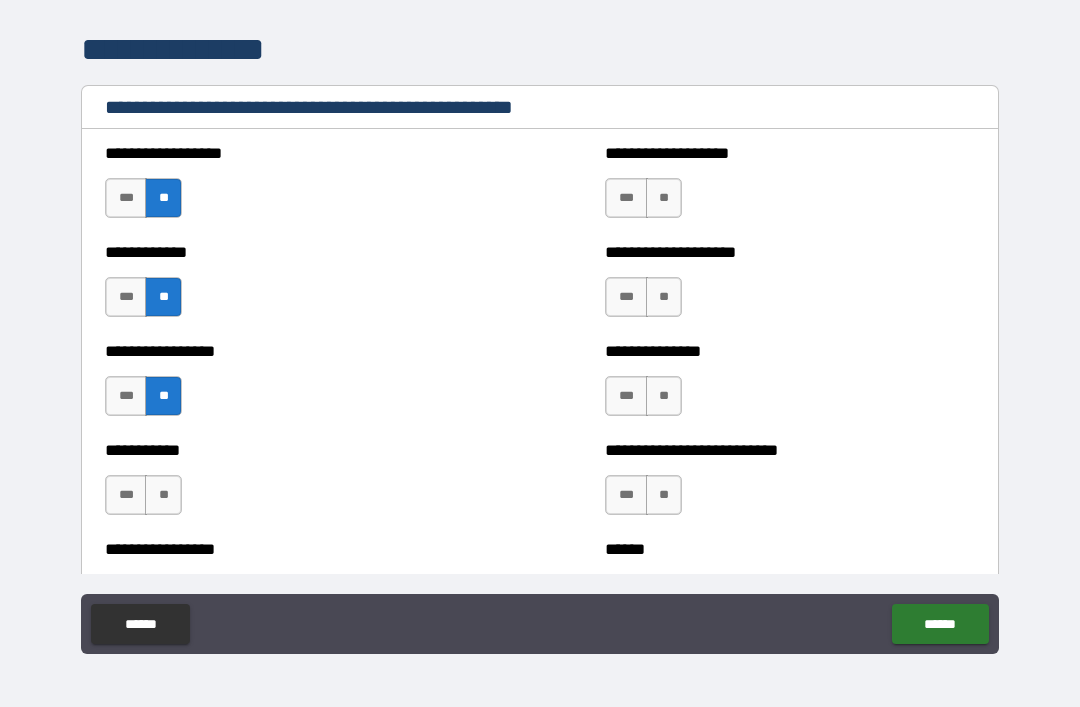 click on "**" at bounding box center [163, 495] 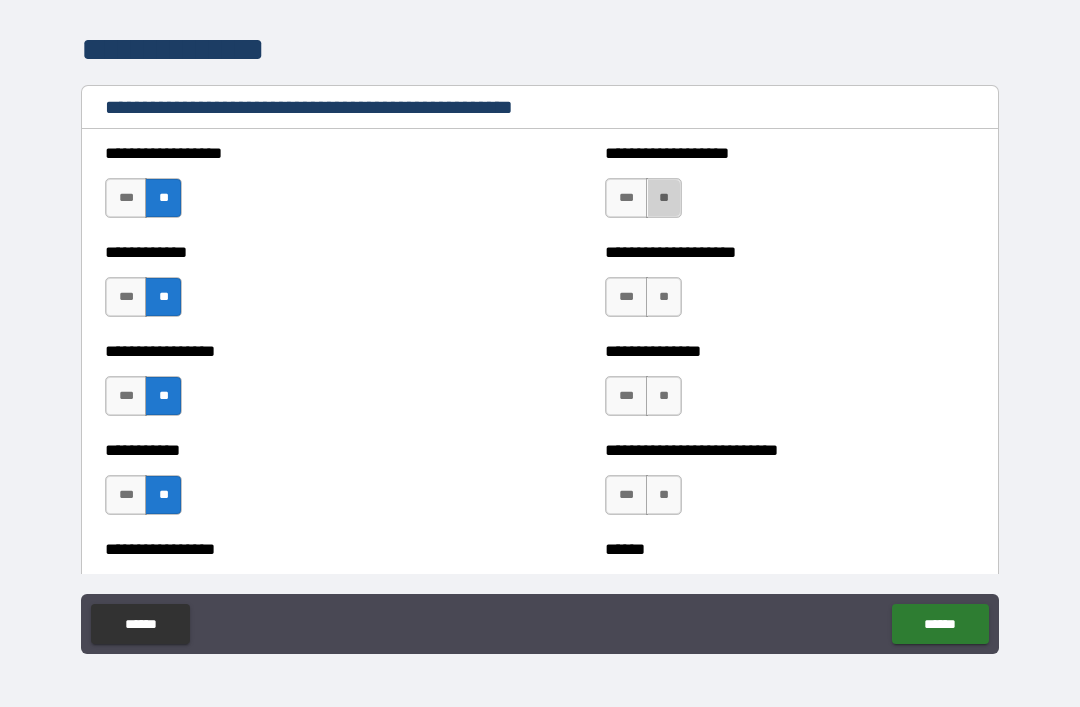 click on "**" at bounding box center [664, 198] 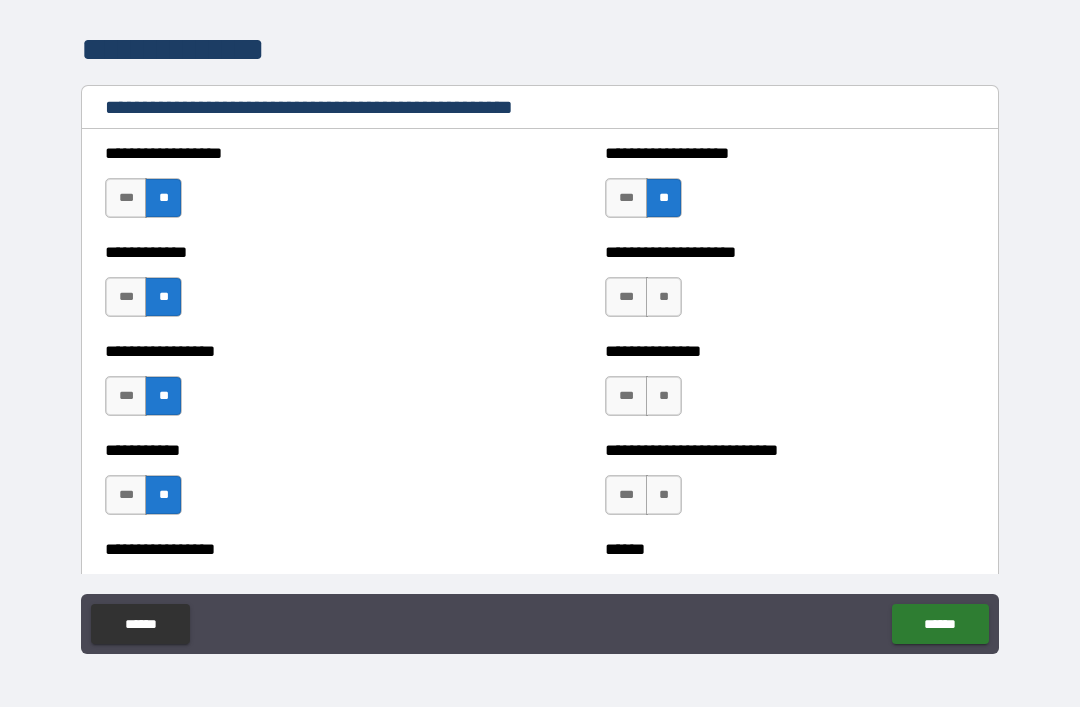 click on "***" at bounding box center [626, 297] 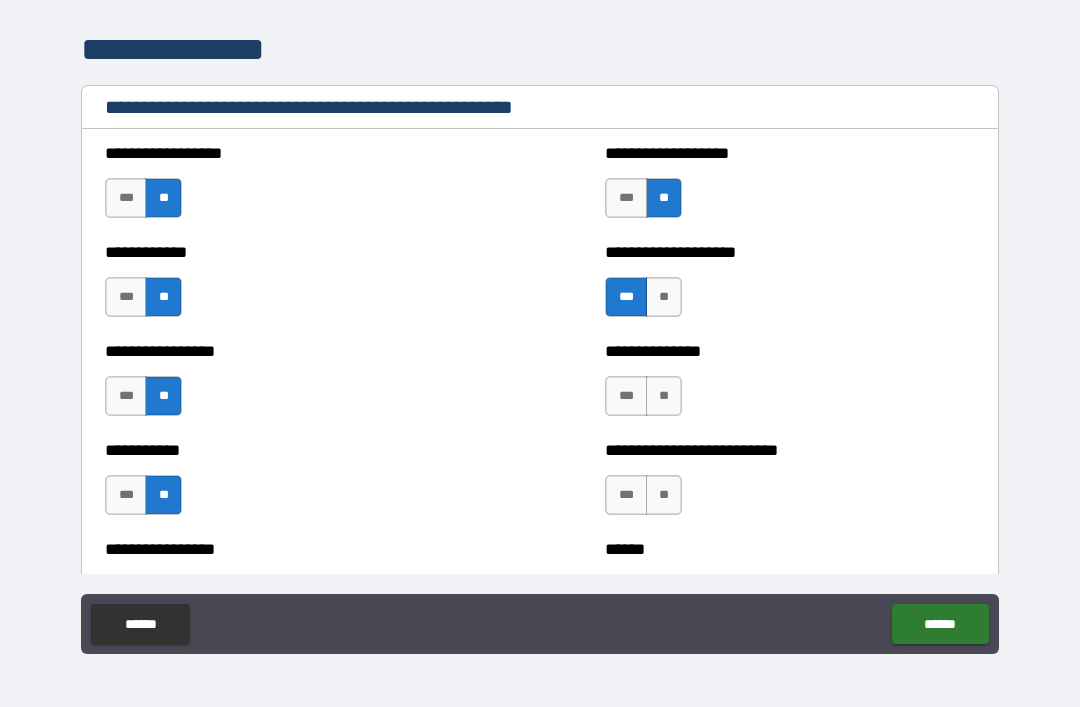 click on "***" at bounding box center [626, 396] 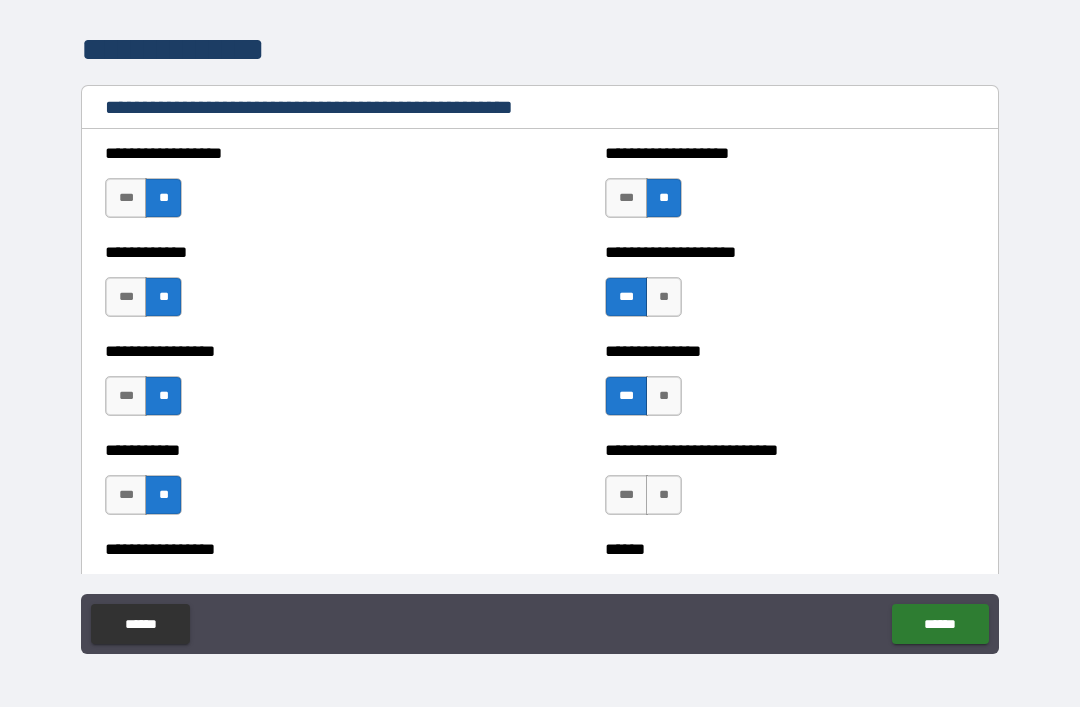 click on "***" at bounding box center [626, 495] 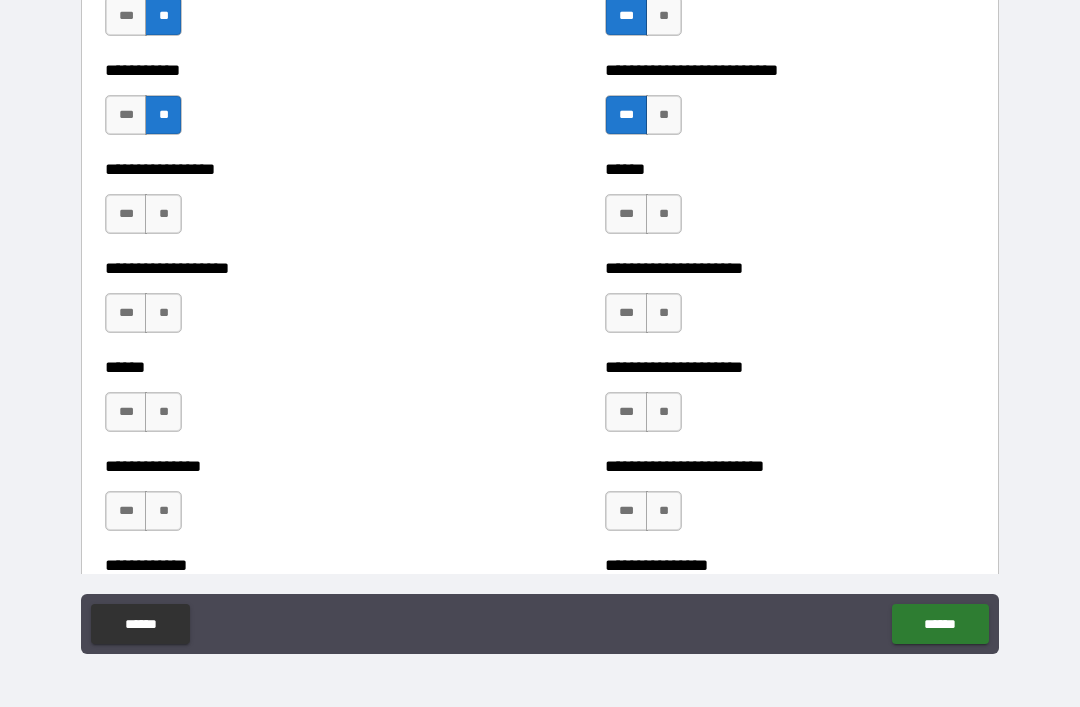 scroll, scrollTop: 2342, scrollLeft: 0, axis: vertical 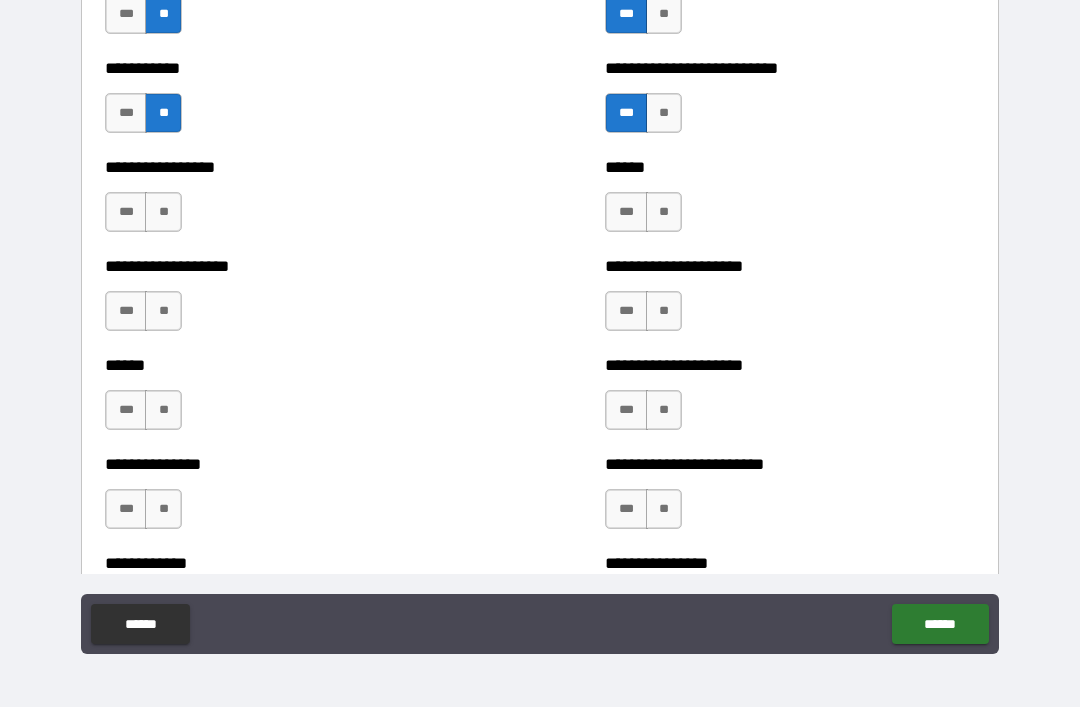 click on "**" at bounding box center (163, 212) 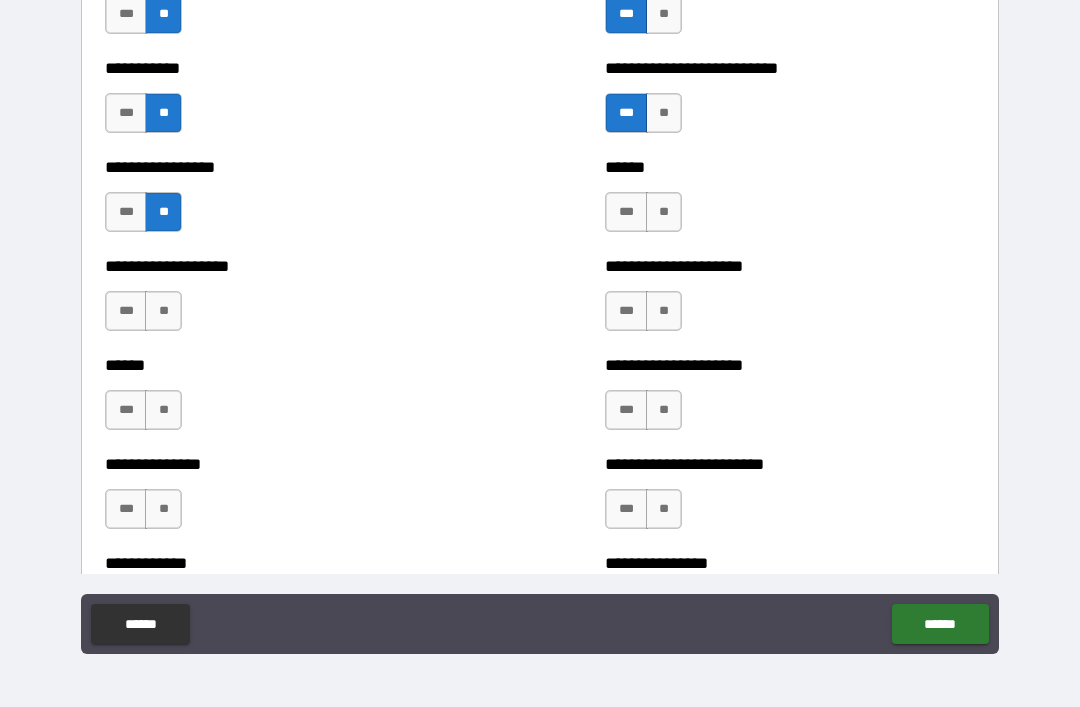 click on "**" at bounding box center (163, 311) 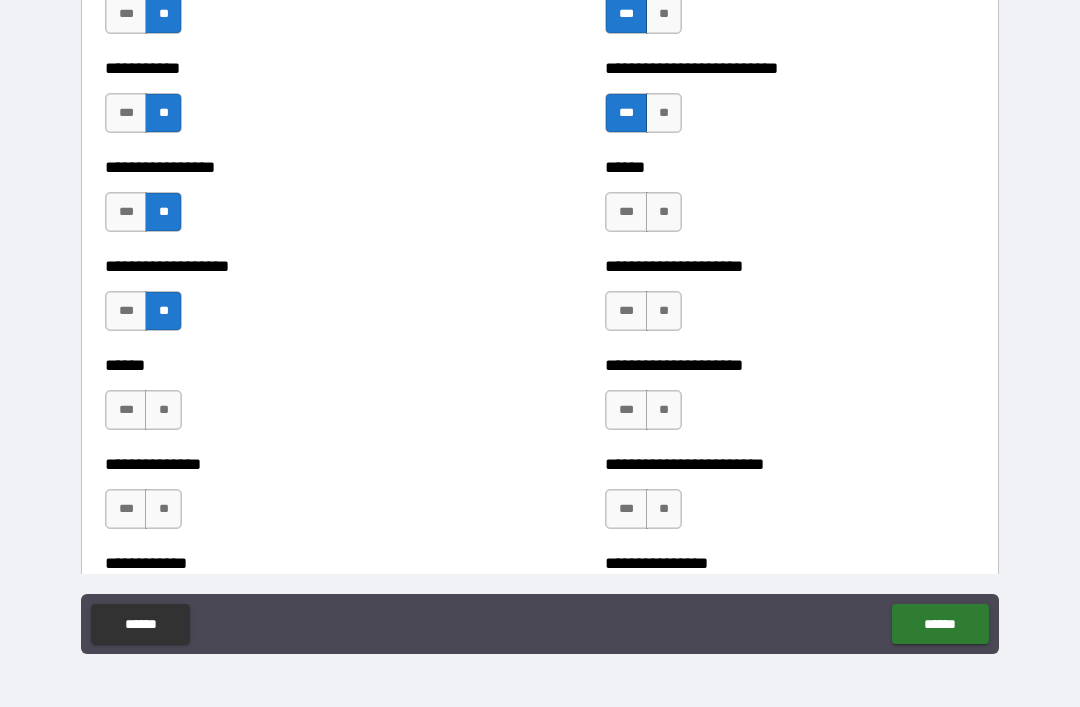 click on "**" at bounding box center [163, 410] 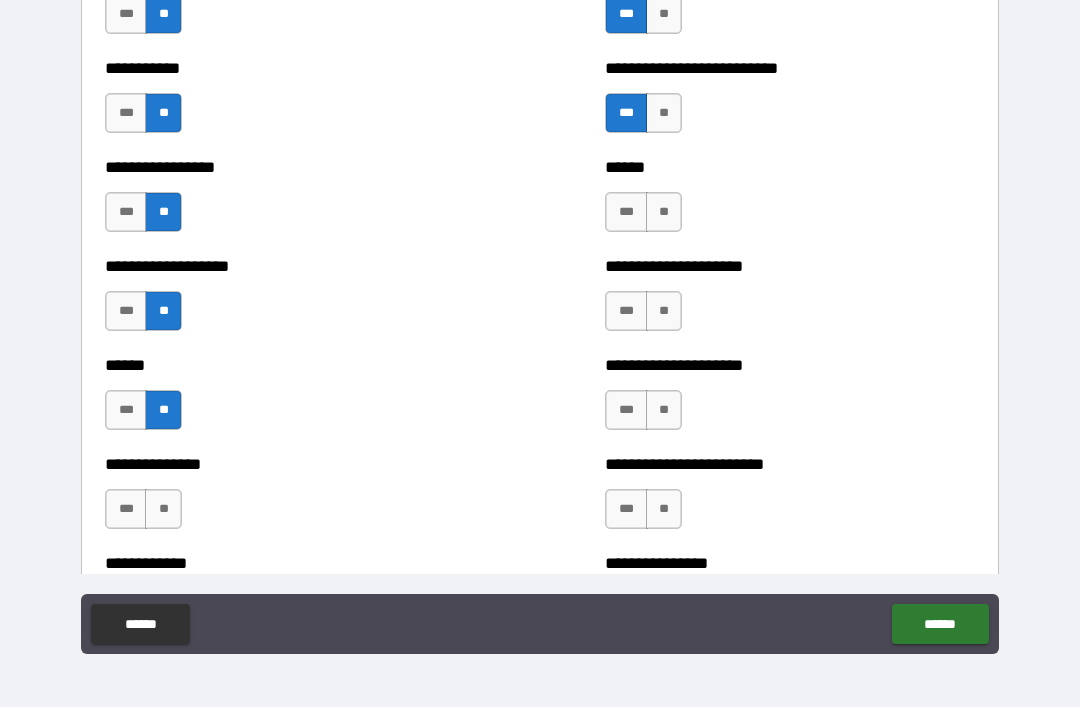 click on "**" at bounding box center [163, 509] 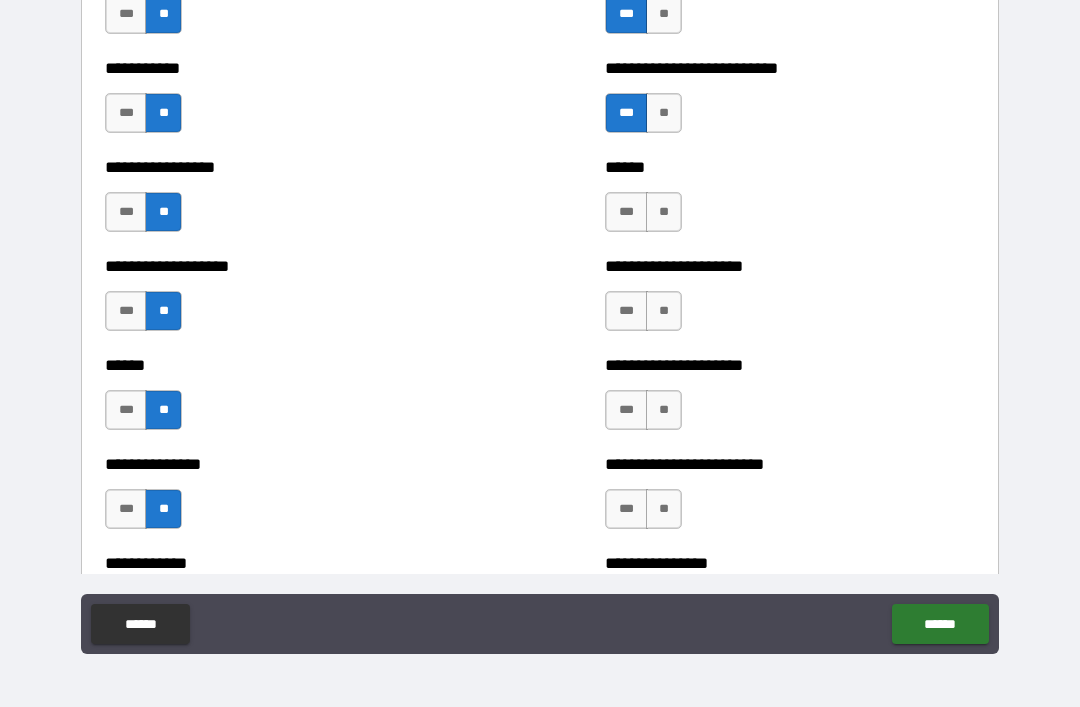 click on "***" at bounding box center [626, 212] 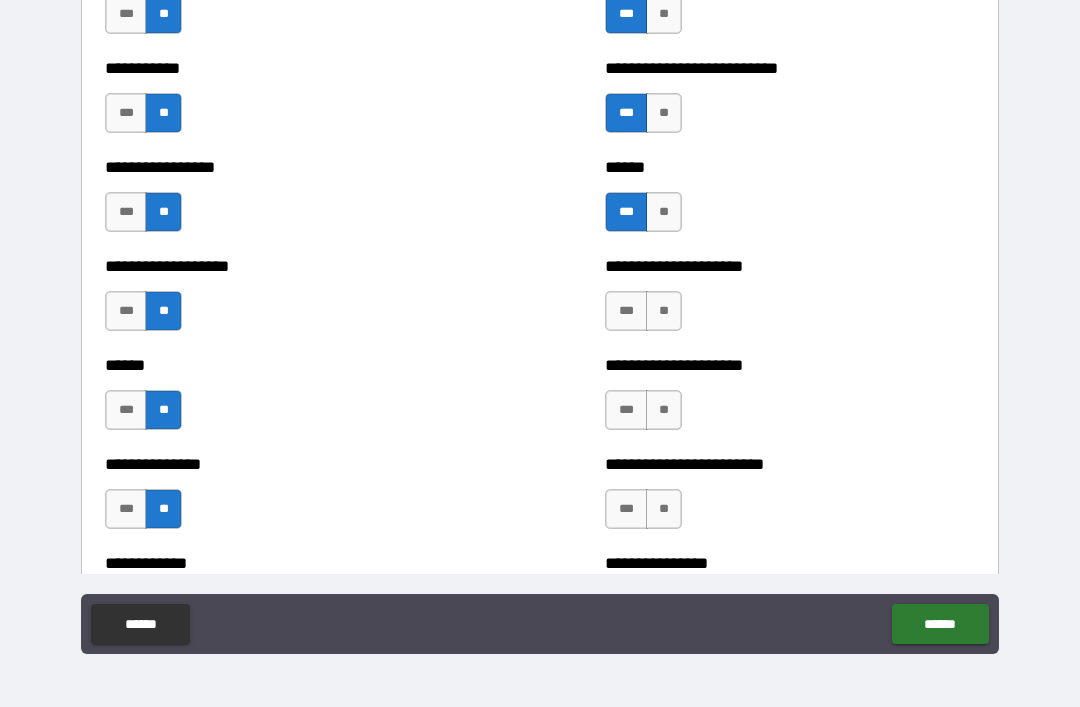 click on "**" at bounding box center (664, 311) 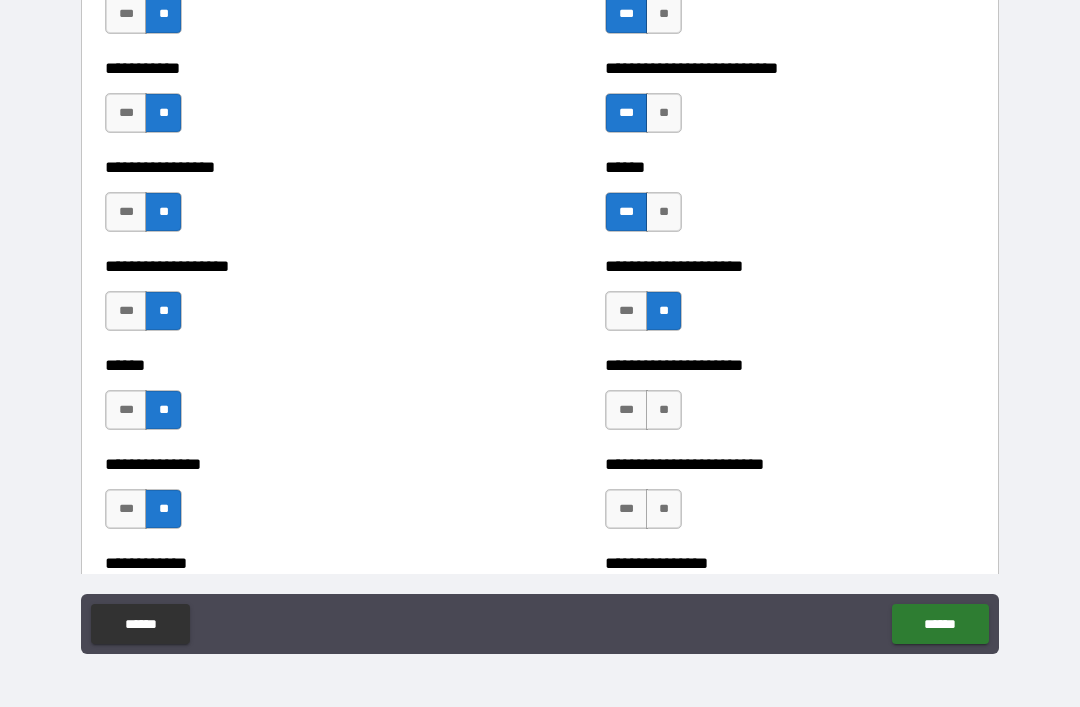 click on "**" at bounding box center [664, 410] 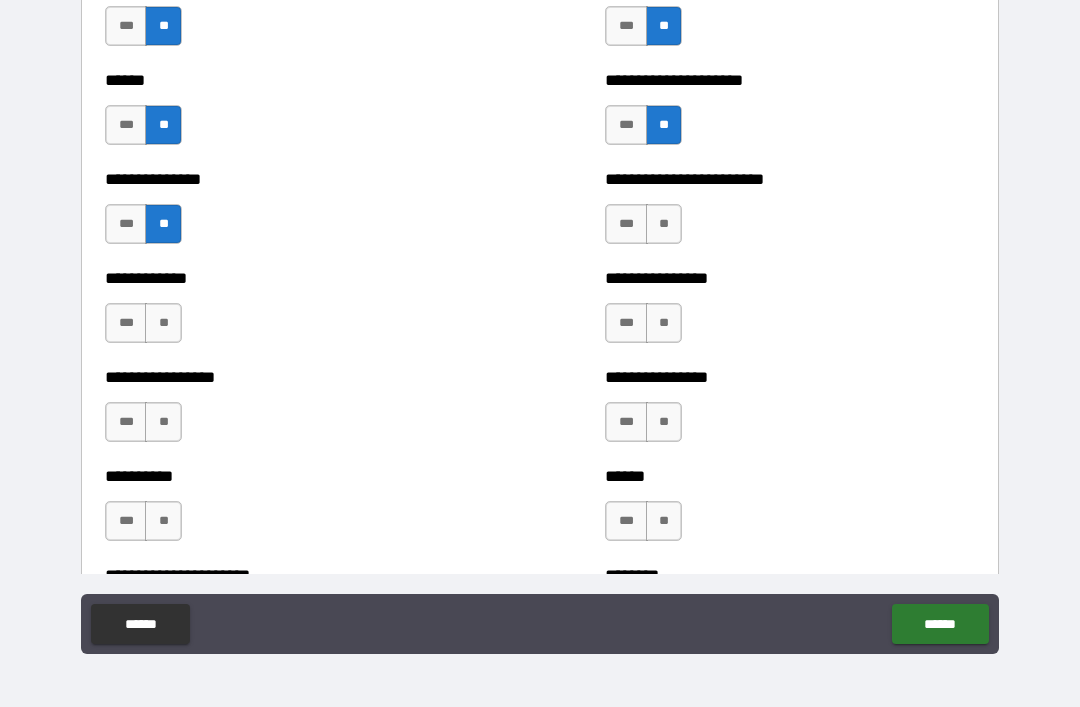 scroll, scrollTop: 2630, scrollLeft: 0, axis: vertical 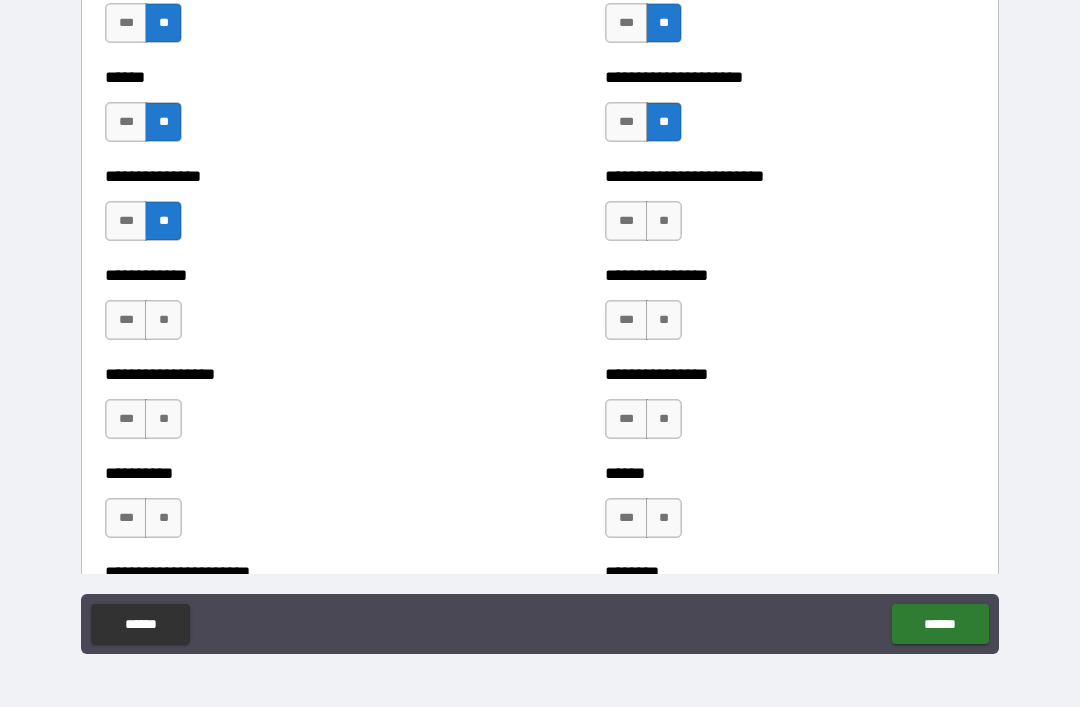 click on "**" at bounding box center [664, 221] 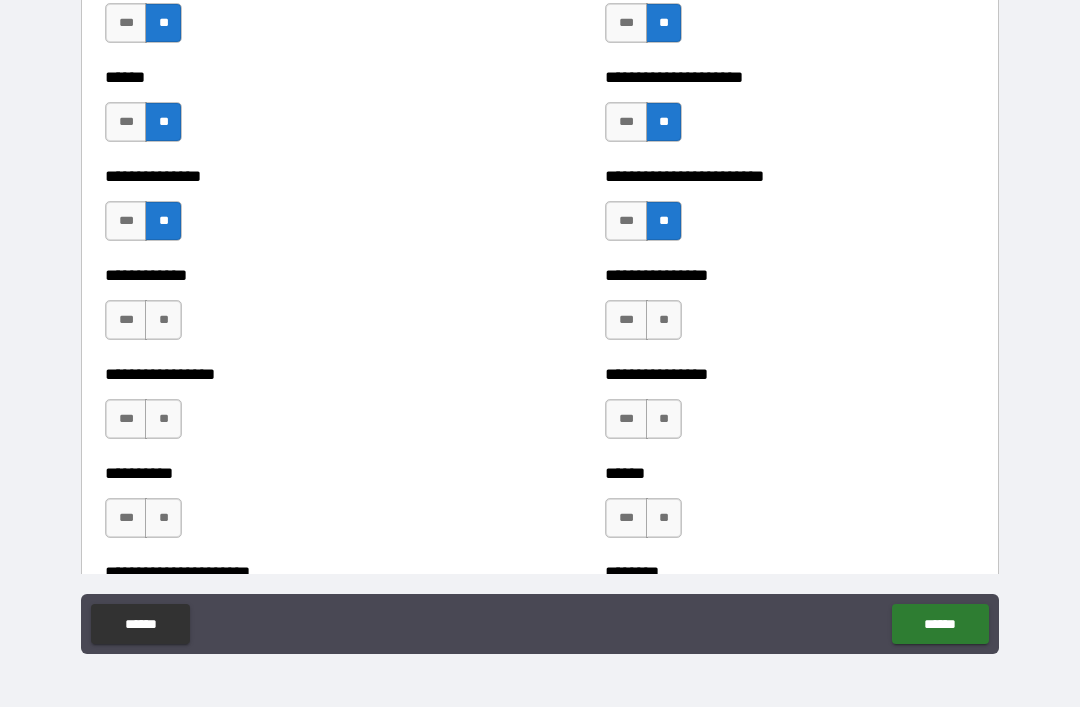click on "**" at bounding box center [664, 320] 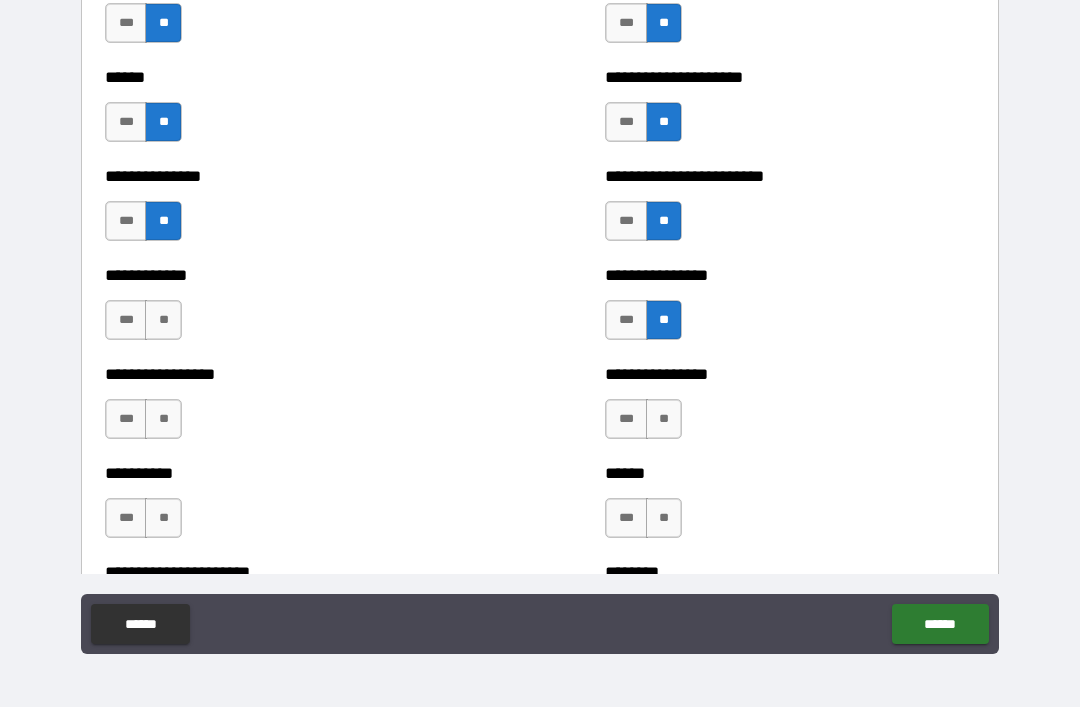 click on "**" at bounding box center [664, 419] 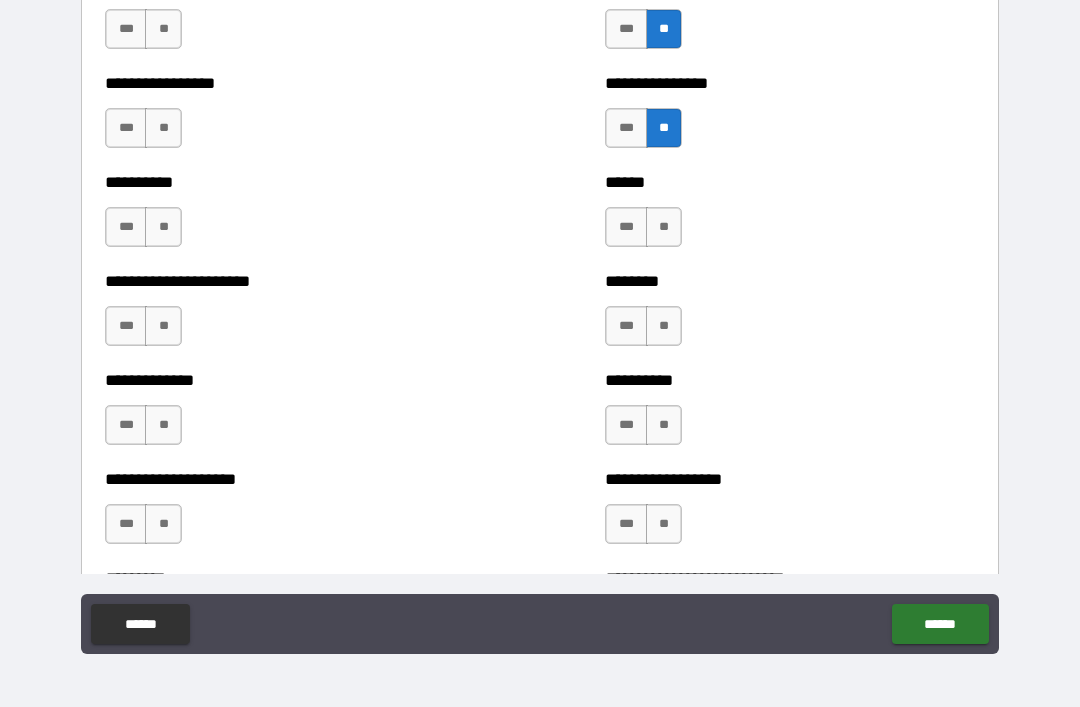 scroll, scrollTop: 2926, scrollLeft: 0, axis: vertical 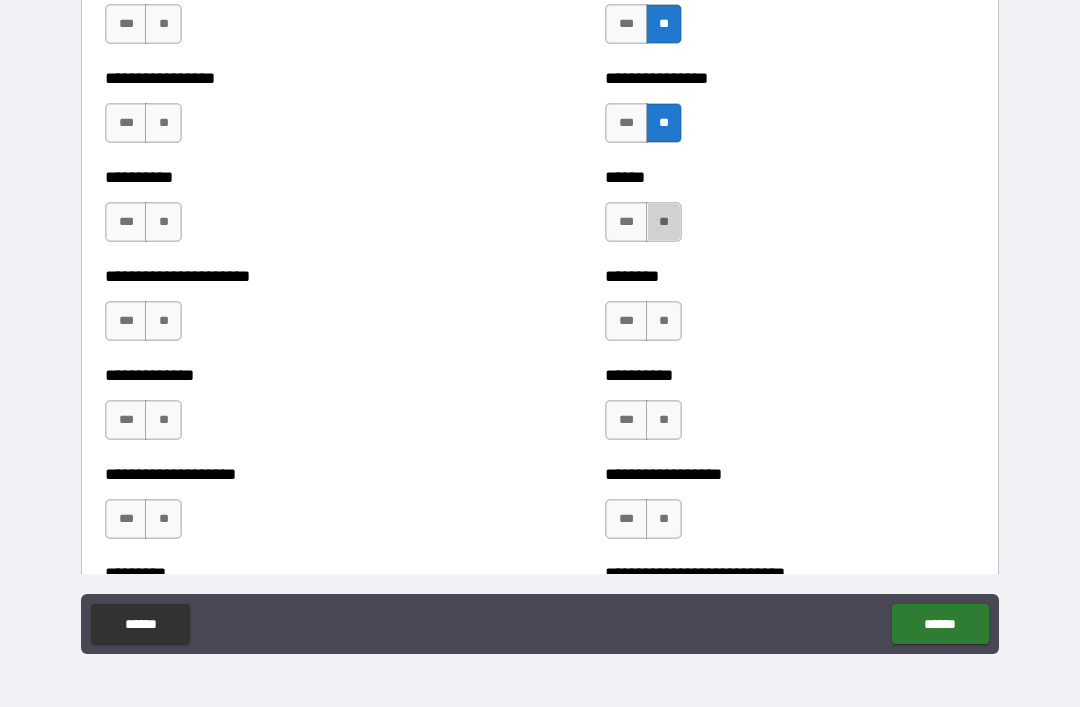 click on "**" at bounding box center (664, 222) 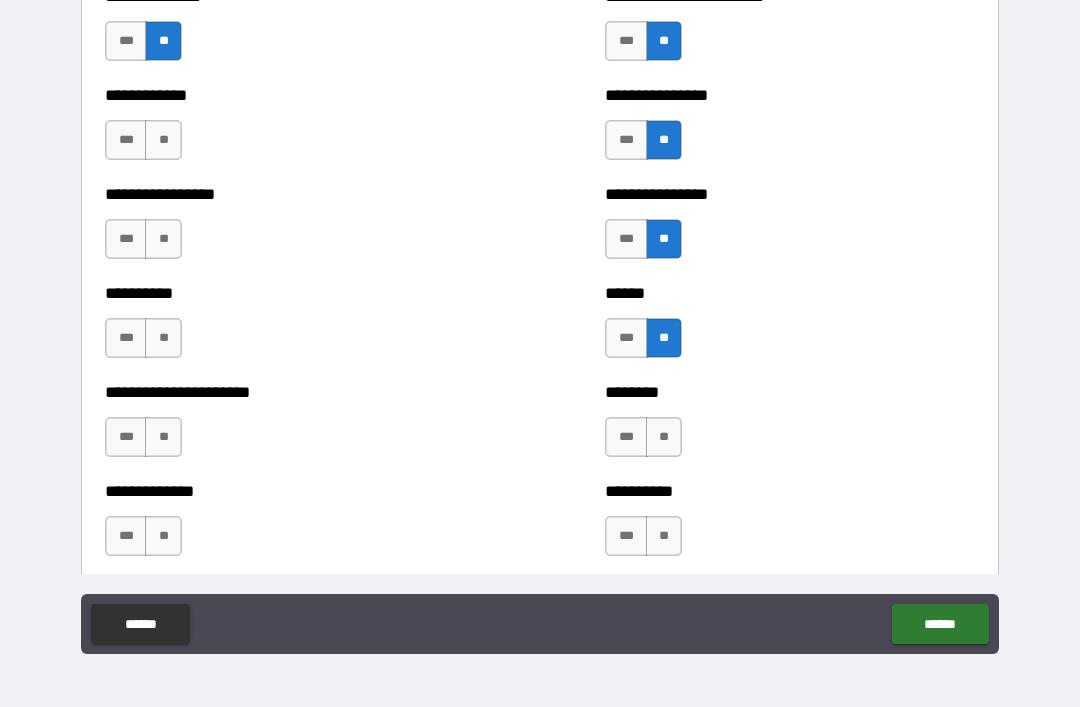 scroll, scrollTop: 2809, scrollLeft: 0, axis: vertical 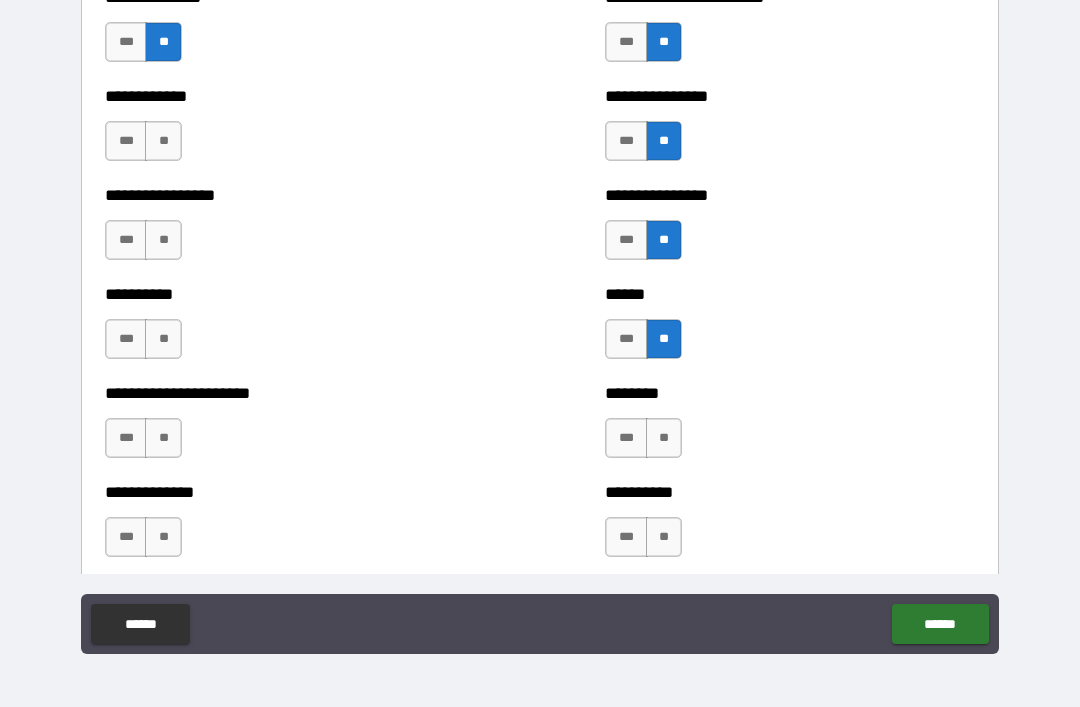 click on "**" at bounding box center [163, 141] 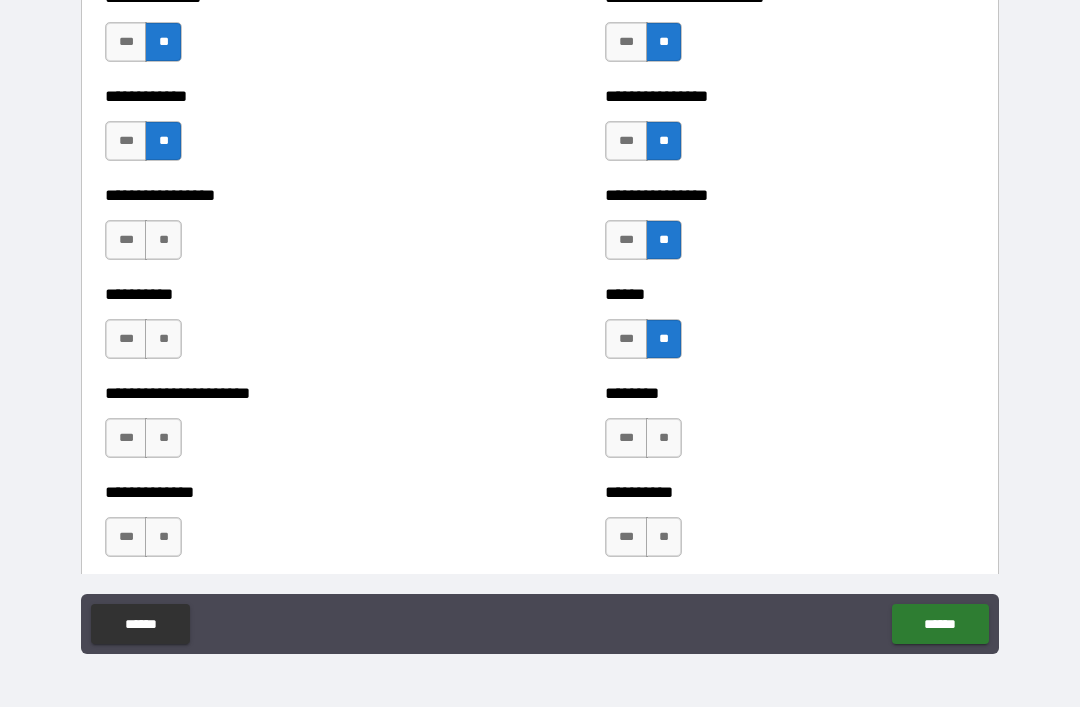 click on "***" at bounding box center (126, 240) 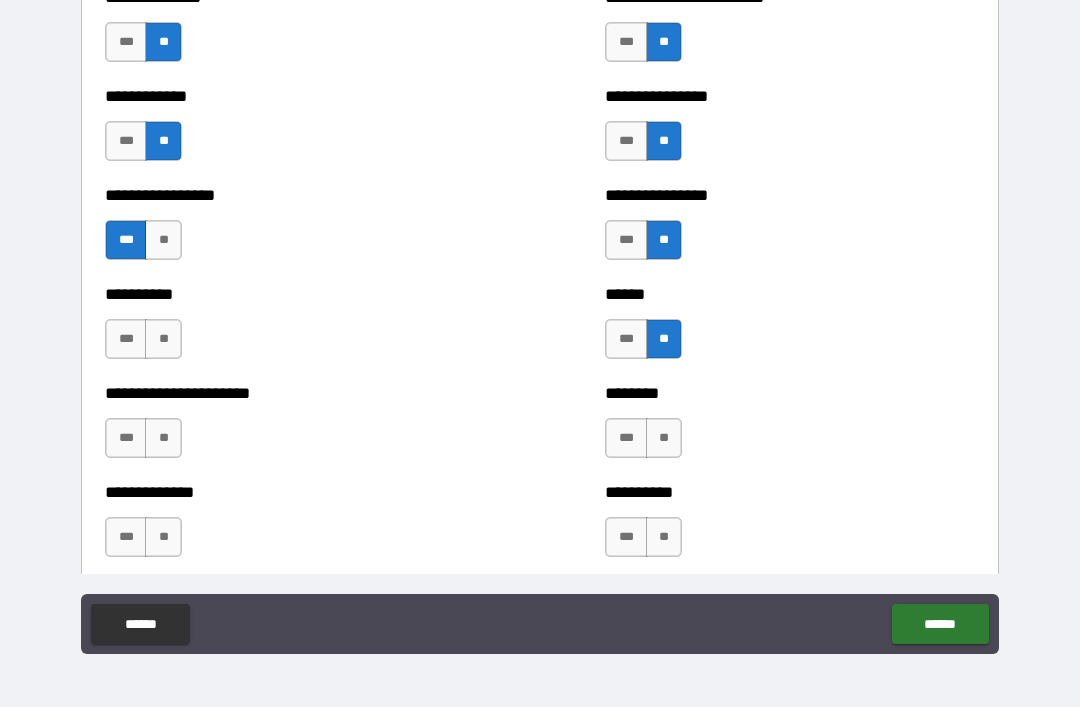 click on "**" at bounding box center (163, 339) 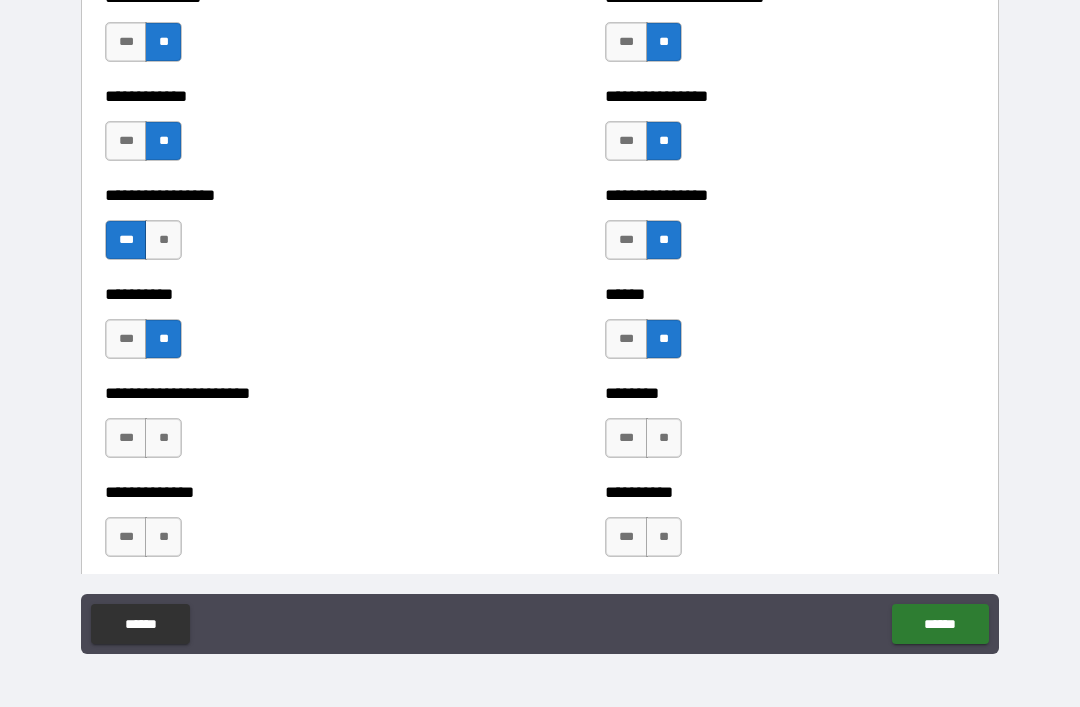 click on "**" at bounding box center [163, 438] 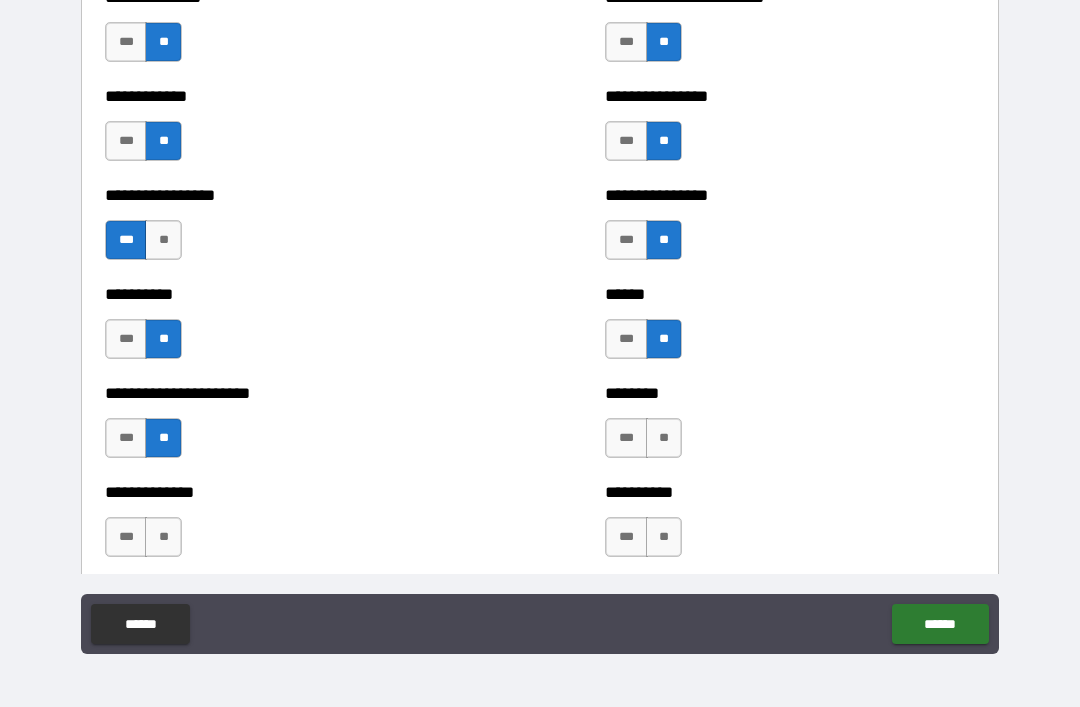 click on "**" at bounding box center (163, 537) 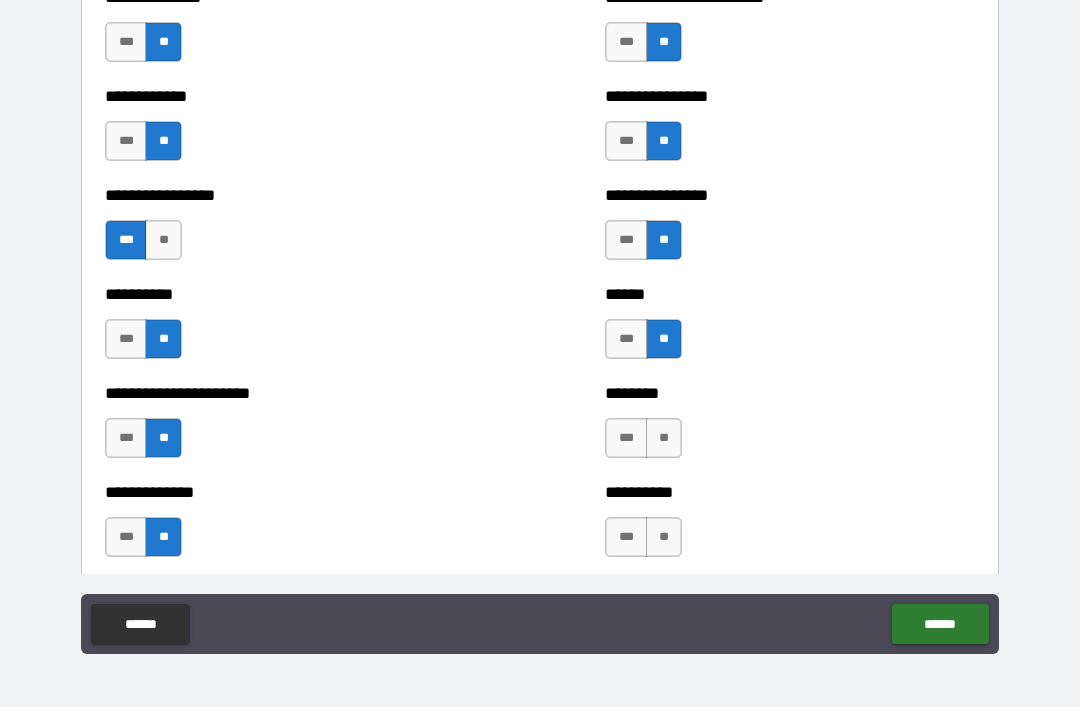 click on "**" at bounding box center [664, 438] 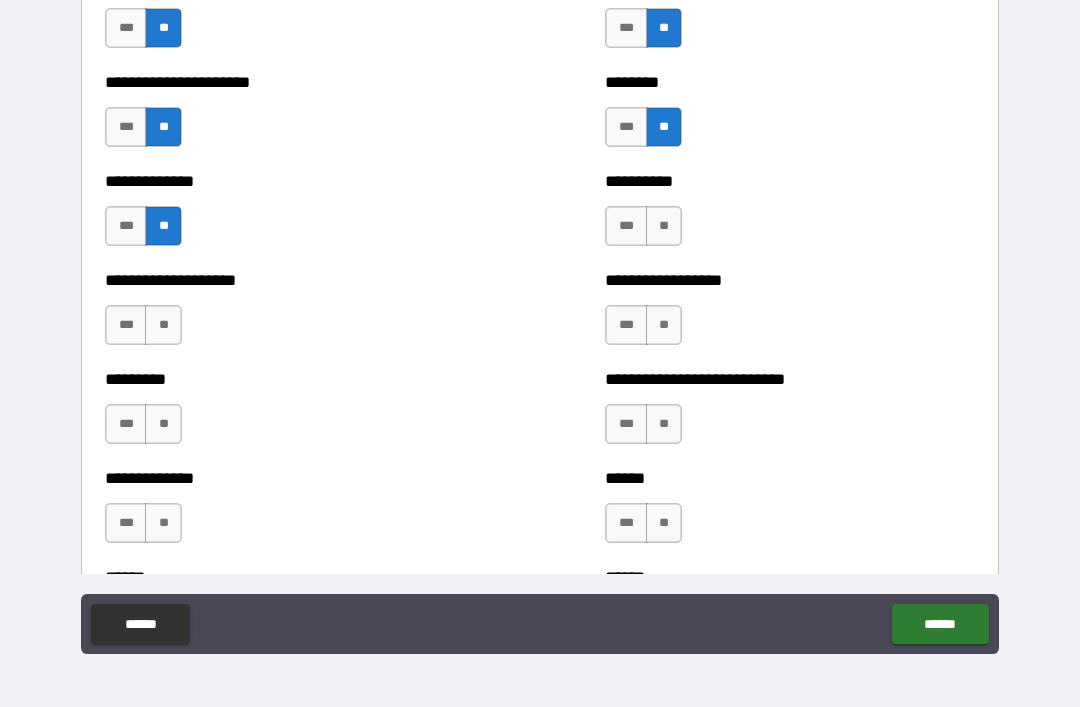 scroll, scrollTop: 3126, scrollLeft: 0, axis: vertical 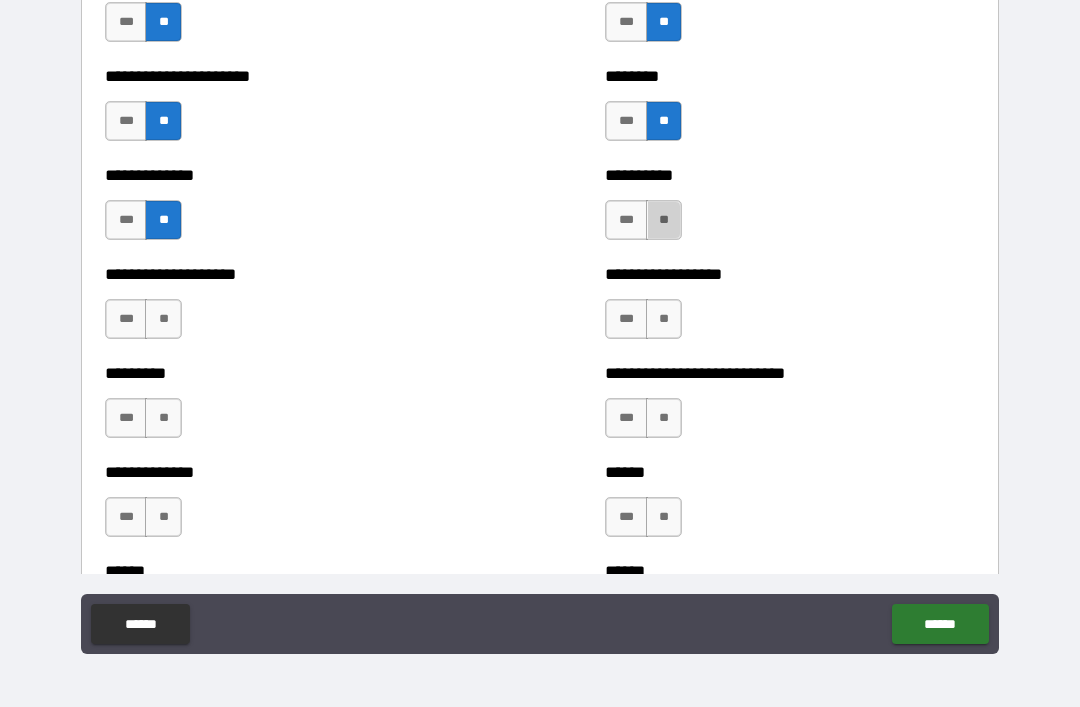 click on "**" at bounding box center [664, 220] 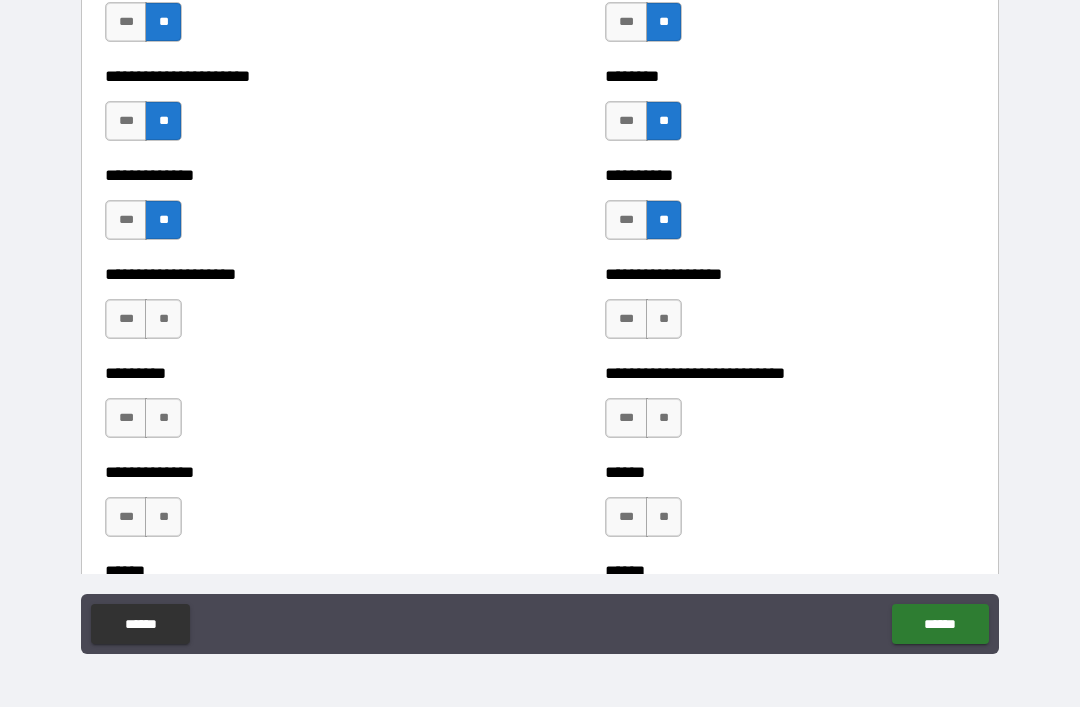 click on "**" at bounding box center [163, 319] 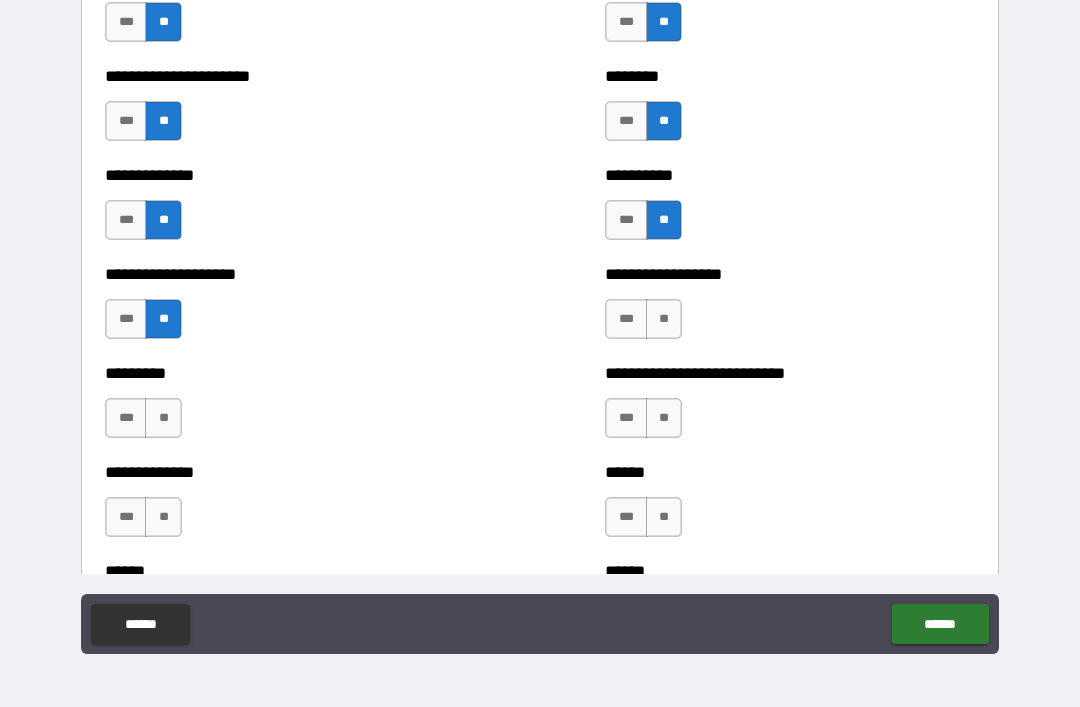 click on "**" at bounding box center [163, 418] 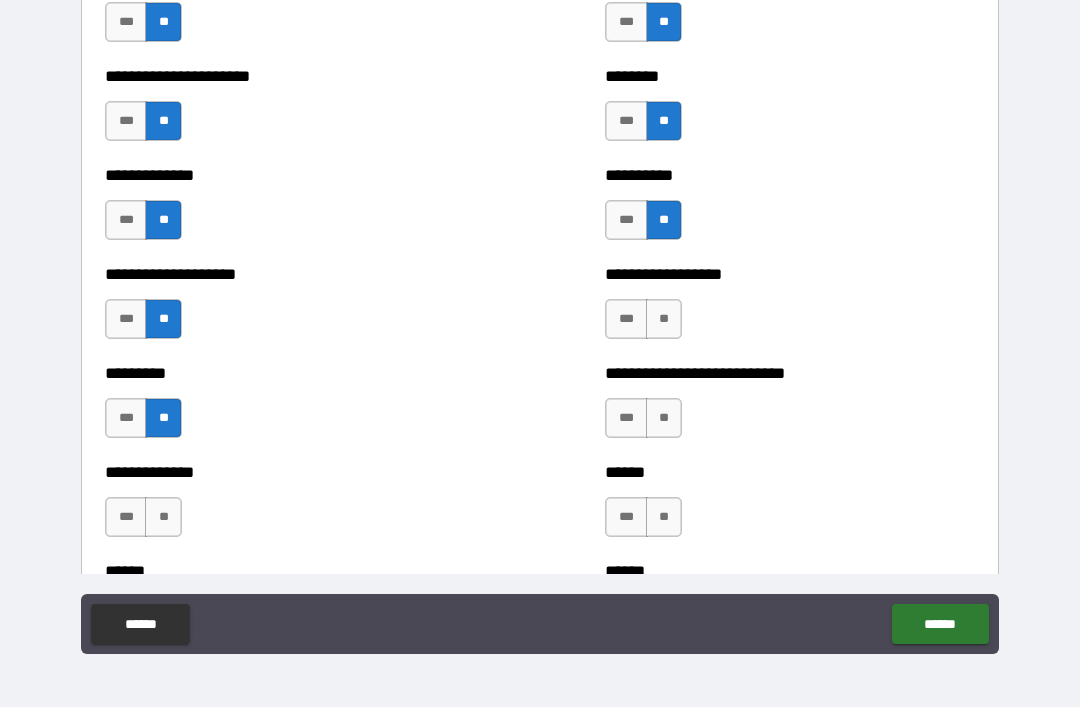 click on "***" at bounding box center [126, 517] 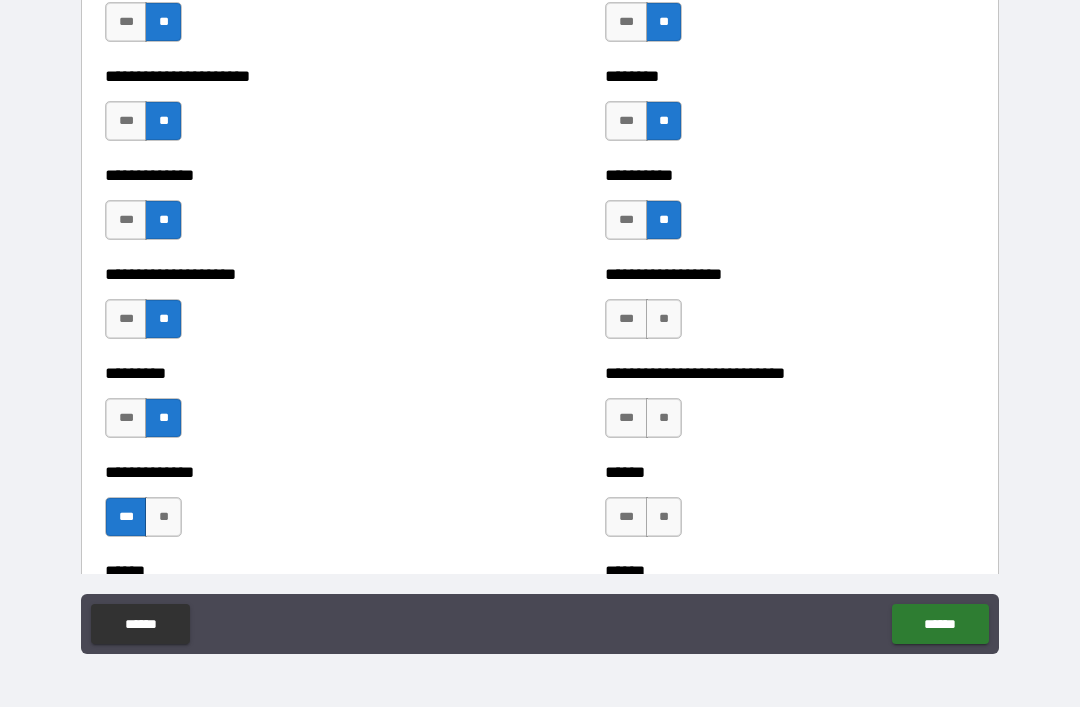 click on "**" at bounding box center [664, 319] 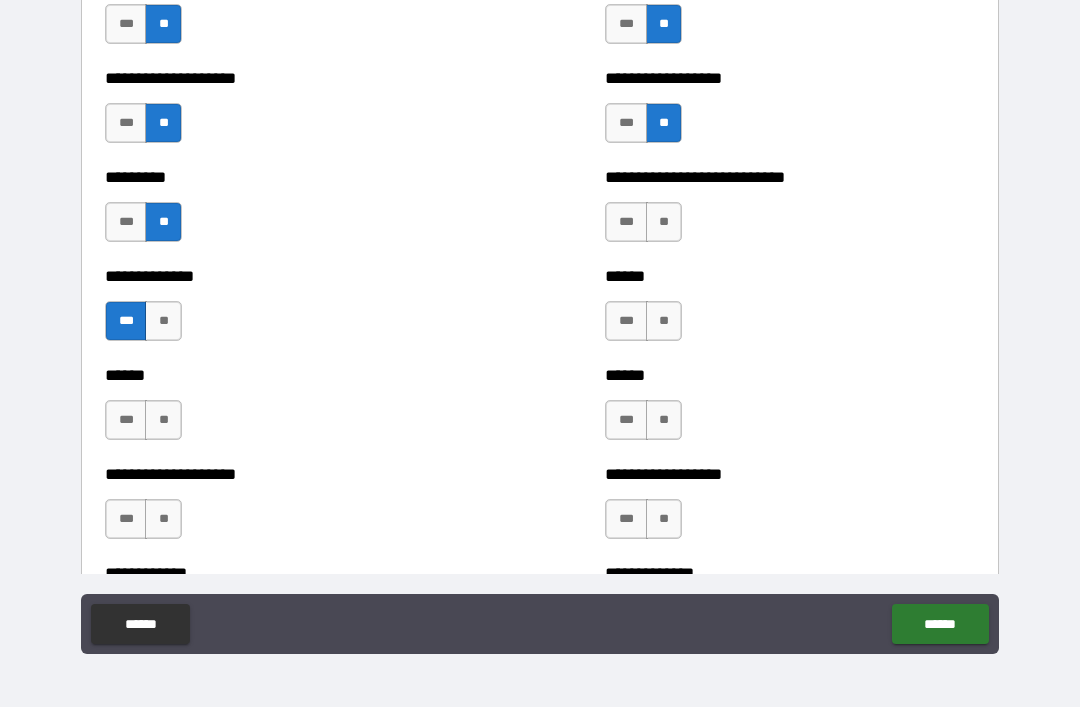 scroll, scrollTop: 3330, scrollLeft: 0, axis: vertical 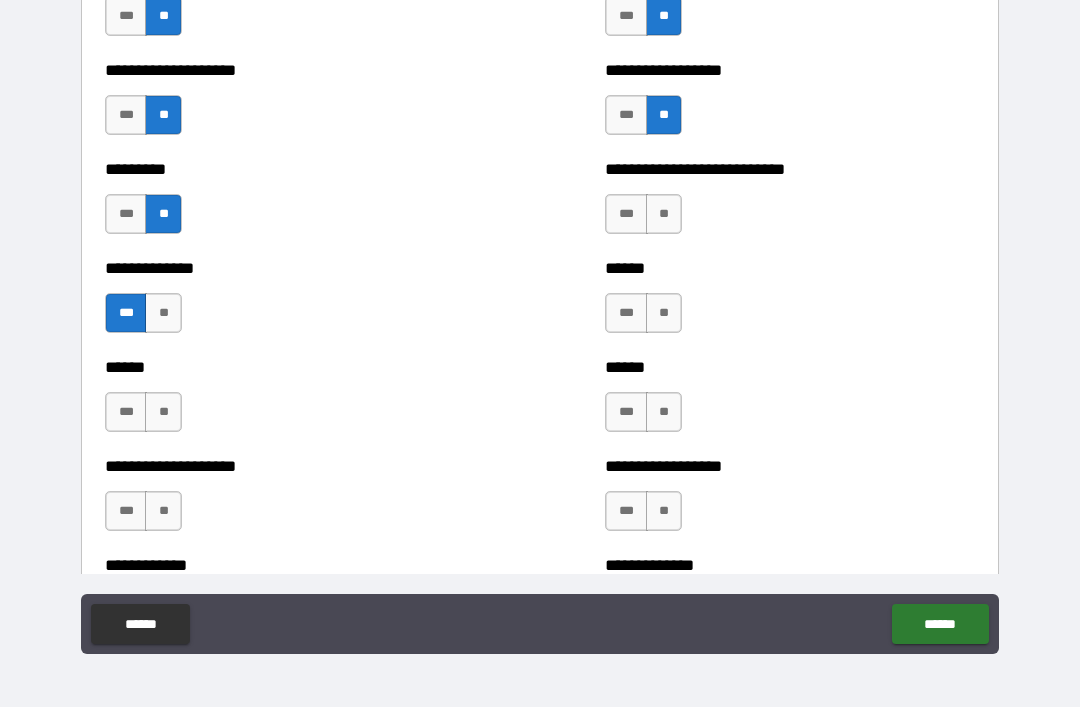 click on "**" at bounding box center [664, 214] 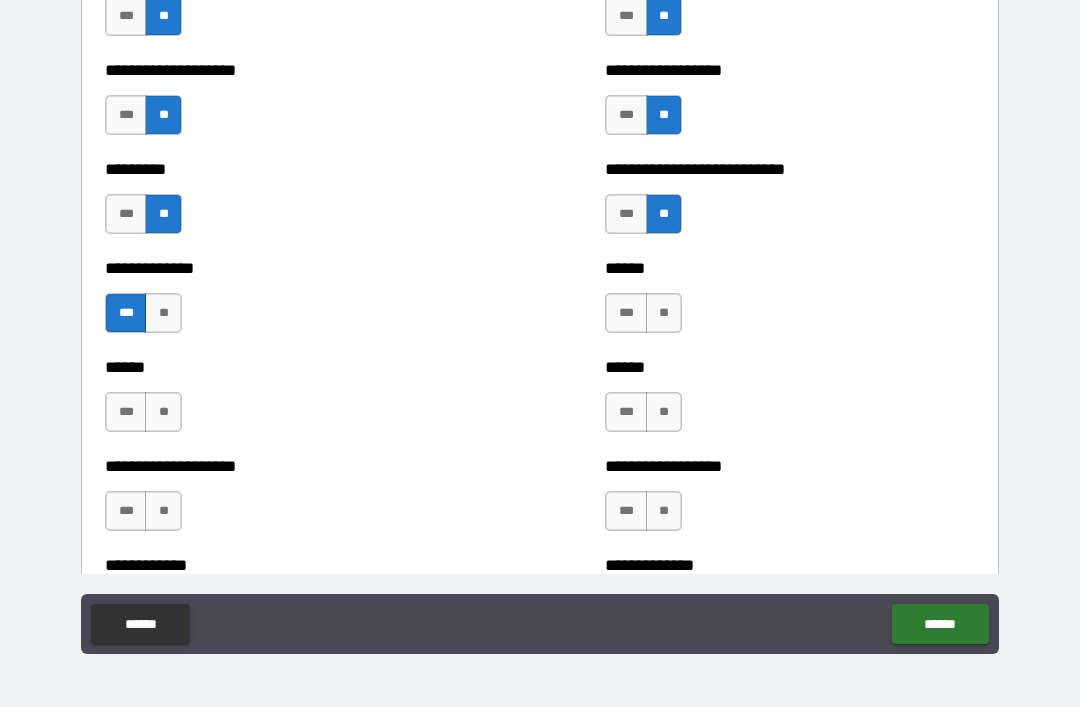 click on "**" at bounding box center (664, 313) 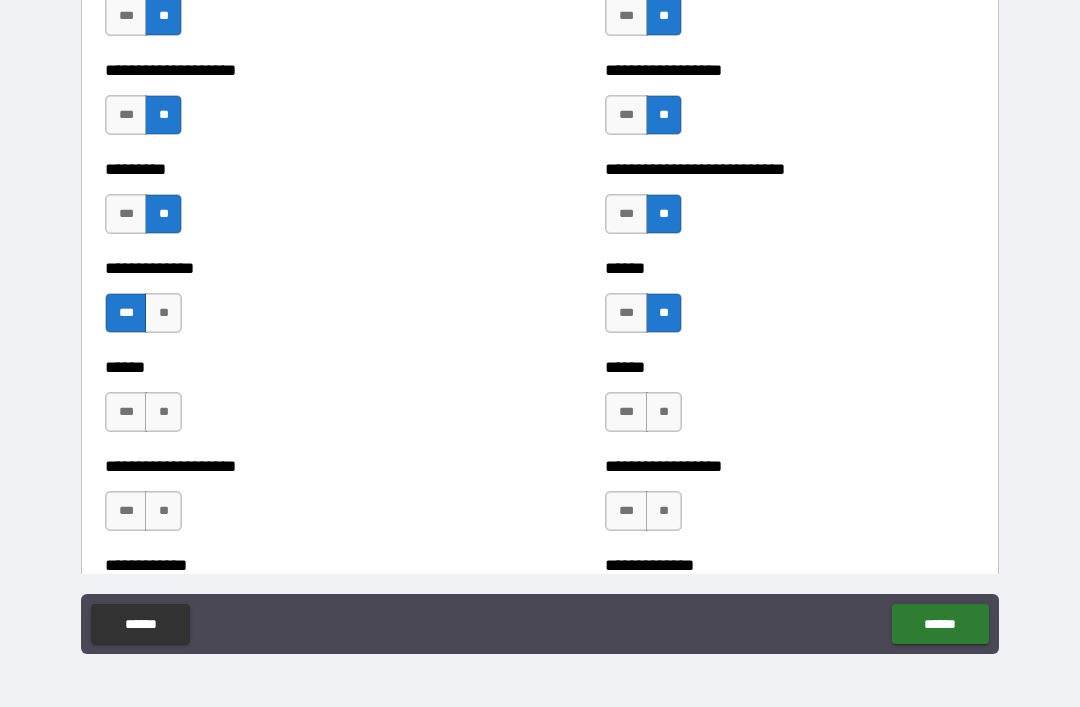 click on "**" at bounding box center (664, 412) 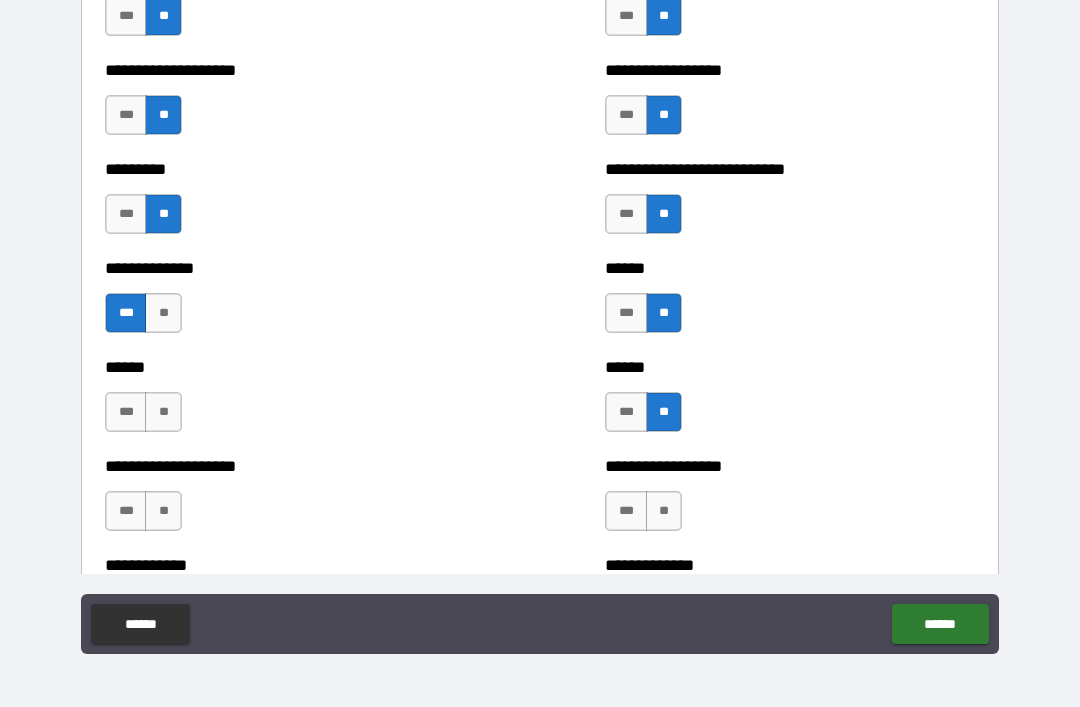 click on "**" at bounding box center (163, 412) 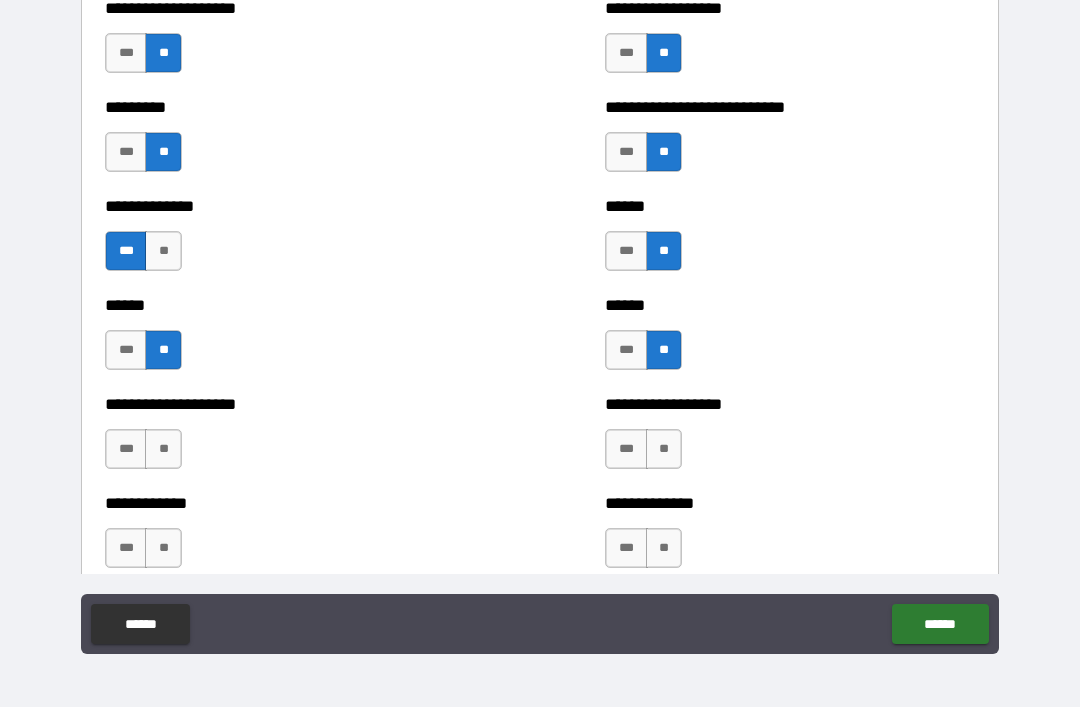 scroll, scrollTop: 3386, scrollLeft: 0, axis: vertical 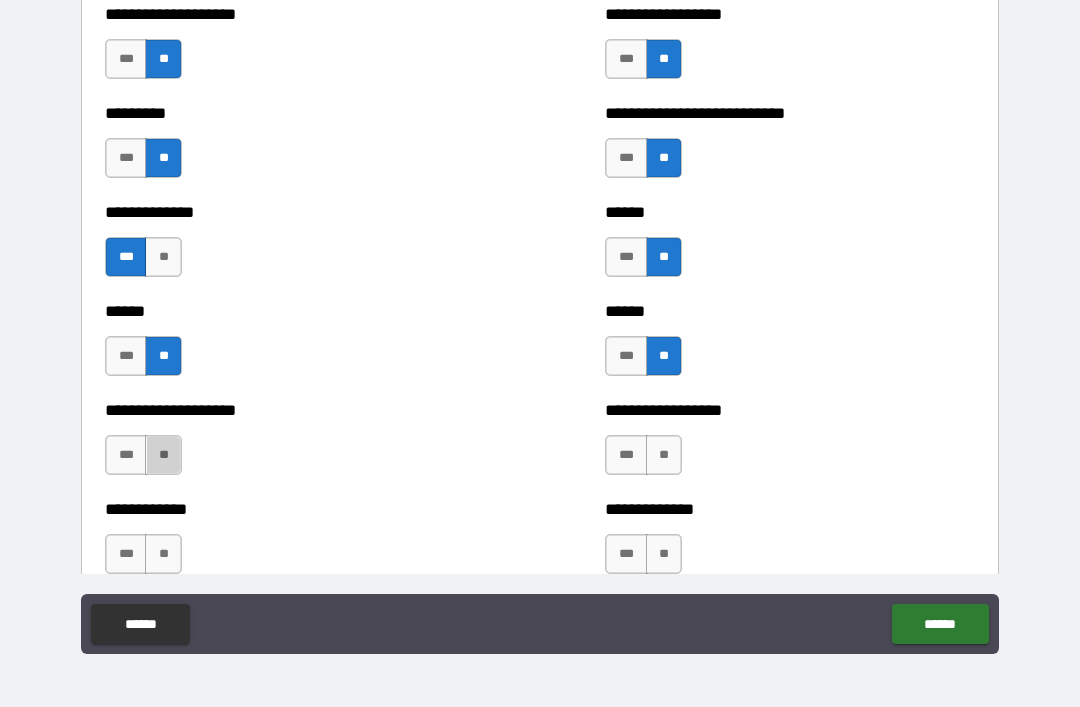 click on "**" at bounding box center [163, 455] 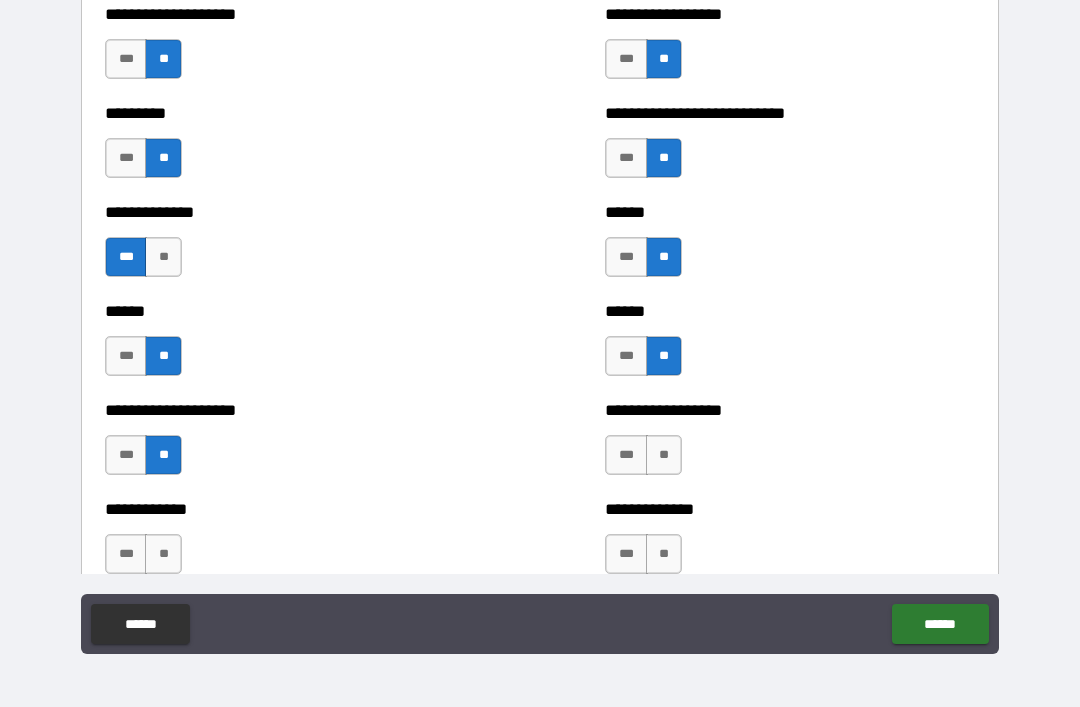 click on "**" at bounding box center [664, 455] 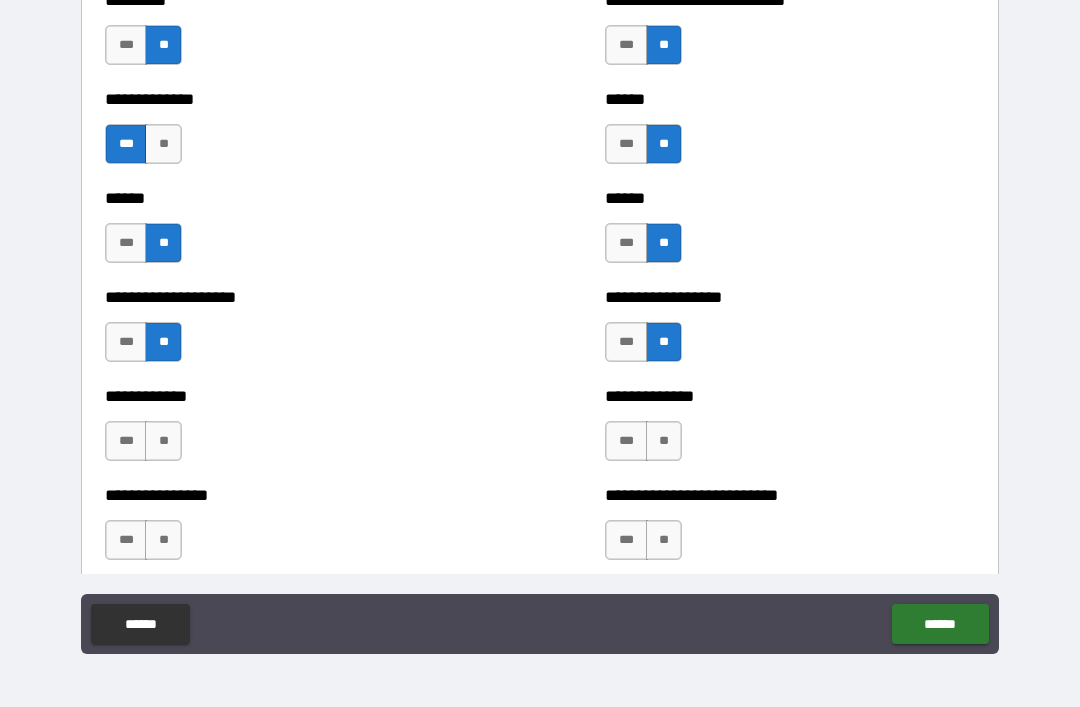 scroll, scrollTop: 3505, scrollLeft: 0, axis: vertical 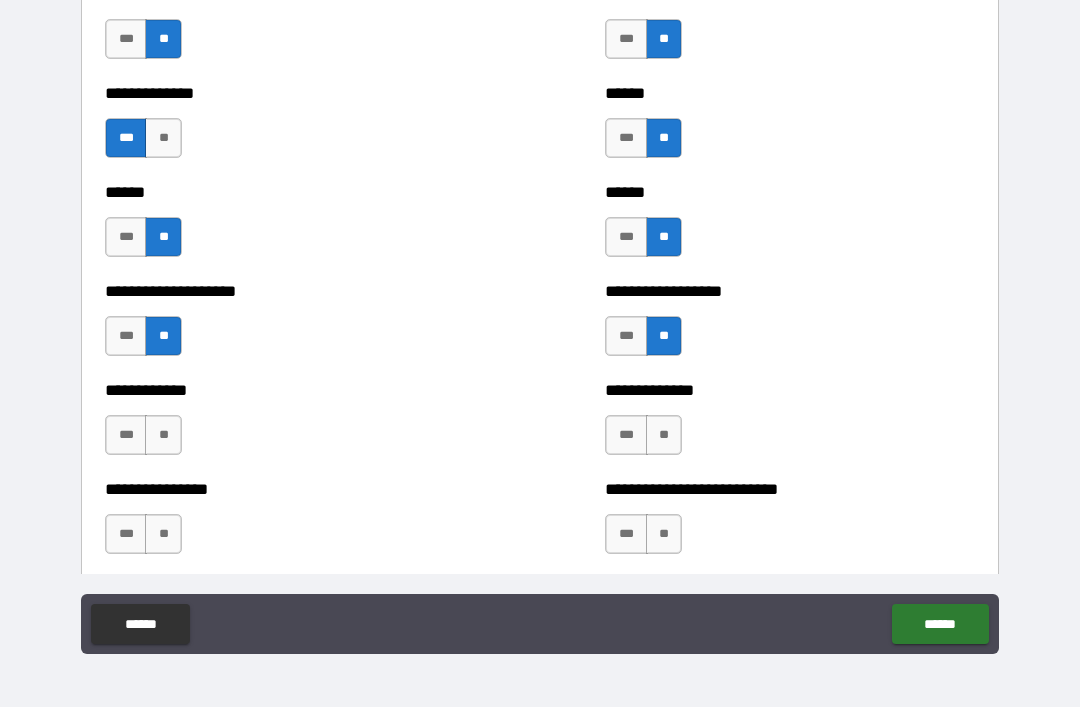 click on "**" at bounding box center (163, 435) 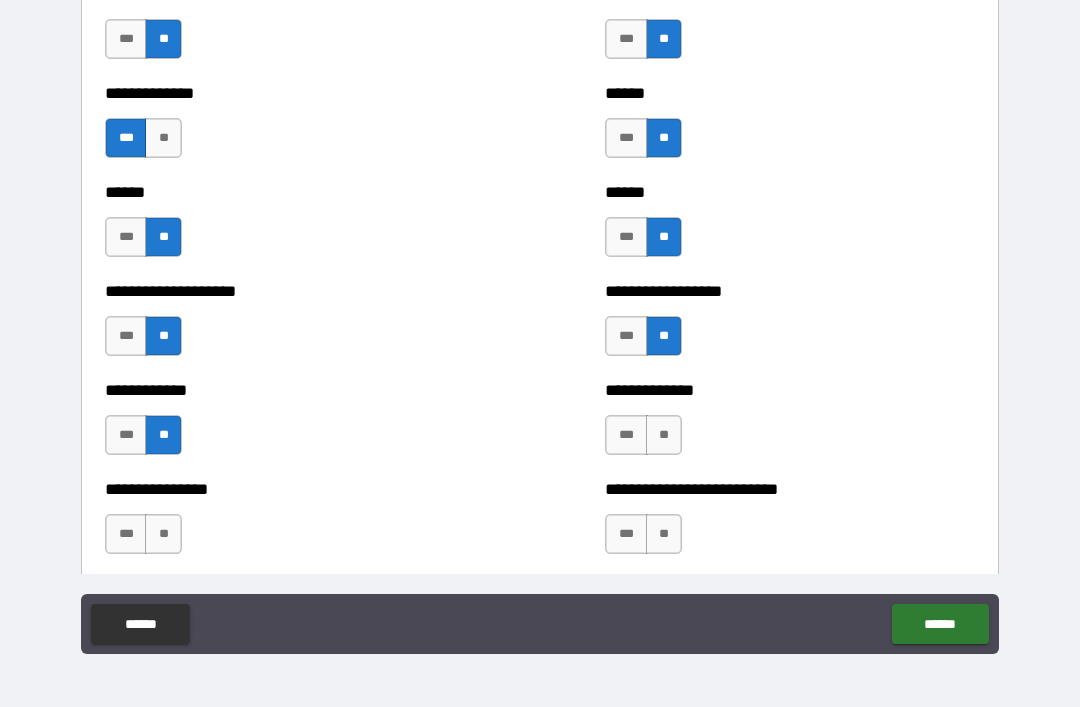 click on "**" at bounding box center [664, 435] 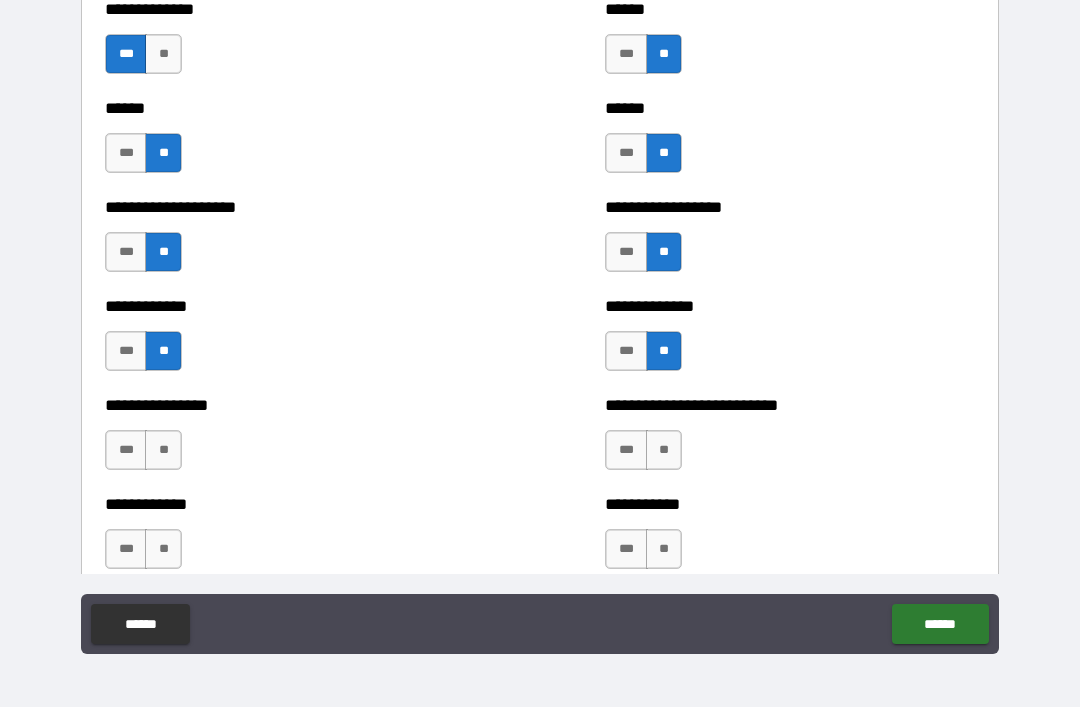 scroll, scrollTop: 3597, scrollLeft: 0, axis: vertical 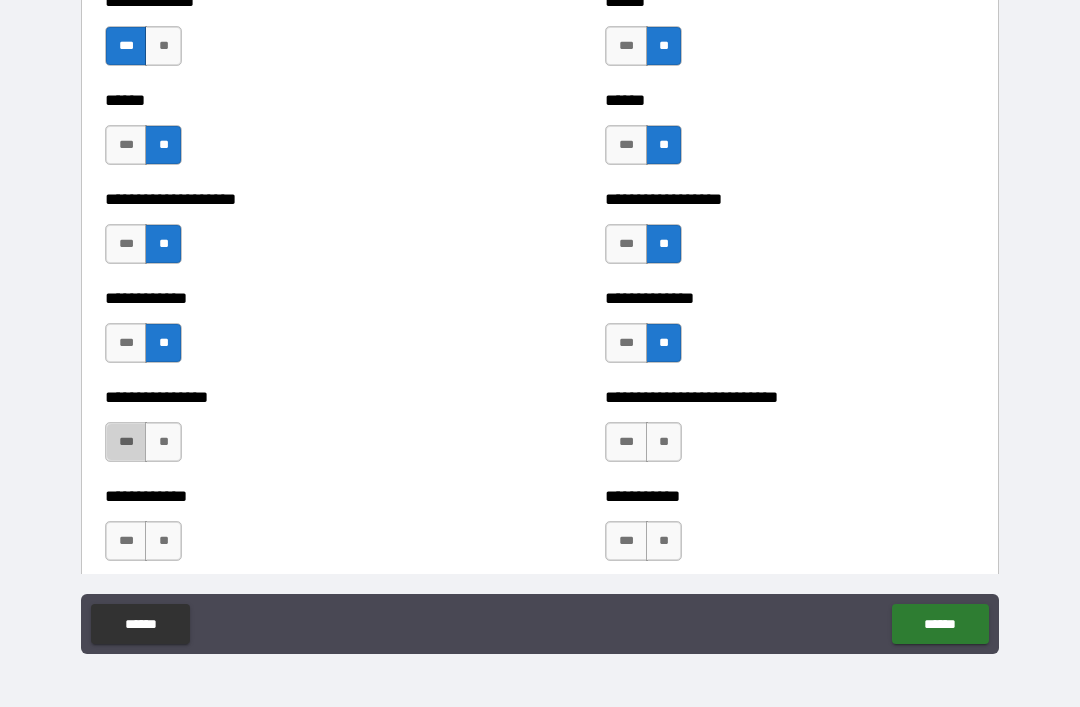 click on "***" at bounding box center (126, 442) 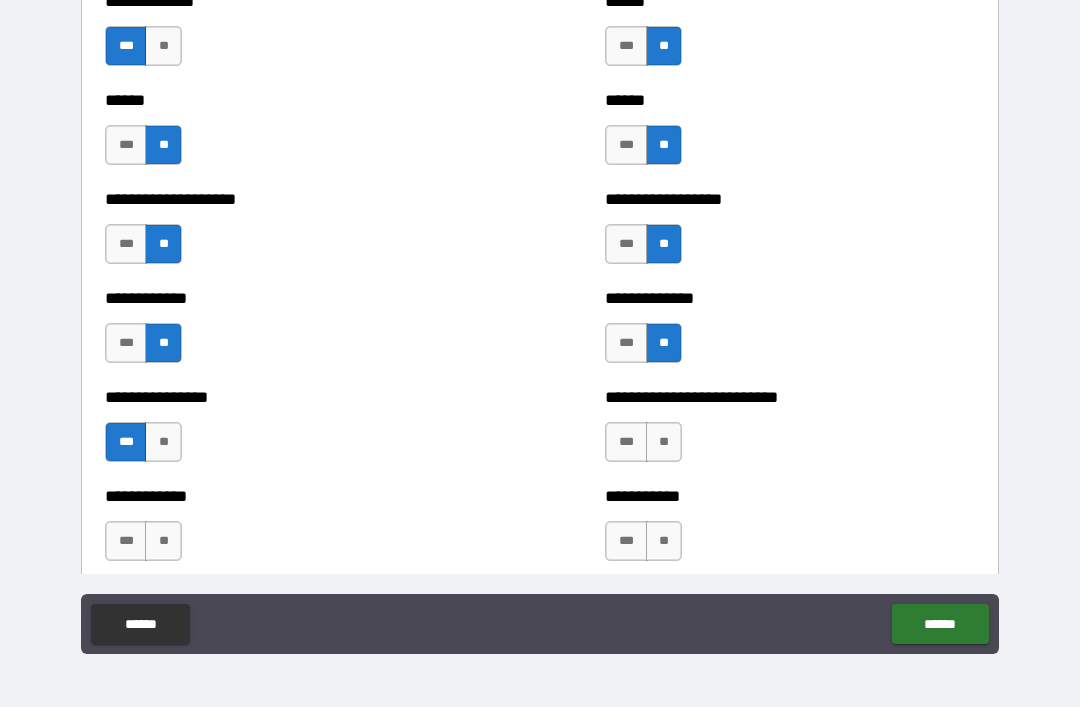 click on "**" at bounding box center [664, 442] 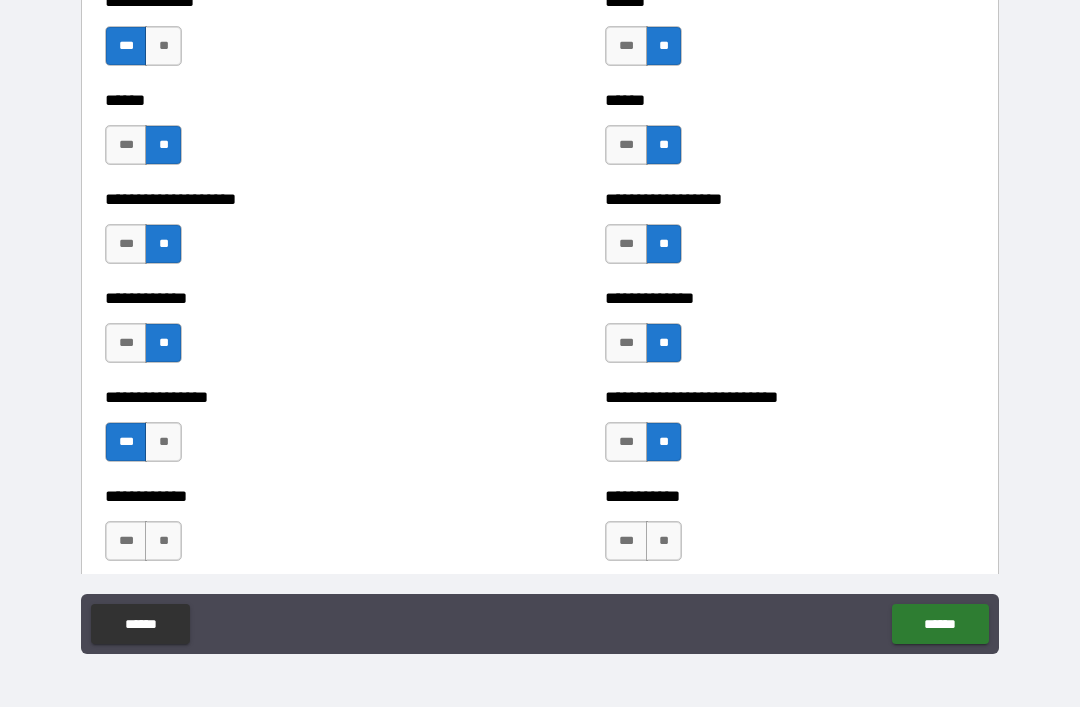 click on "**" at bounding box center (163, 541) 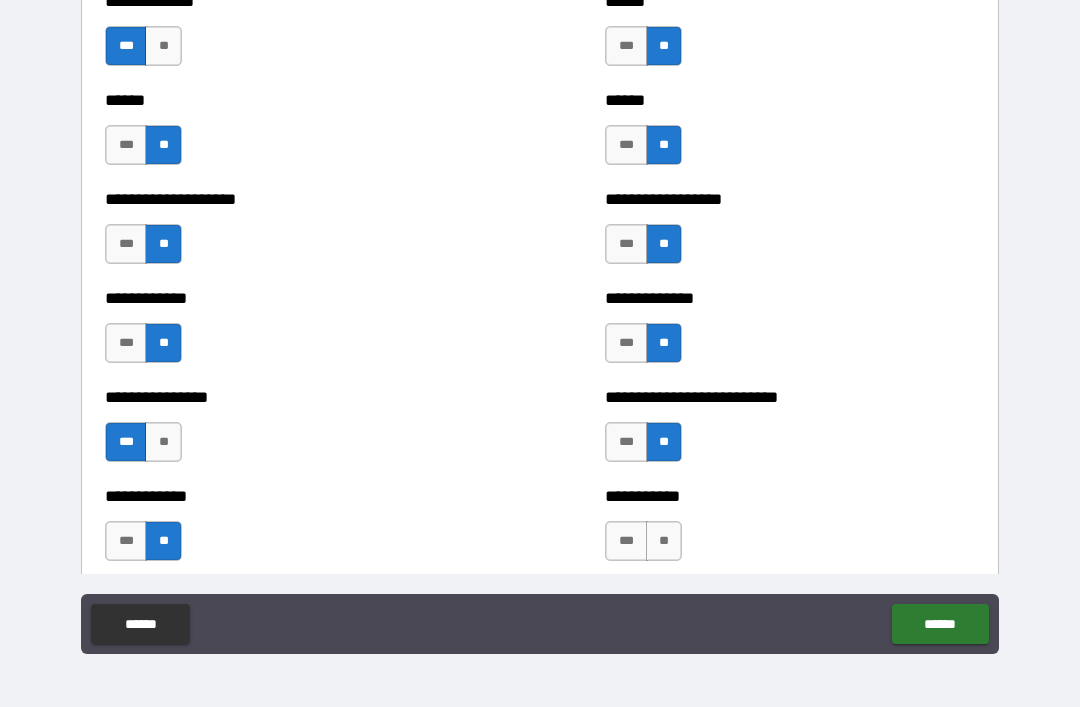 click on "**" at bounding box center [664, 541] 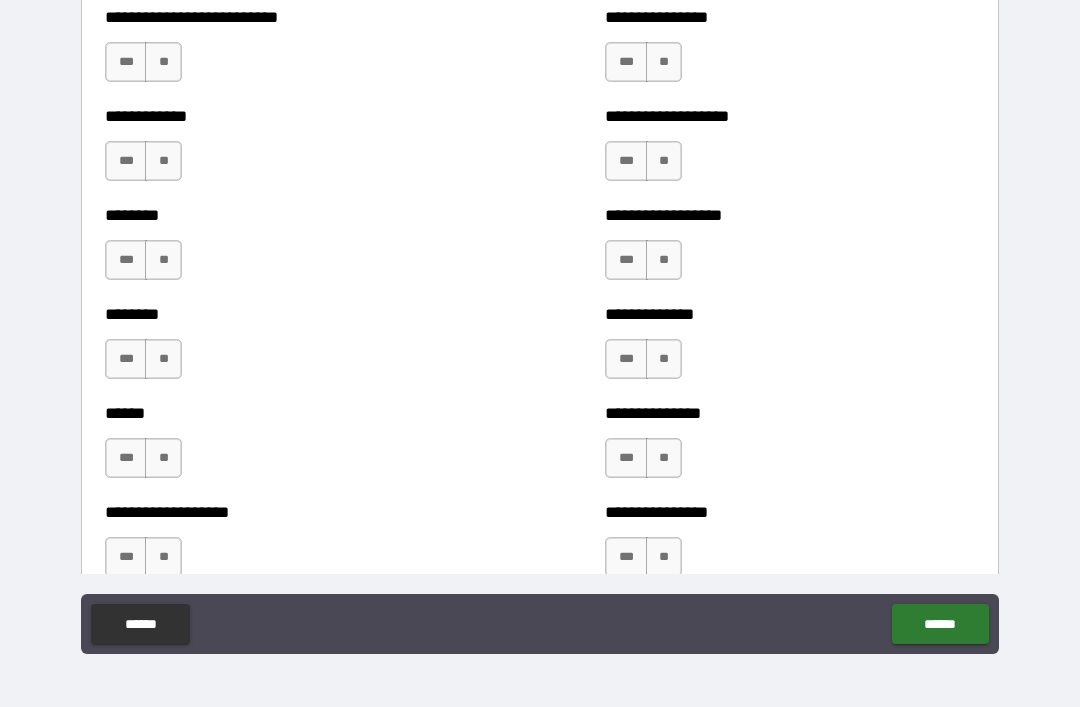 scroll, scrollTop: 4175, scrollLeft: 0, axis: vertical 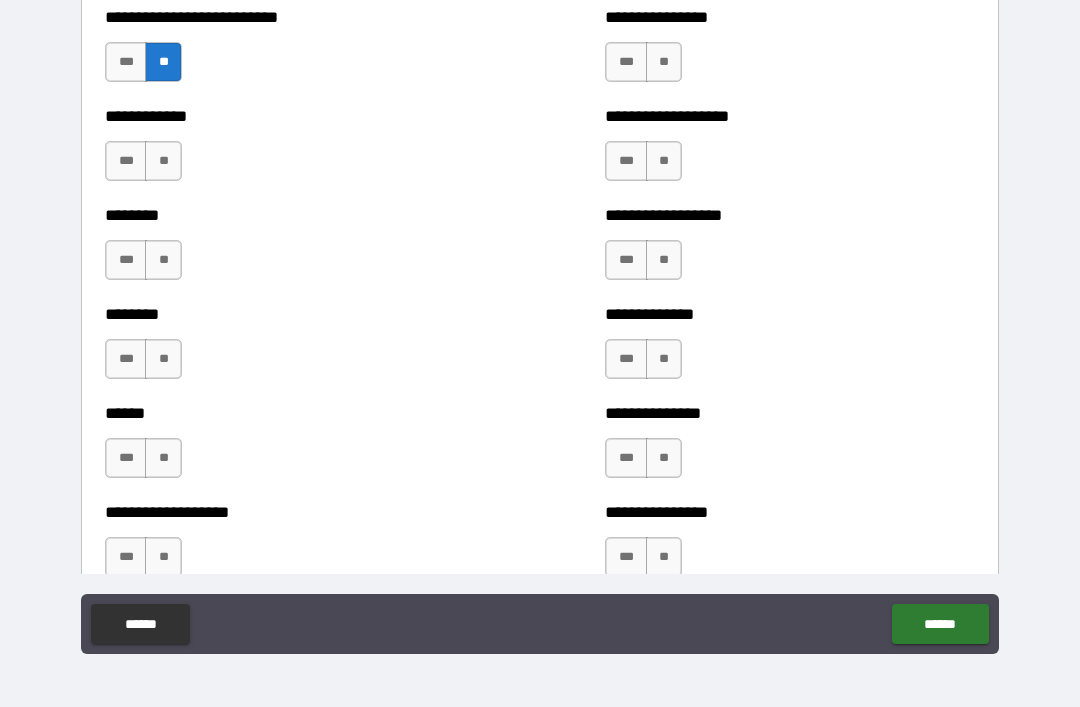 click on "**" at bounding box center (163, 161) 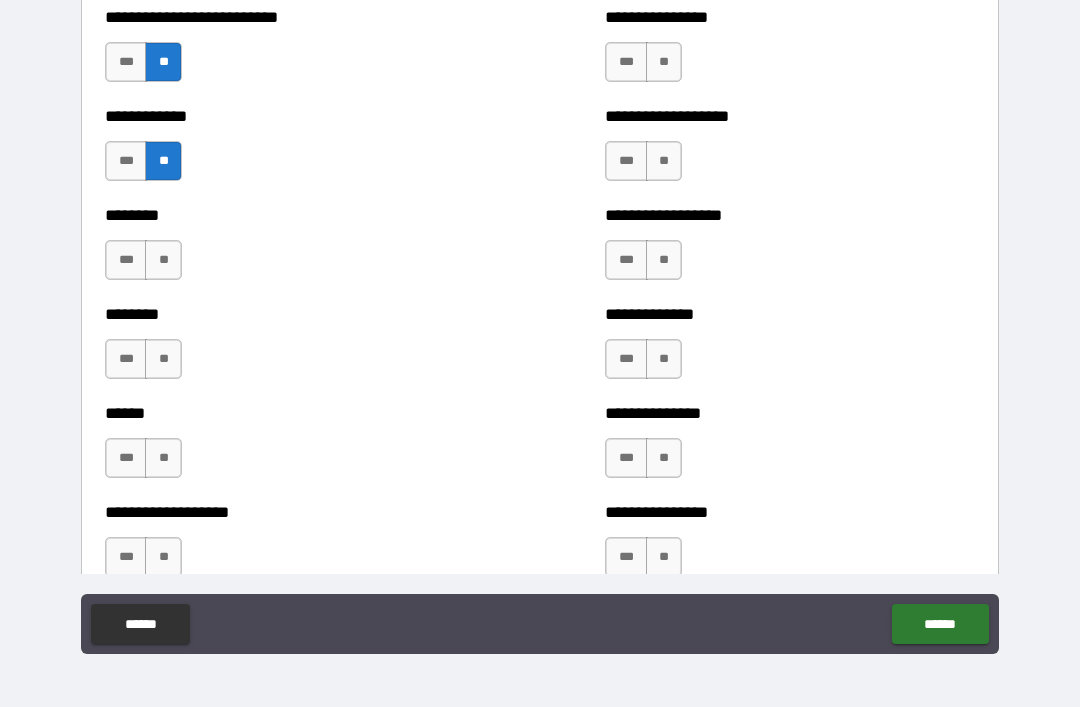 click on "**" at bounding box center (163, 260) 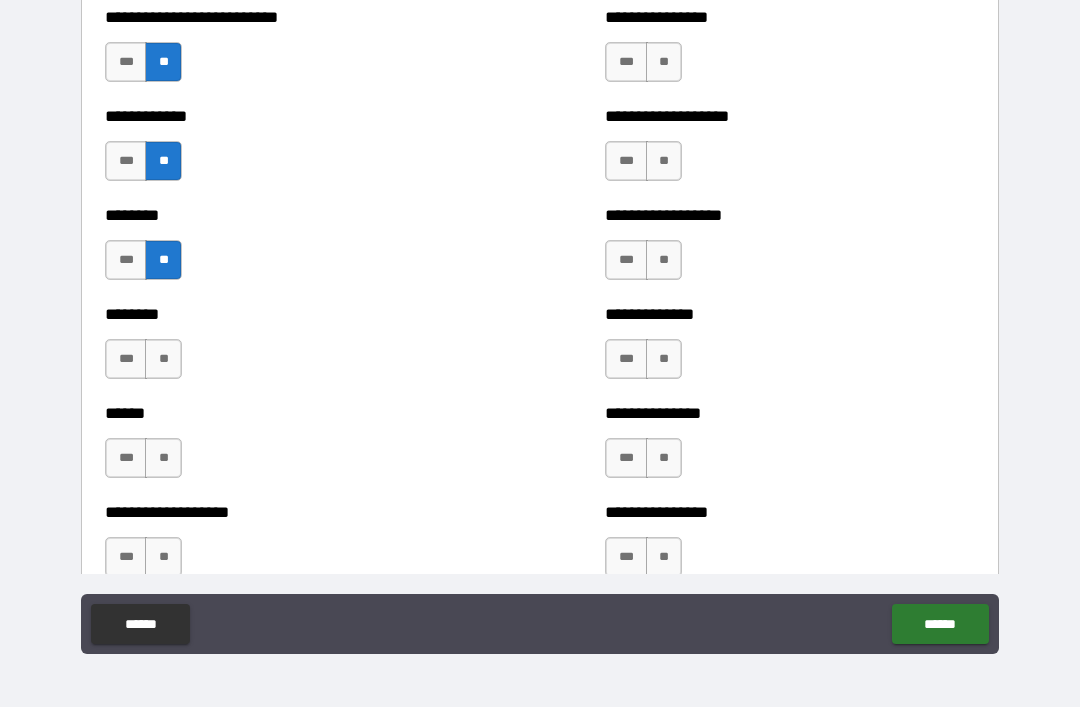 click on "**" at bounding box center [163, 359] 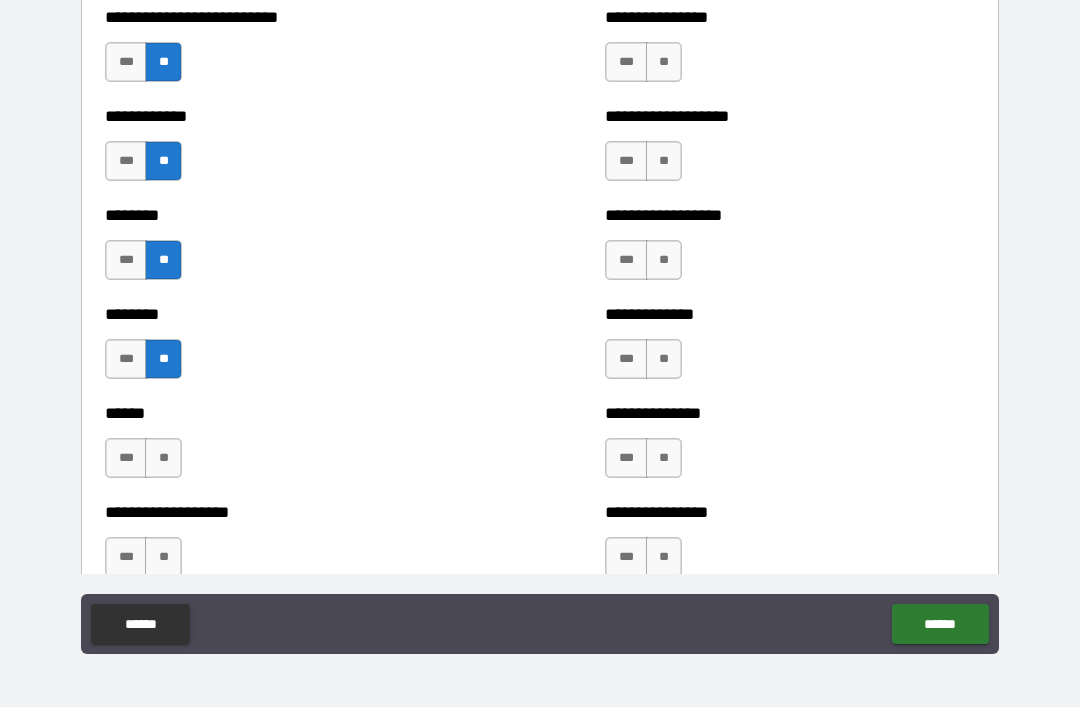 click on "**" at bounding box center [163, 458] 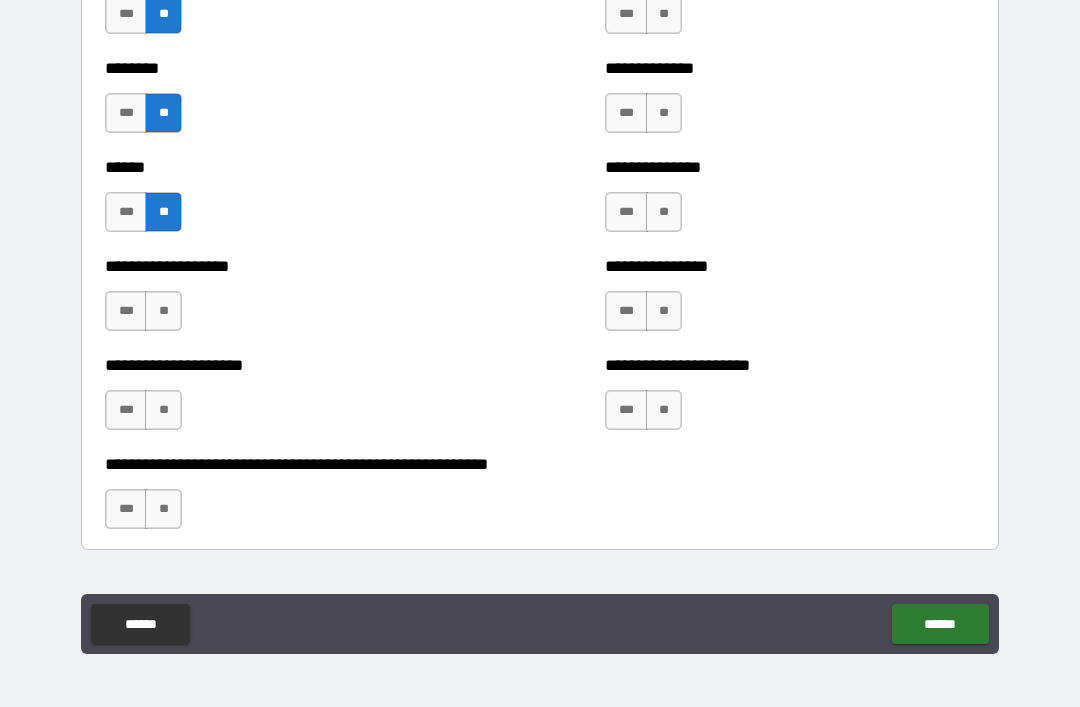 scroll, scrollTop: 4423, scrollLeft: 0, axis: vertical 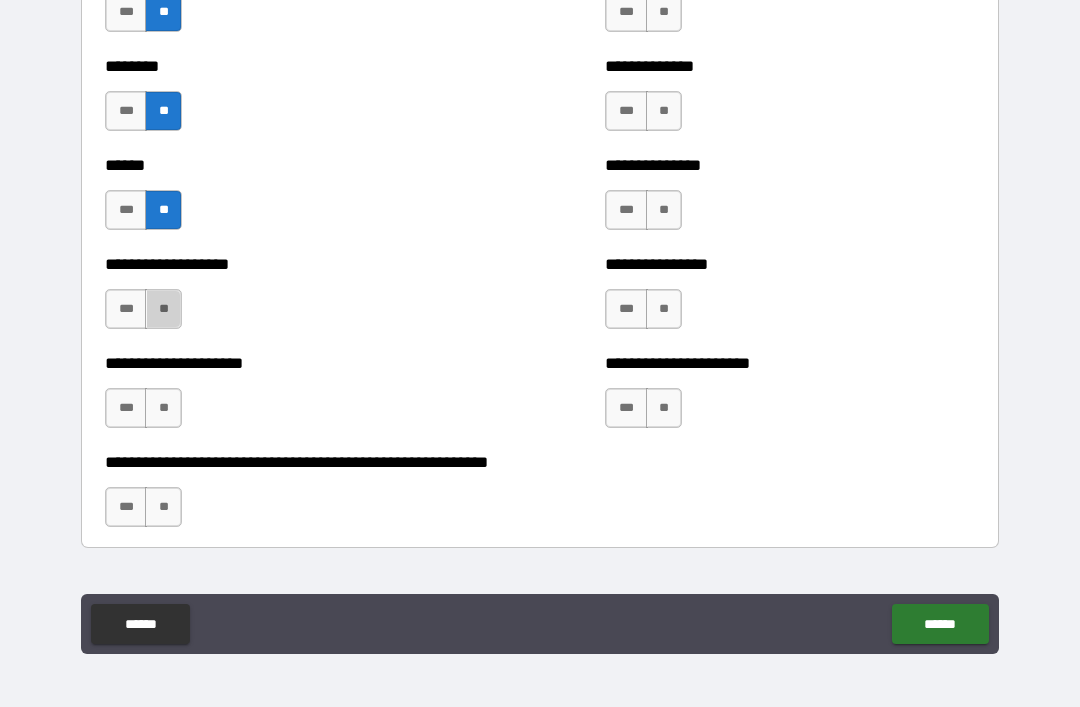 click on "**" at bounding box center [163, 309] 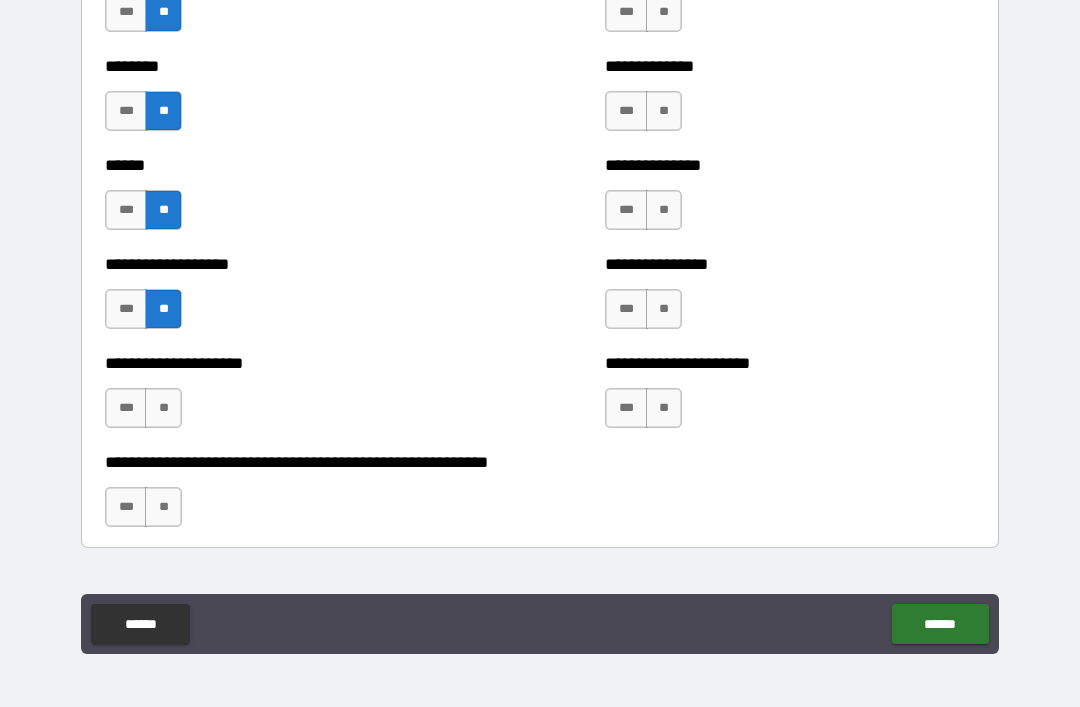 click on "**" at bounding box center (163, 408) 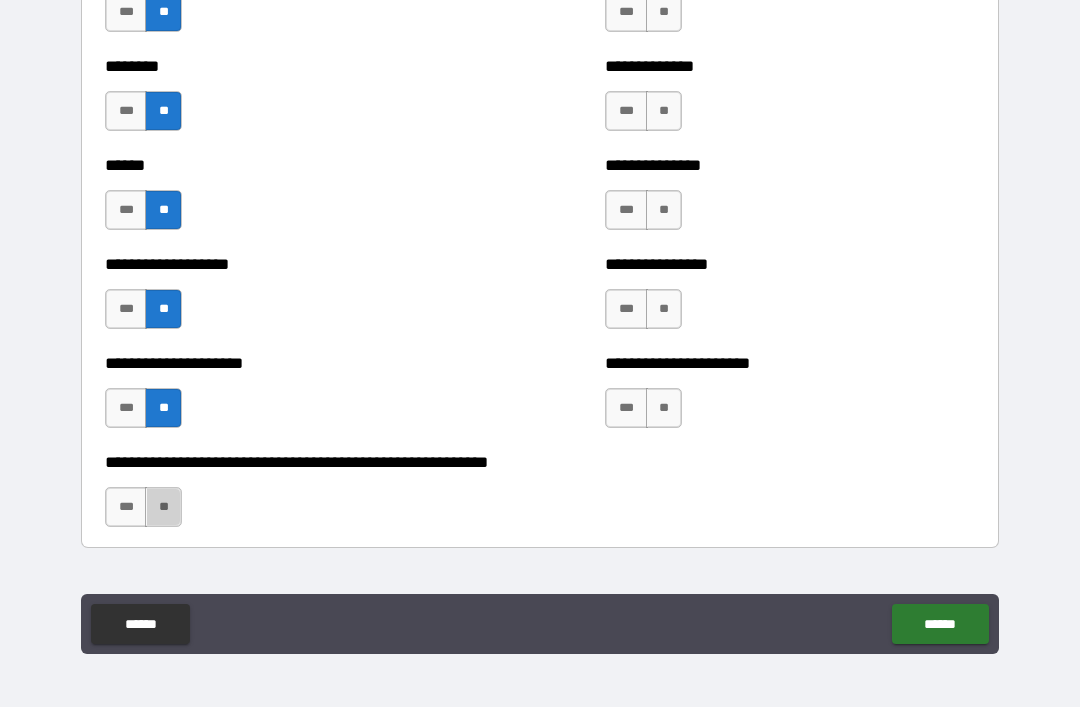 click on "**" at bounding box center (163, 507) 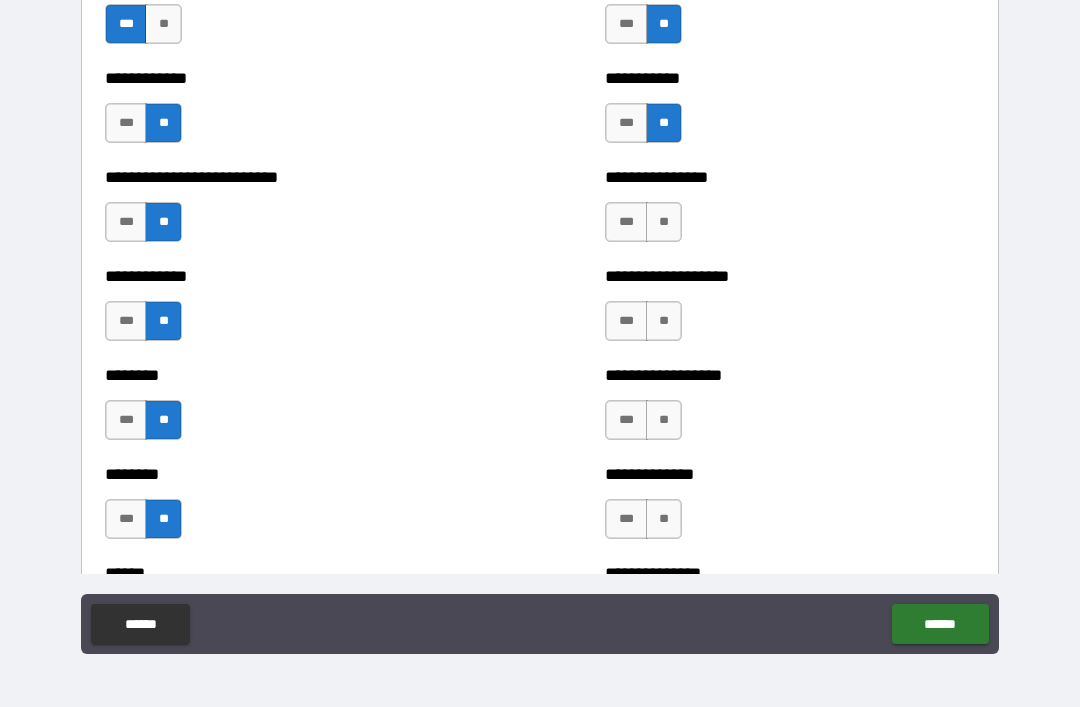 scroll, scrollTop: 4019, scrollLeft: 0, axis: vertical 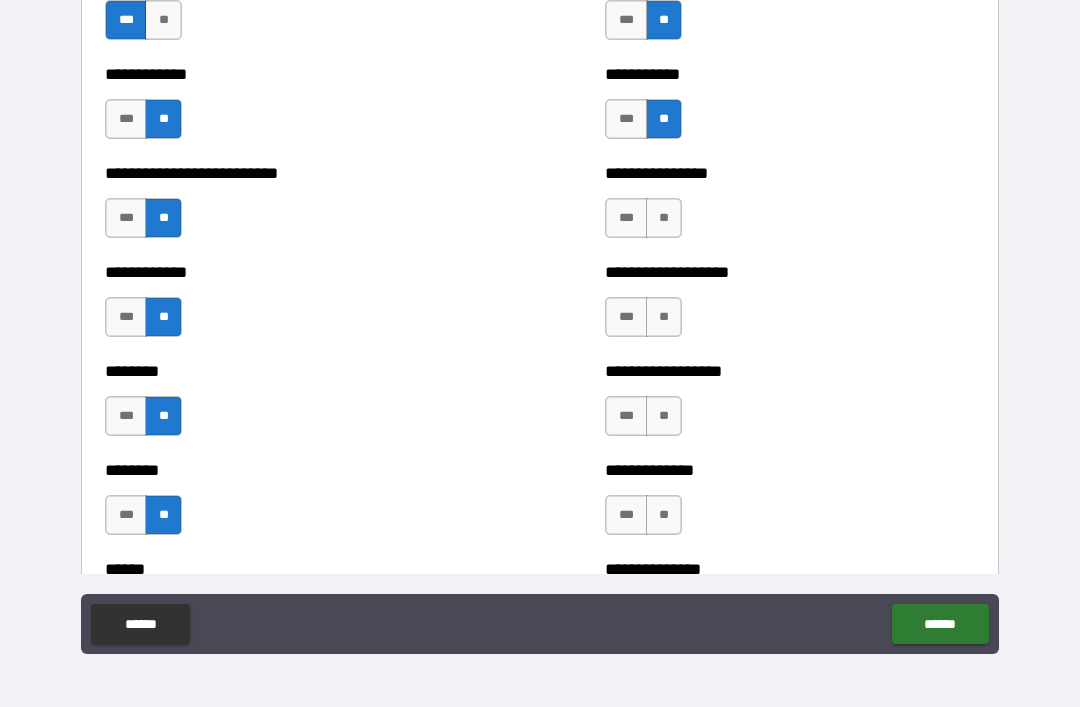 click on "**" at bounding box center (664, 218) 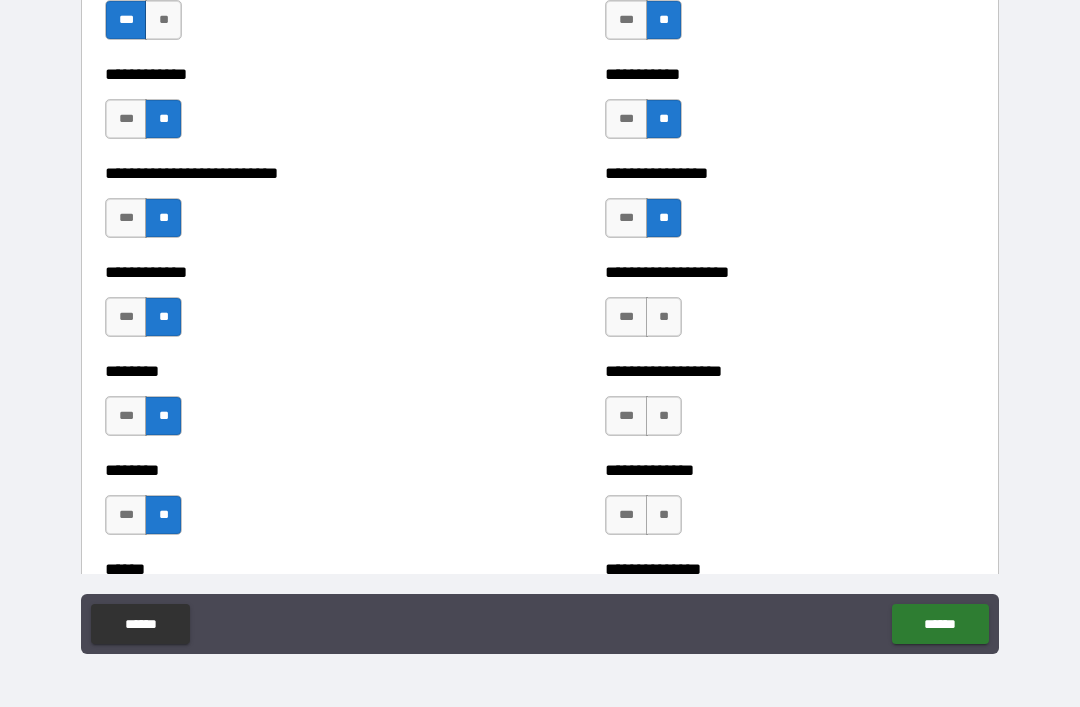 click on "**" at bounding box center [664, 317] 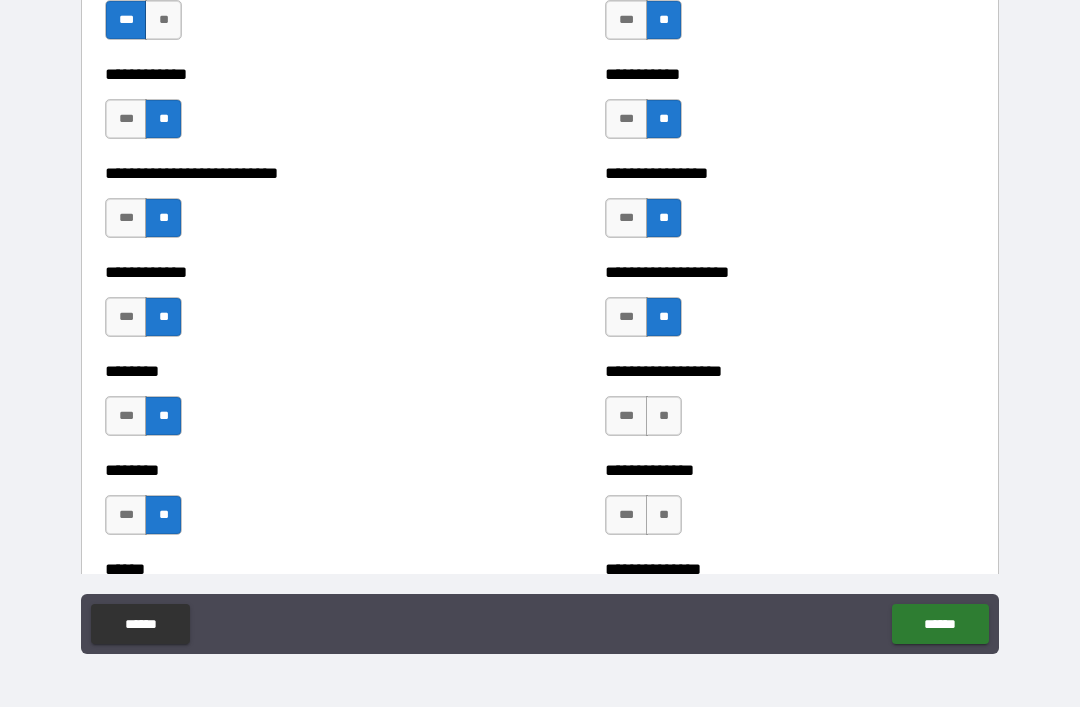 click on "**" at bounding box center (664, 416) 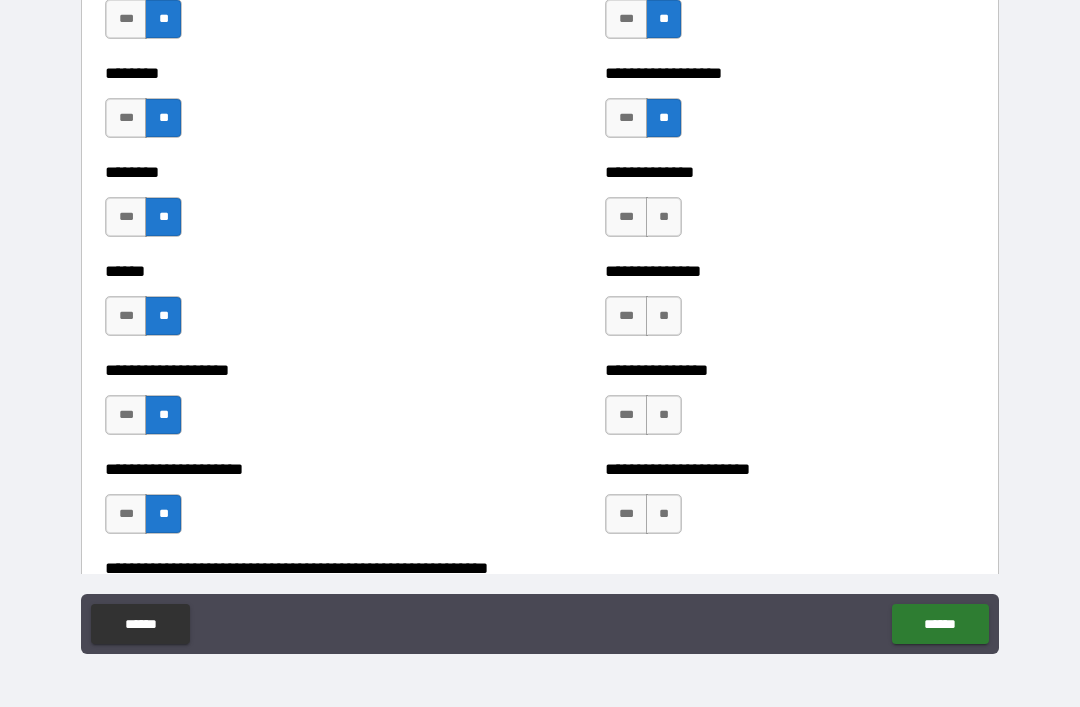 scroll, scrollTop: 4319, scrollLeft: 0, axis: vertical 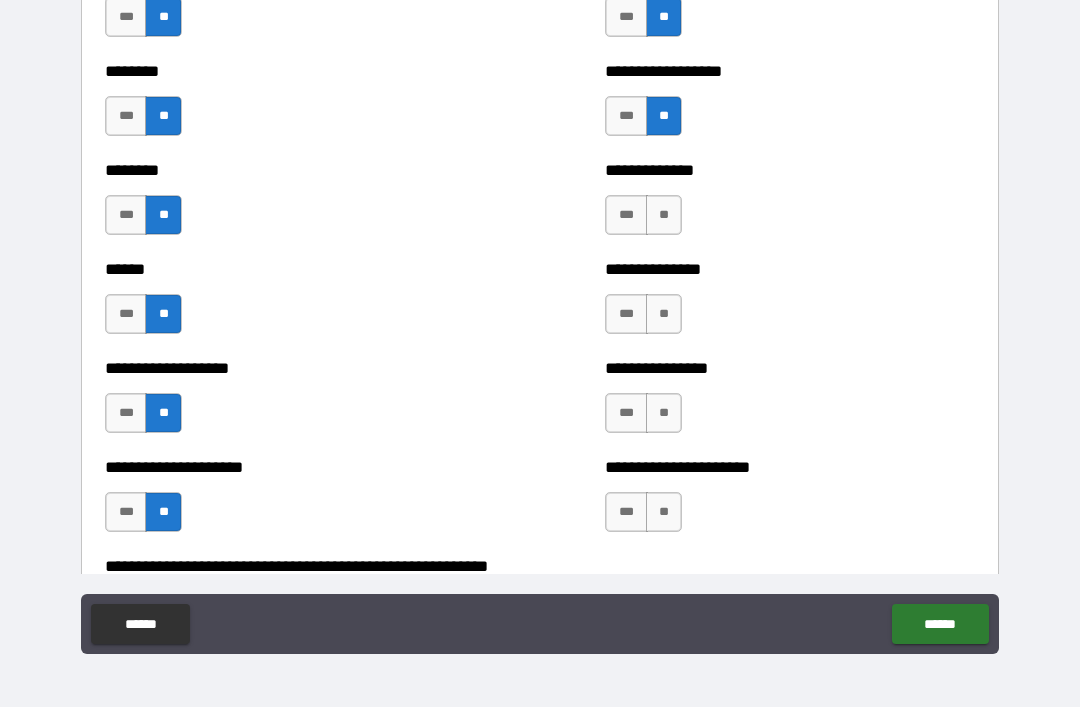 click on "**" at bounding box center (664, 215) 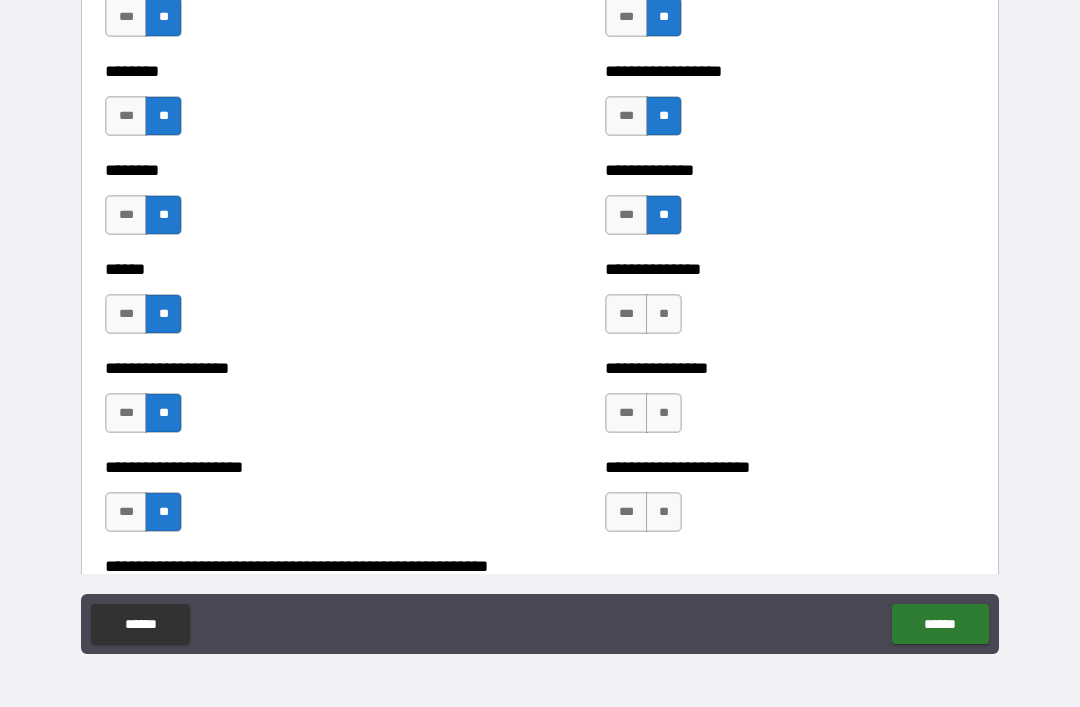 click on "**" at bounding box center [664, 314] 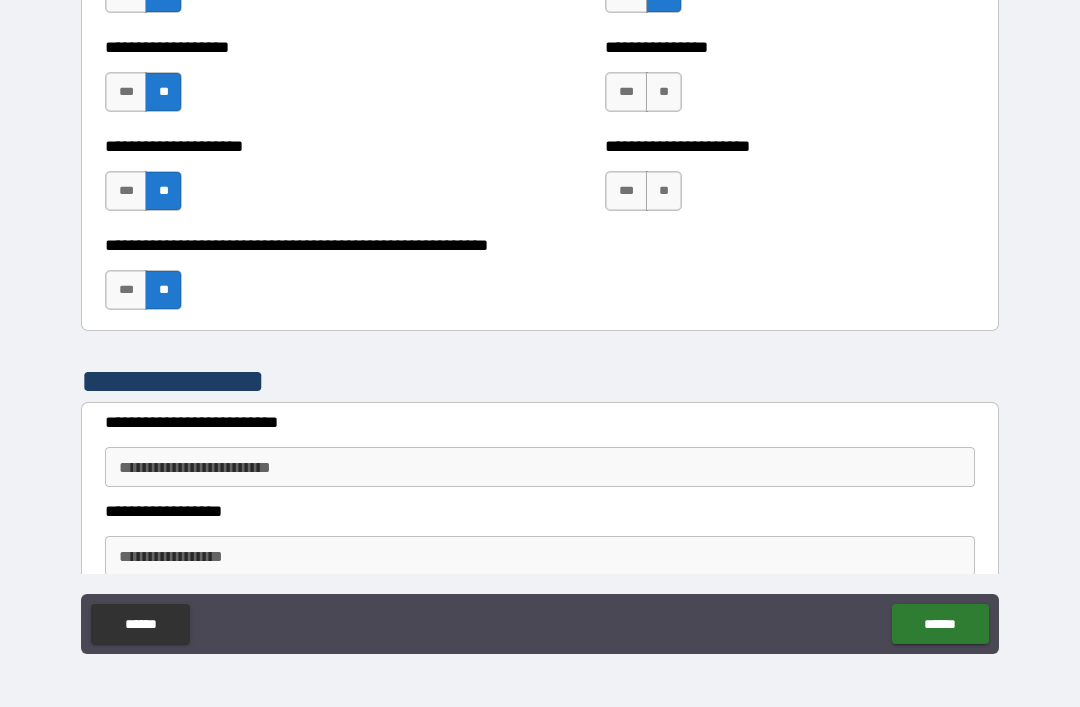 scroll, scrollTop: 4642, scrollLeft: 0, axis: vertical 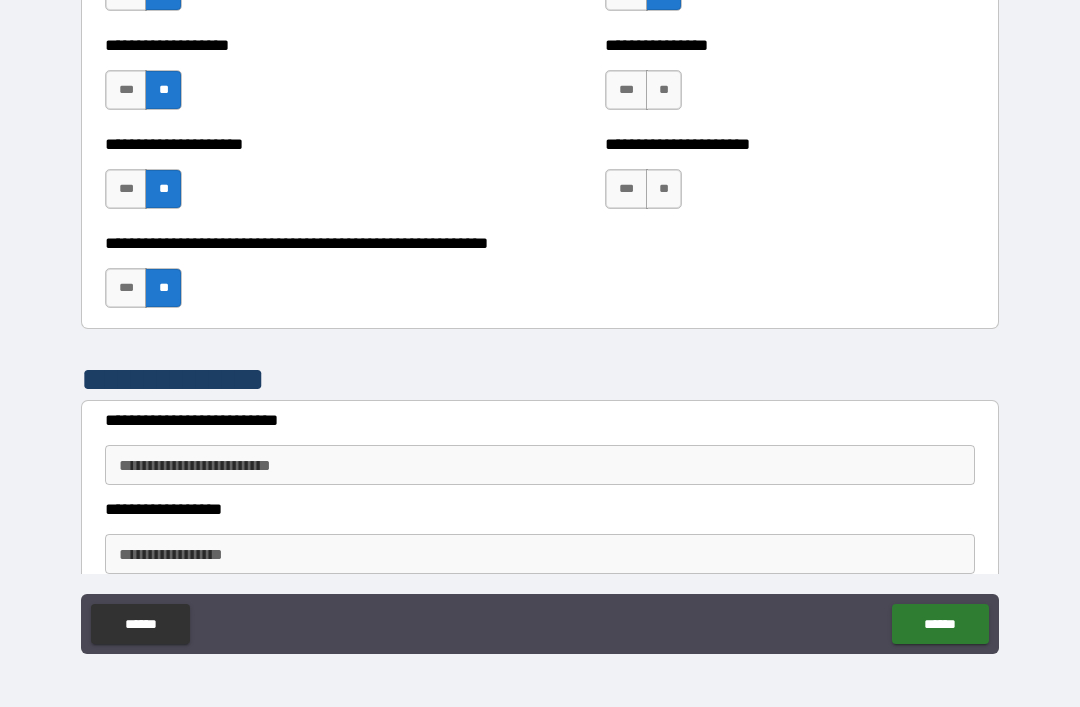 click on "**" at bounding box center (664, 189) 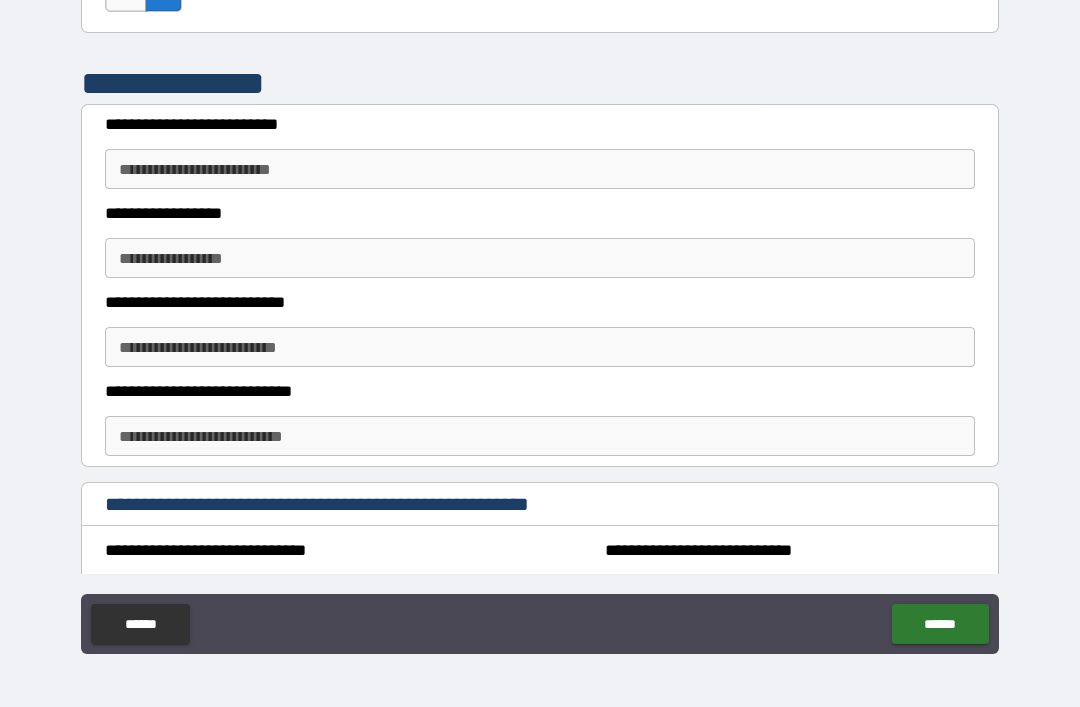 scroll, scrollTop: 4939, scrollLeft: 0, axis: vertical 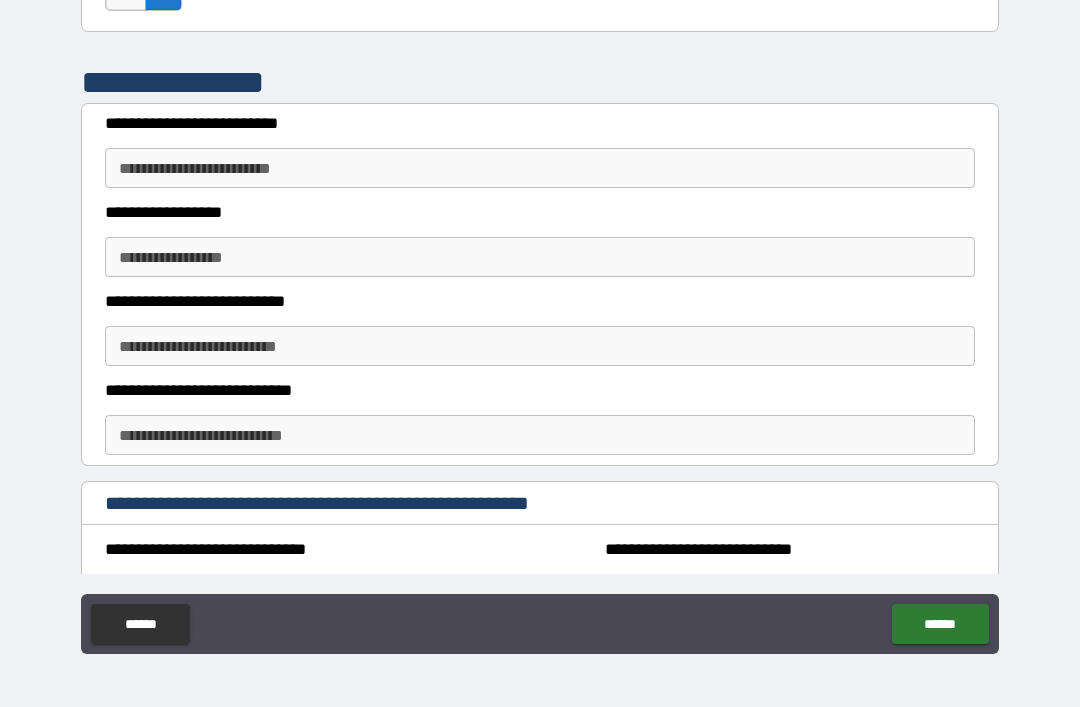 click on "**********" at bounding box center (540, 168) 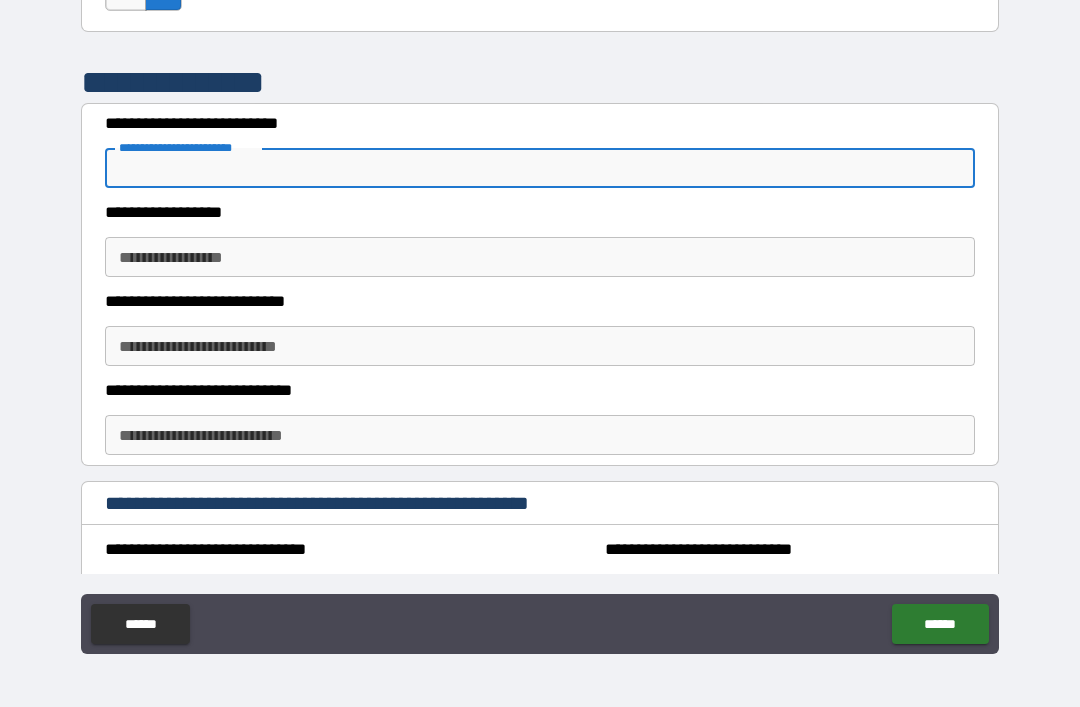 click on "[FIRST] [LAST] [STREET] [CITY], [STATE] [ZIP] [COUNTRY] [PHONE] [EMAIL] [SSN] [DLN] [CC] [DOB] [AGE] [ADDRESS] [COORDINATES] [POSTAL_CODE] [TIME] [DATE] [BRAND] [PRODUCT] [PRICE] [CURRENCY] [NUMBER] [GENERAL_TERM] [LOCATION]" at bounding box center (540, 324) 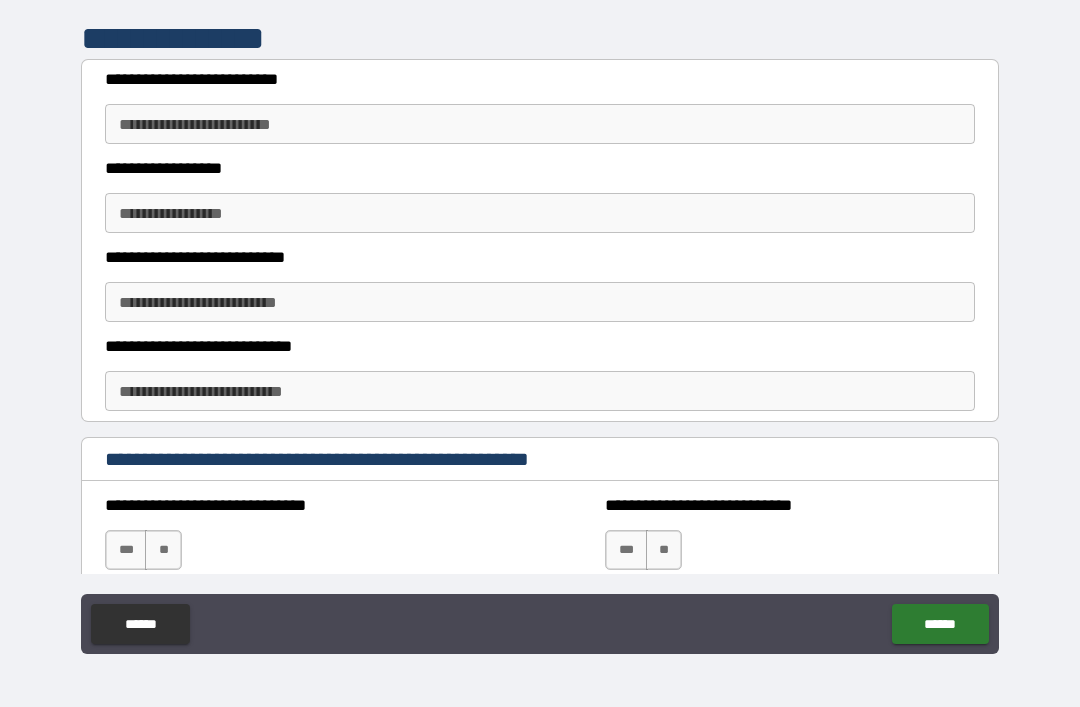 scroll, scrollTop: 4990, scrollLeft: 0, axis: vertical 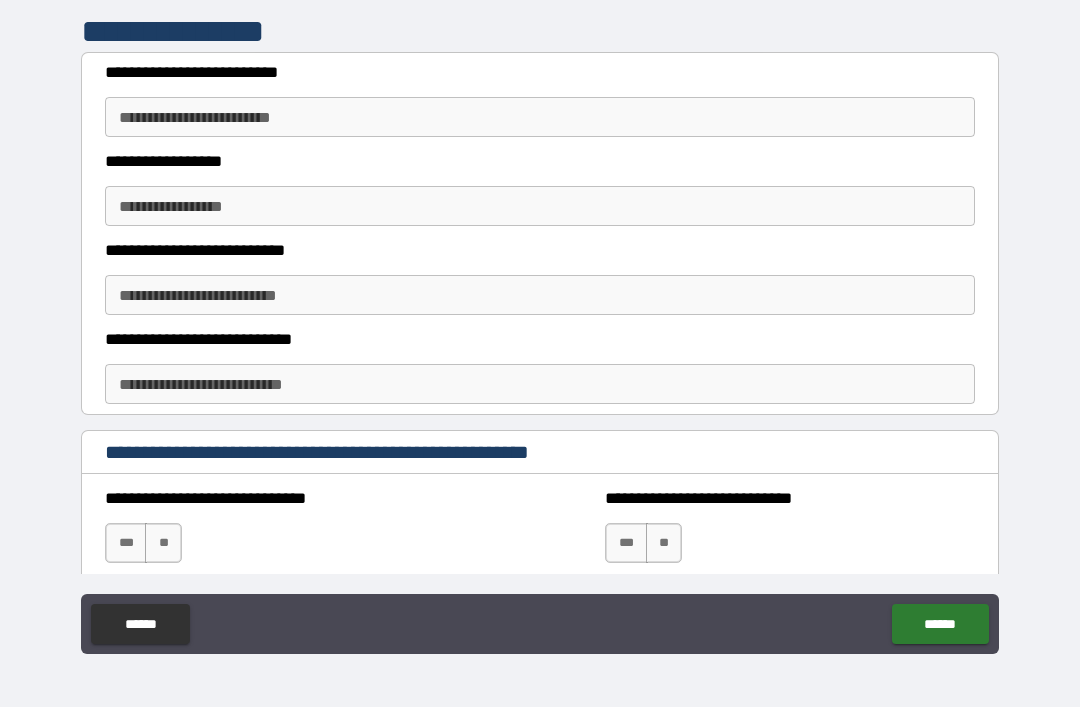 click on "**********" at bounding box center (540, 117) 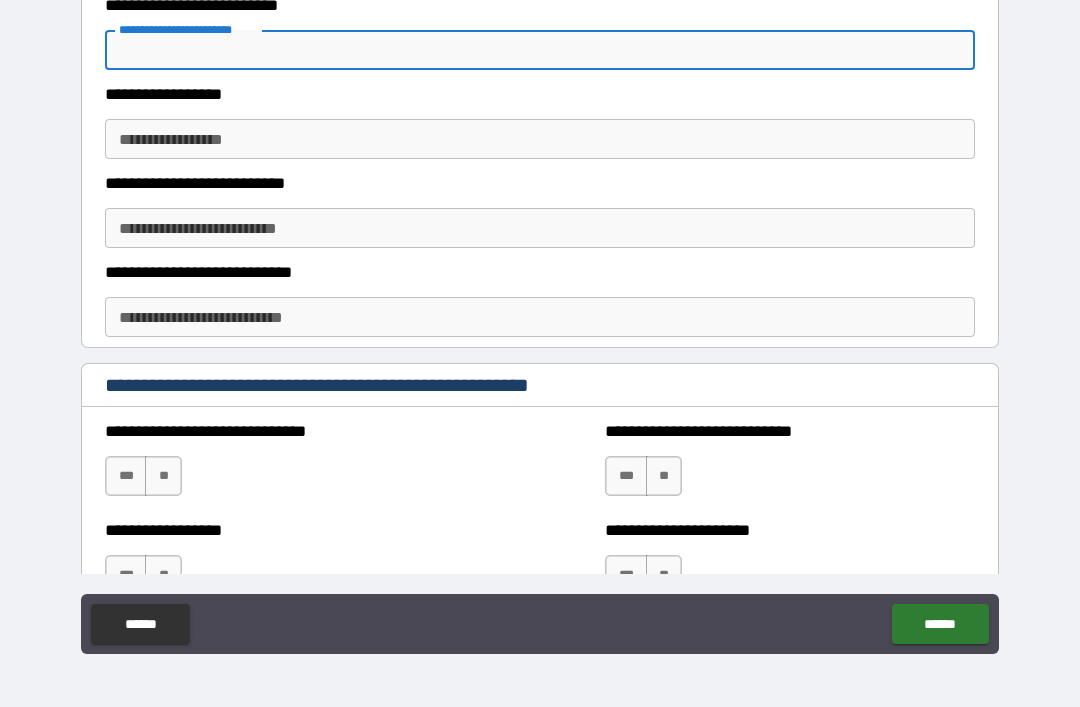 scroll, scrollTop: 5062, scrollLeft: 0, axis: vertical 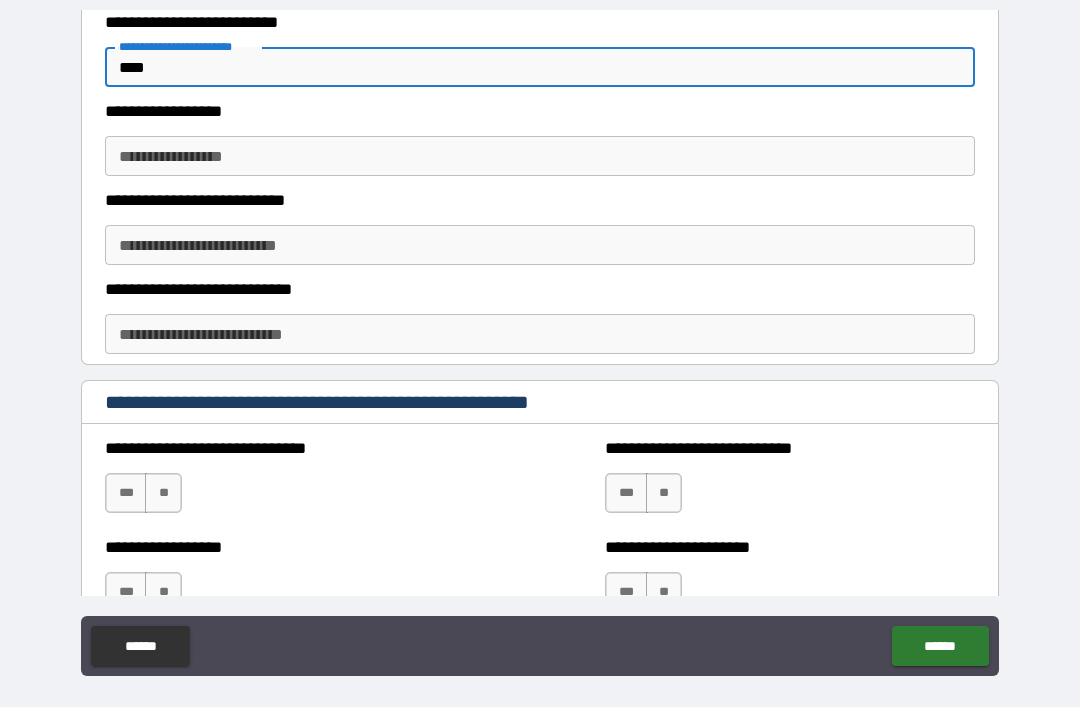 type on "****" 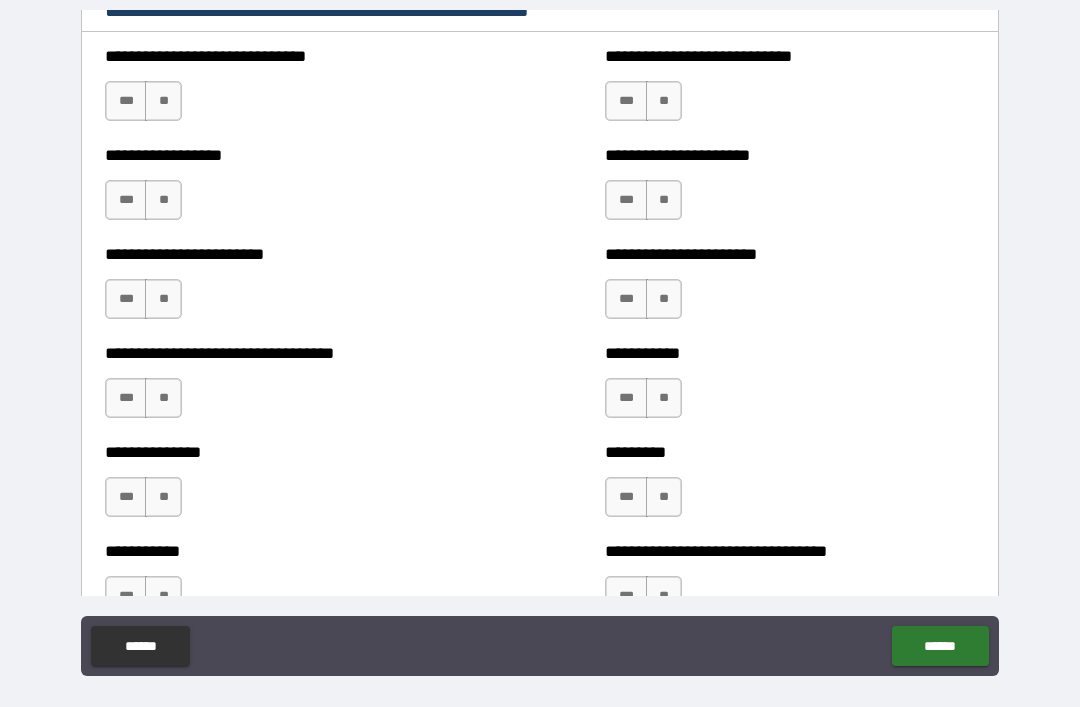 scroll, scrollTop: 5455, scrollLeft: 0, axis: vertical 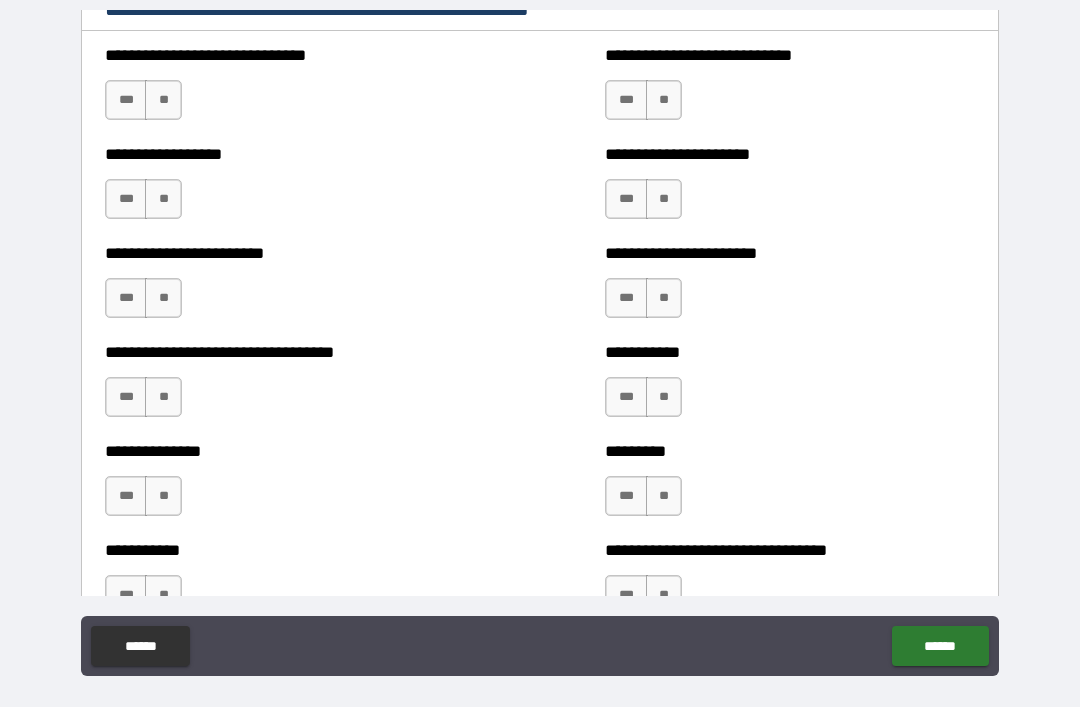 click on "**" at bounding box center [163, 100] 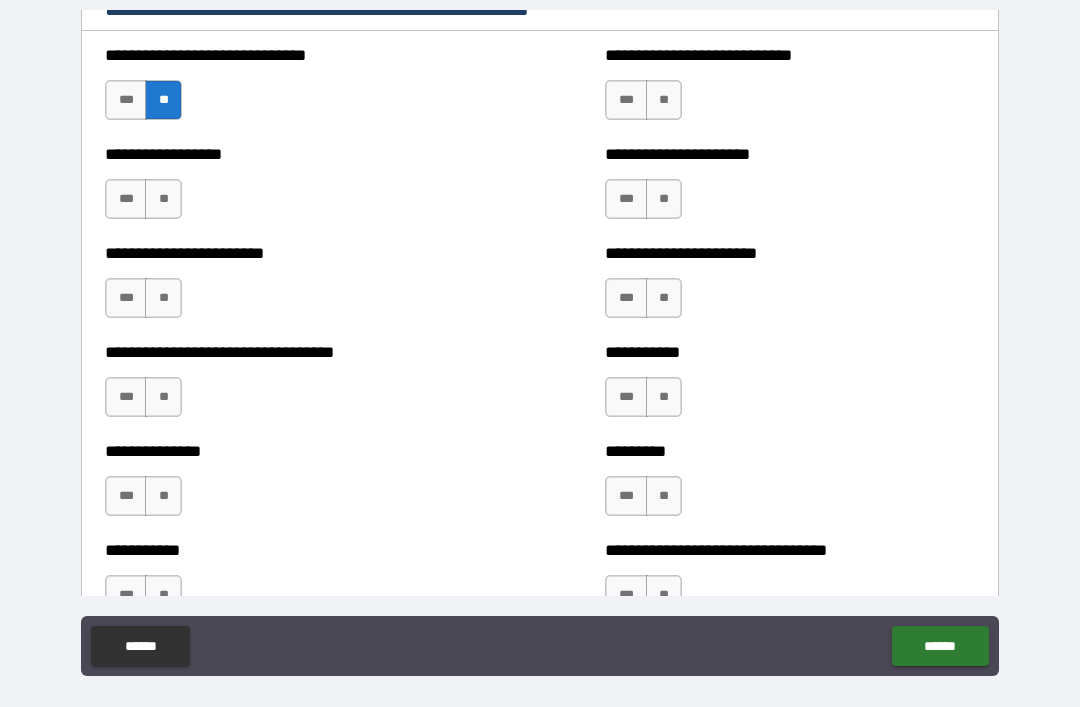 scroll, scrollTop: 43, scrollLeft: 0, axis: vertical 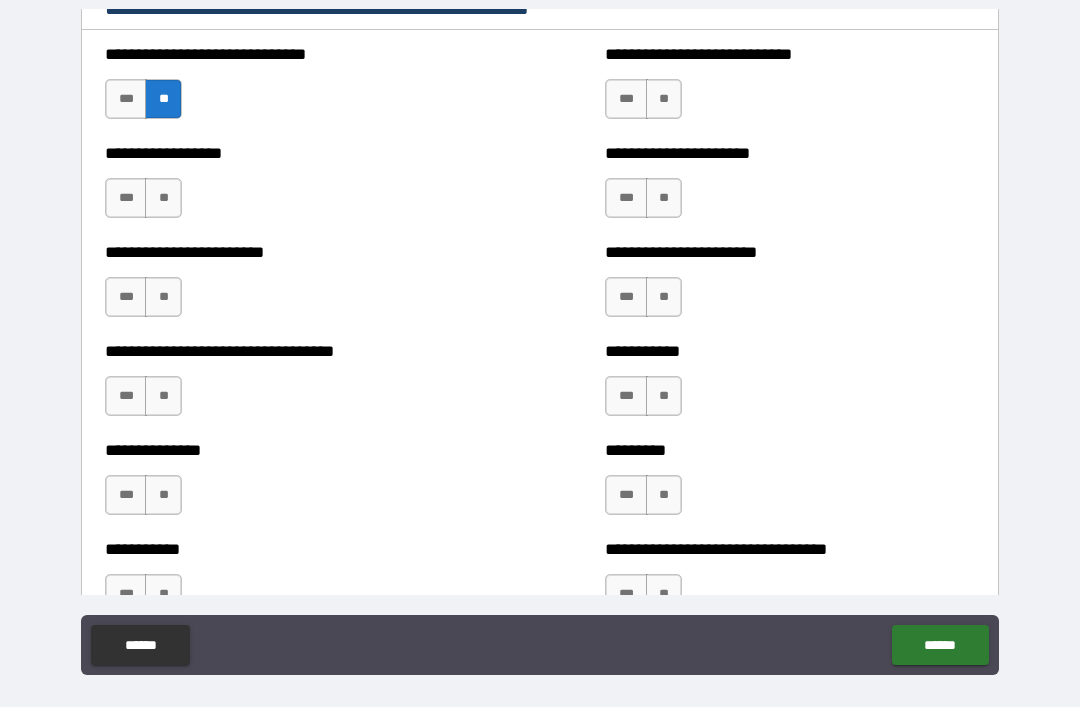 click on "*** **" at bounding box center (646, 104) 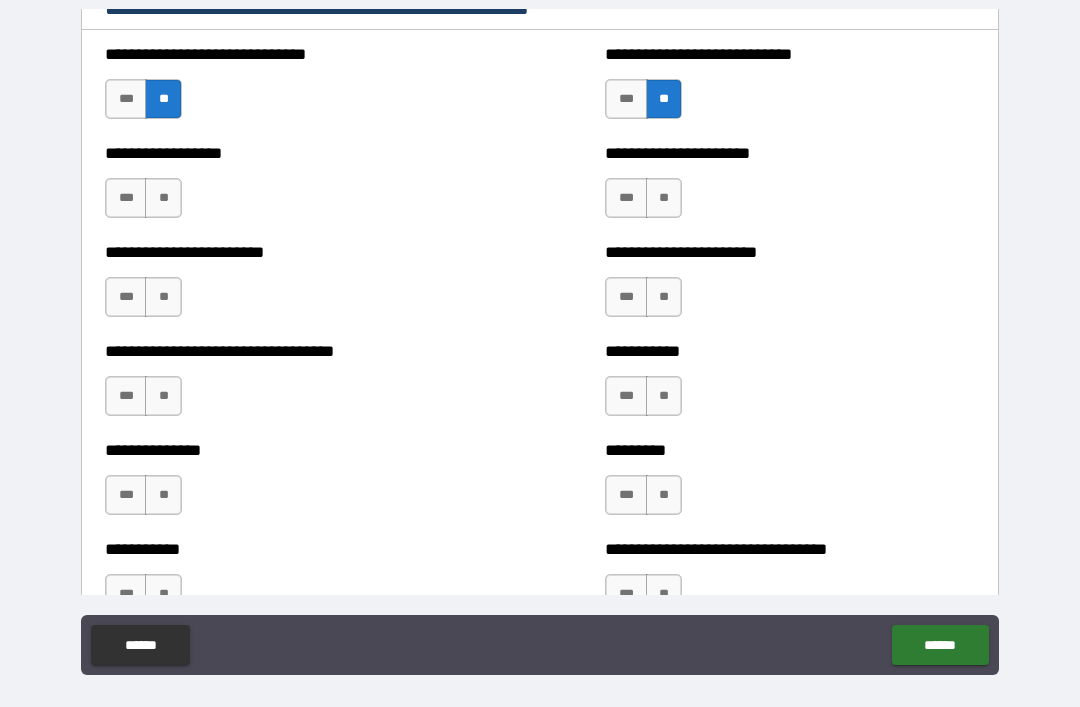 click on "**" at bounding box center [664, 198] 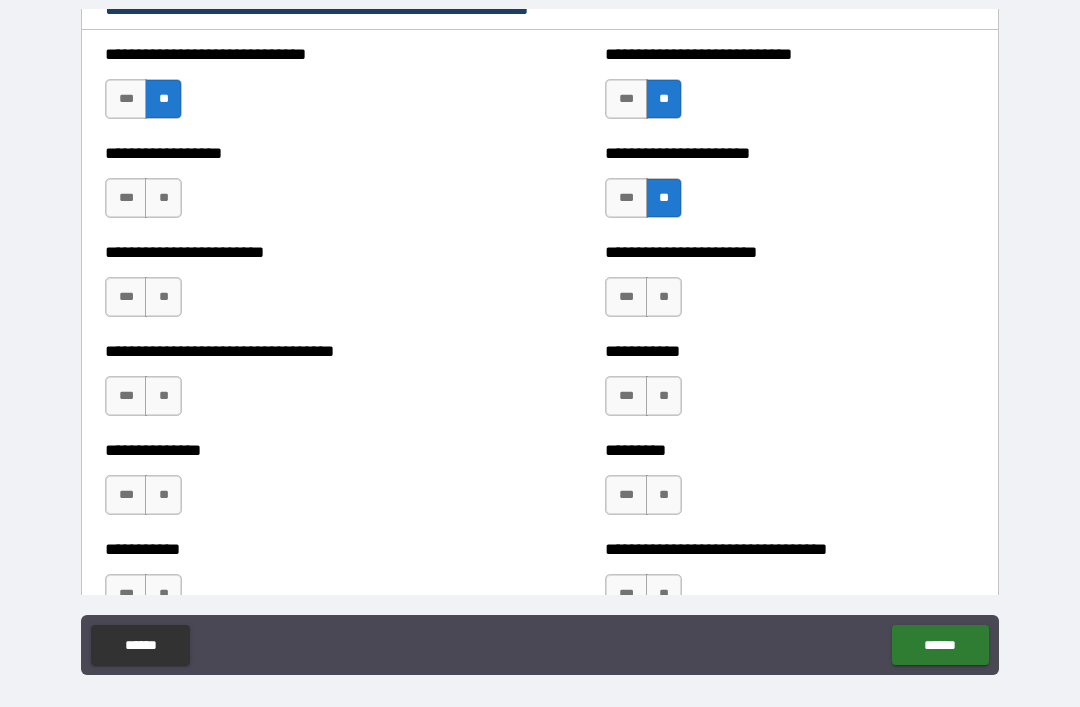 click on "**" at bounding box center (163, 198) 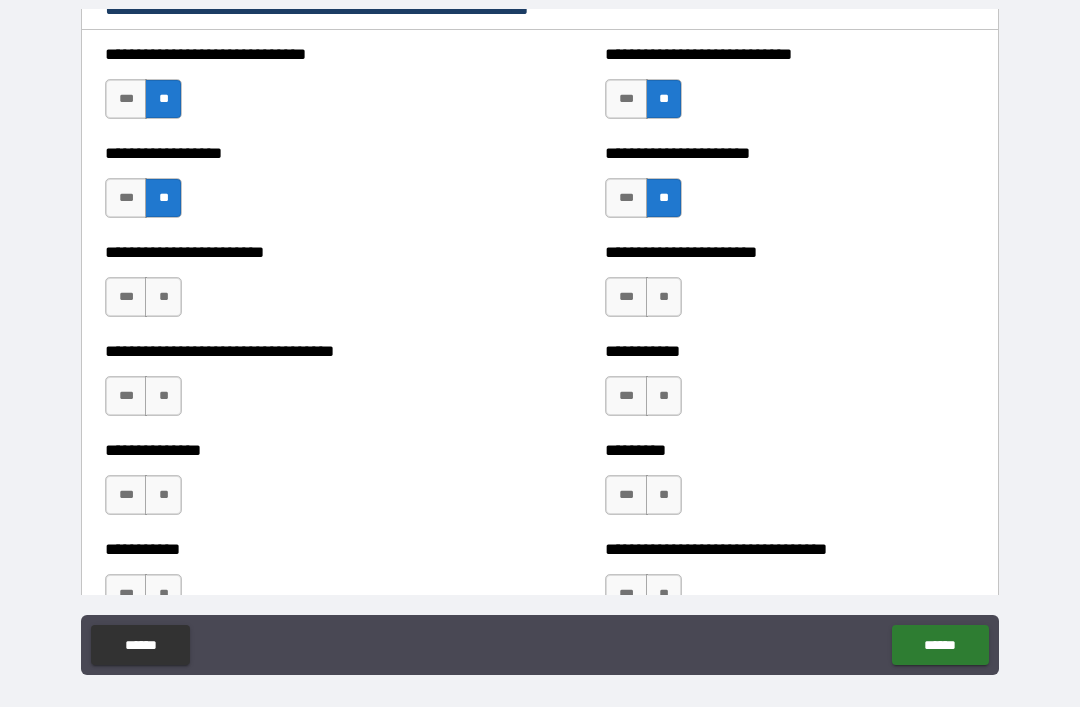 click on "**" at bounding box center (163, 297) 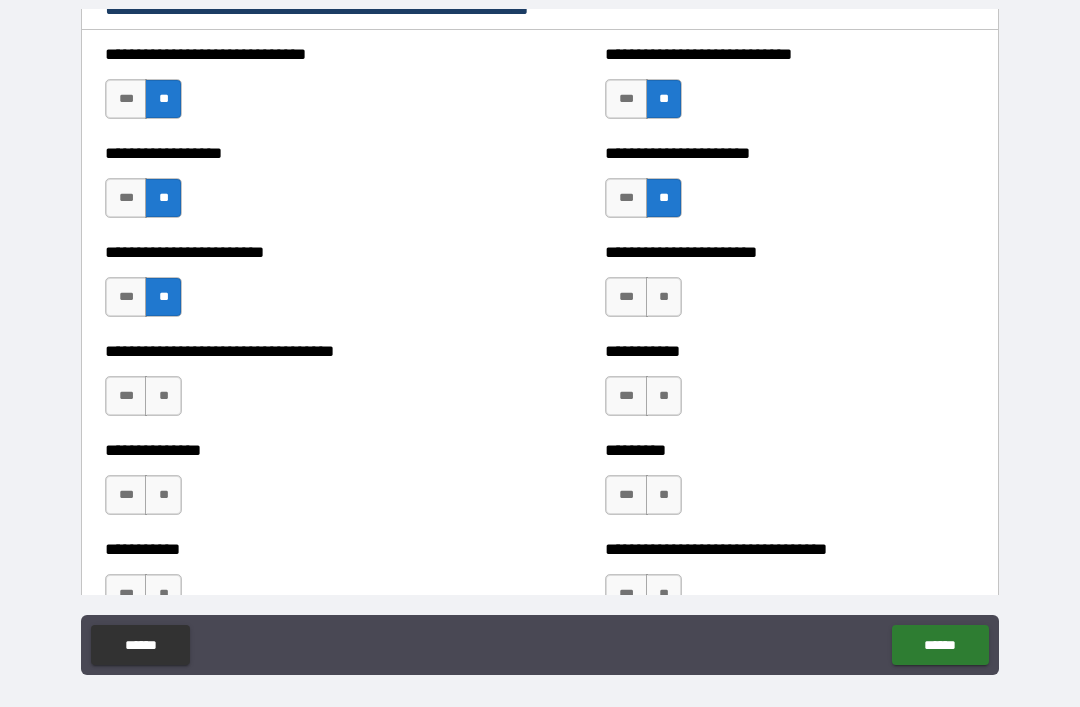 click on "**" at bounding box center (664, 297) 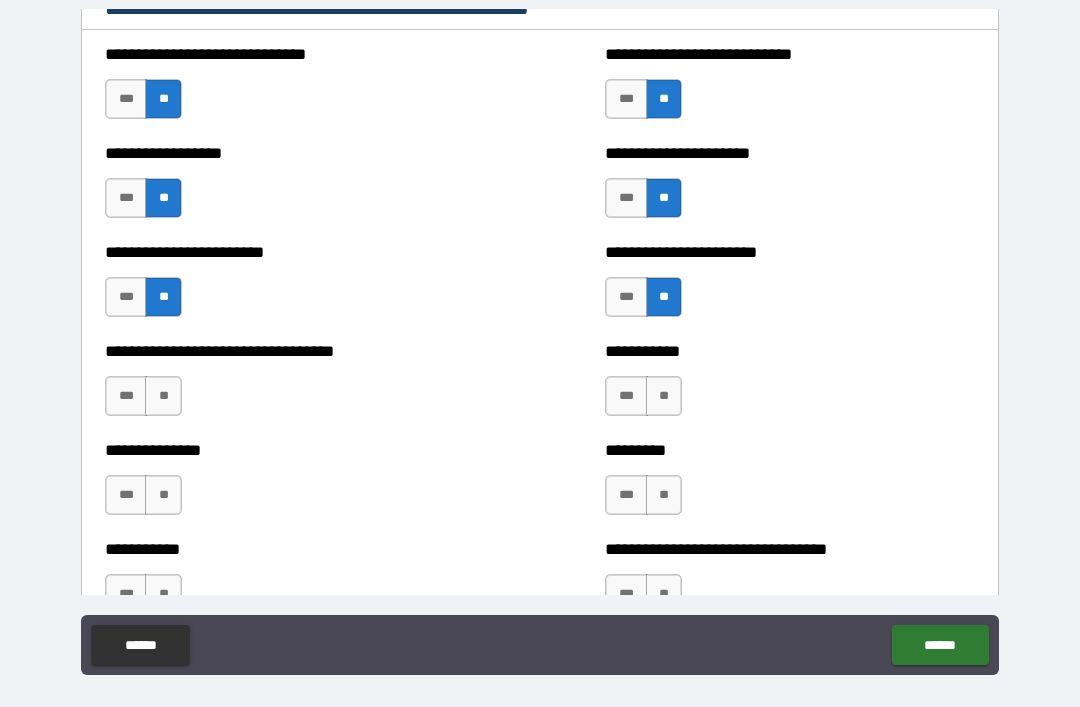 click on "**" at bounding box center (664, 396) 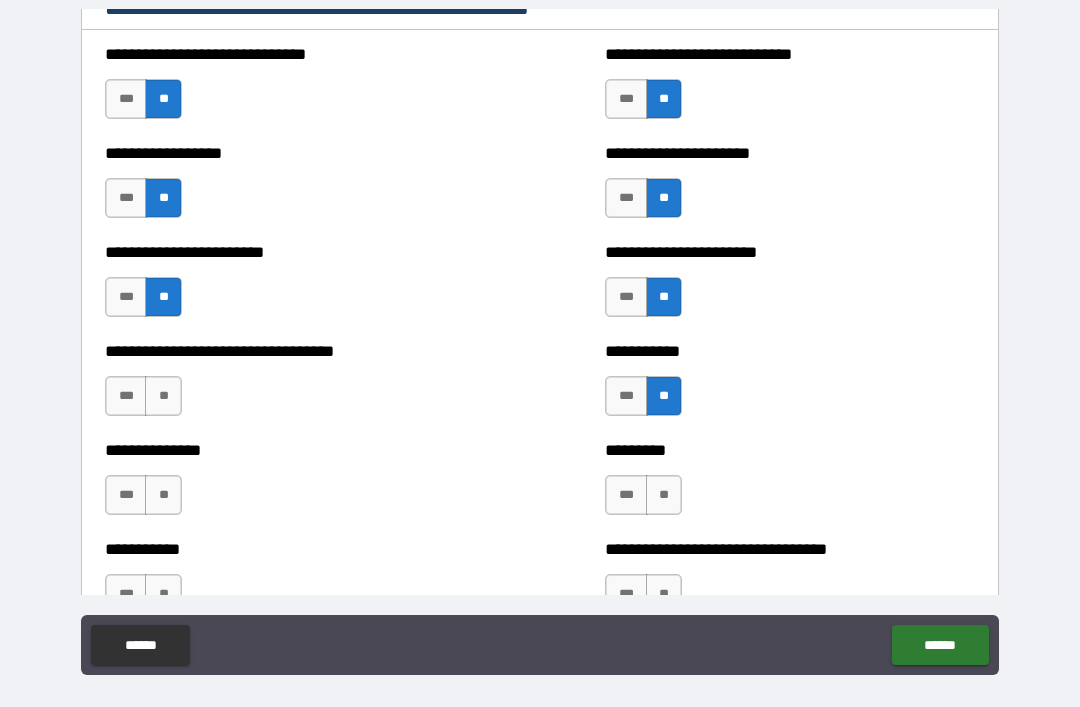 click on "**" at bounding box center [163, 396] 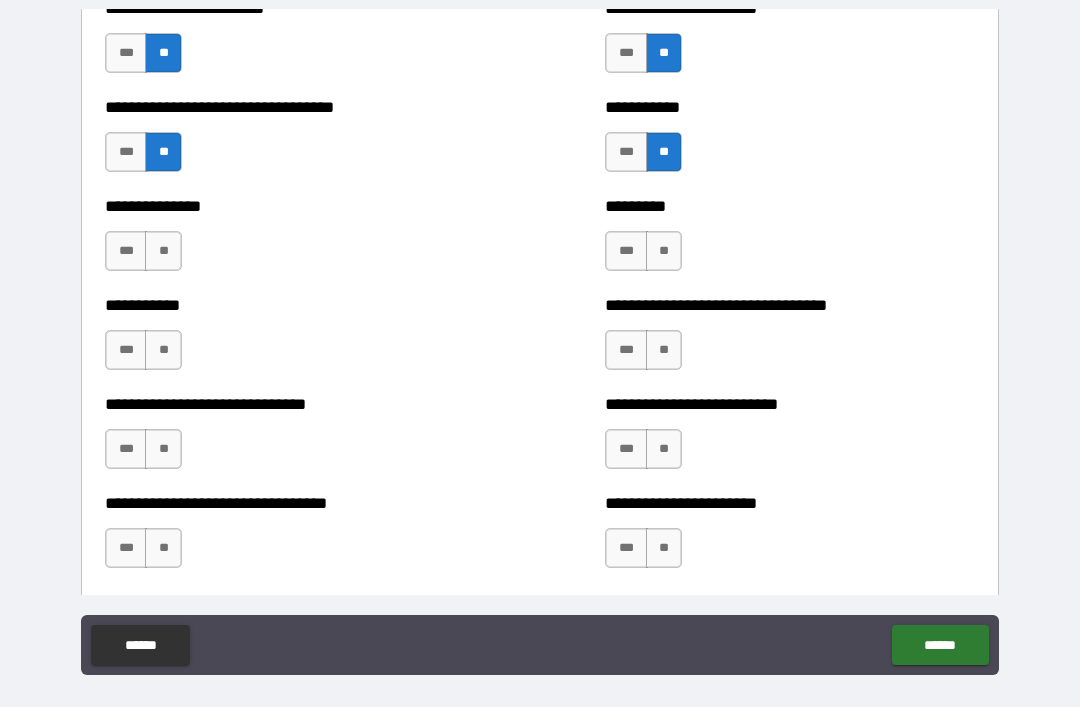 scroll, scrollTop: 5720, scrollLeft: 0, axis: vertical 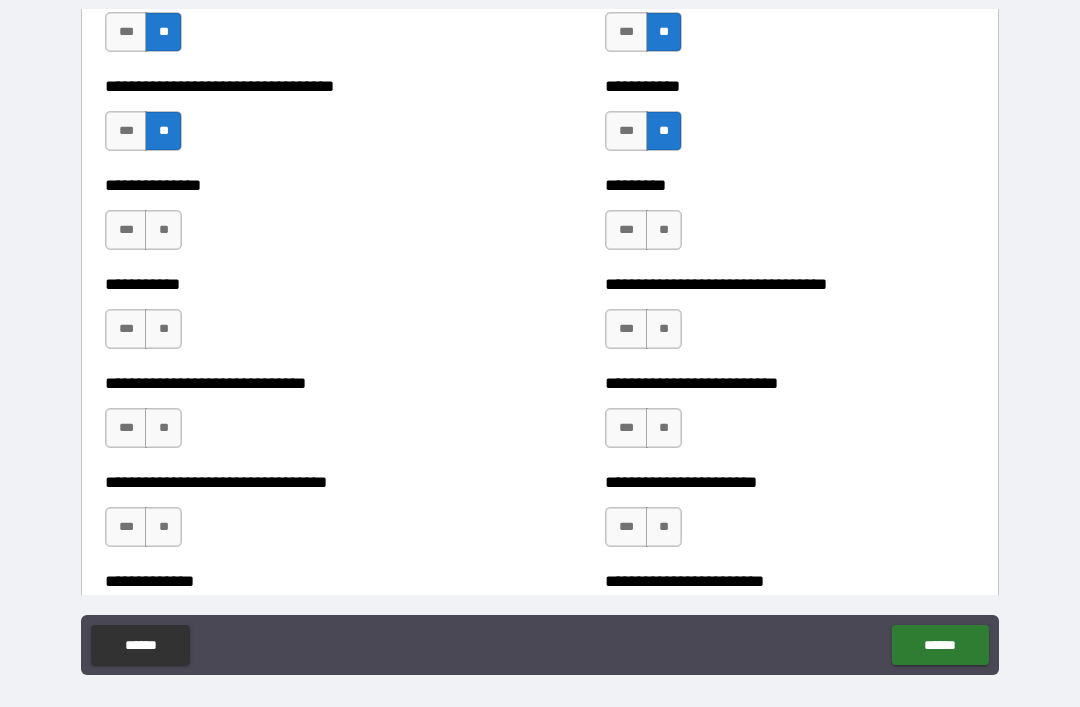 click on "**" at bounding box center (163, 230) 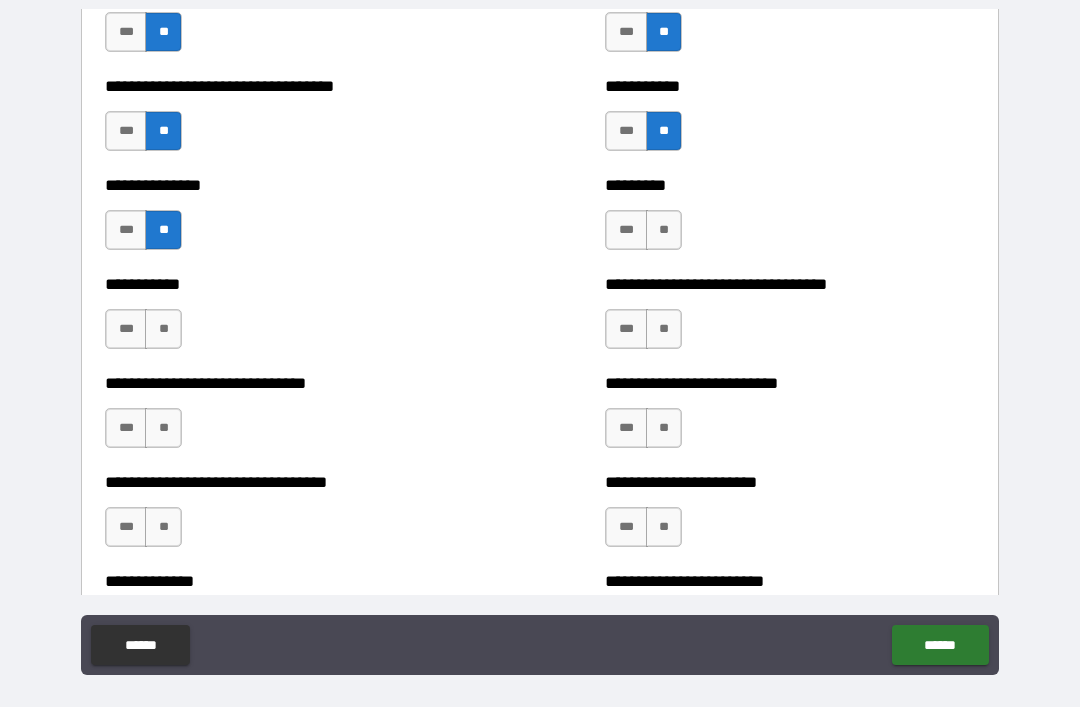 click on "**" at bounding box center (163, 329) 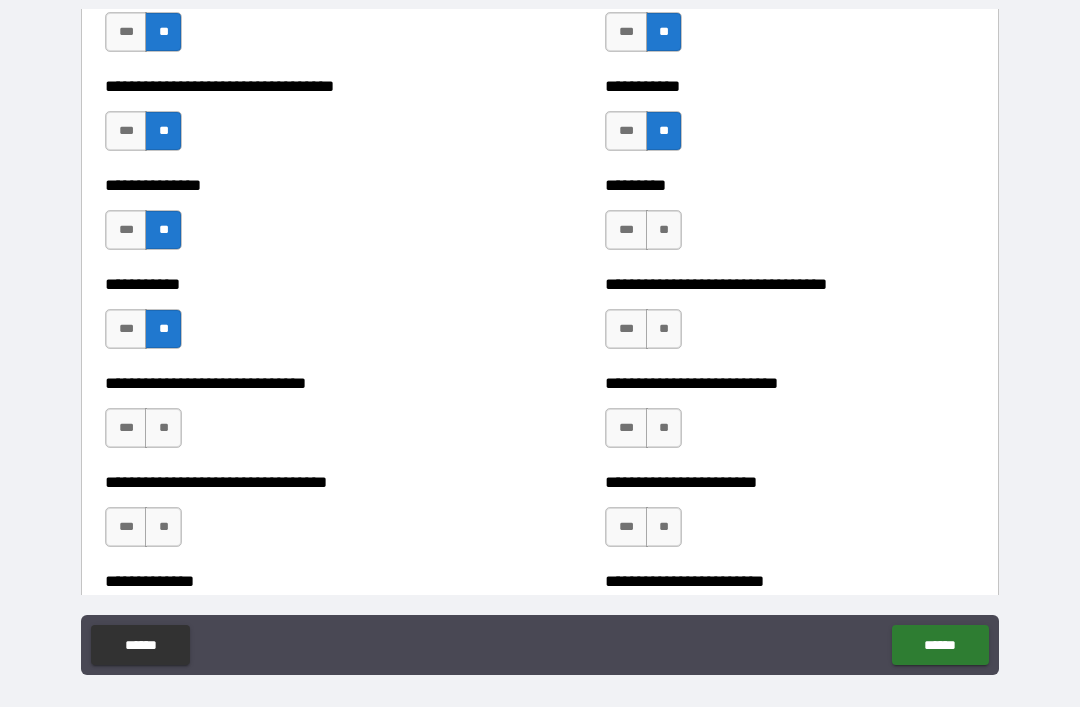 click on "**" at bounding box center (163, 428) 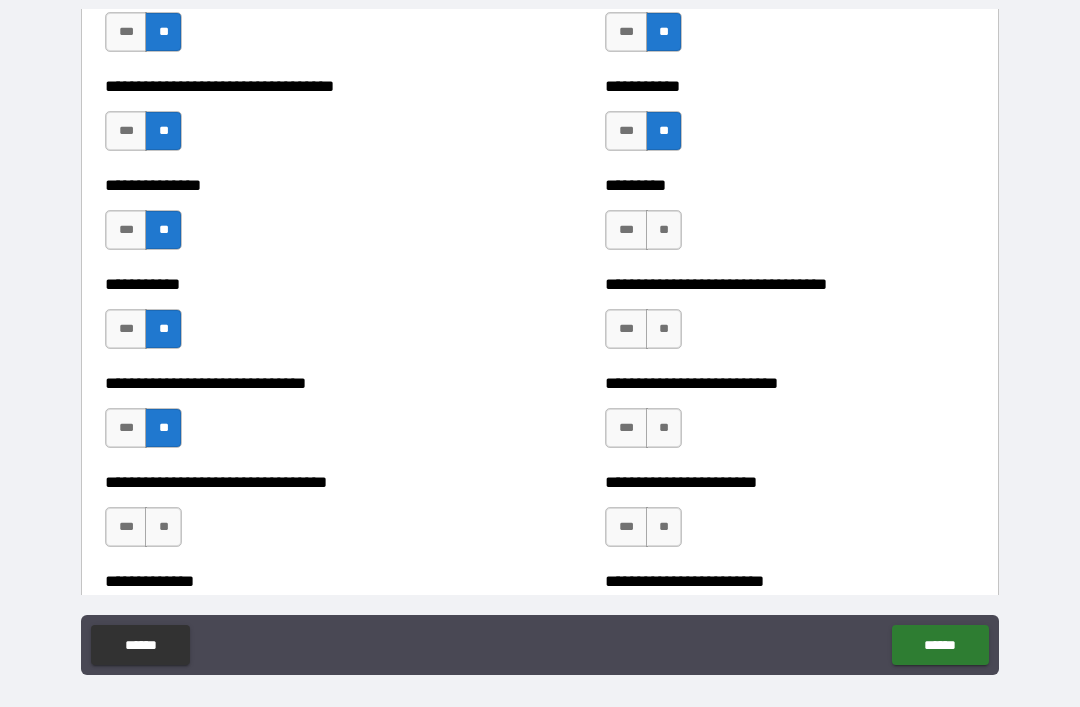 click on "**" at bounding box center [163, 527] 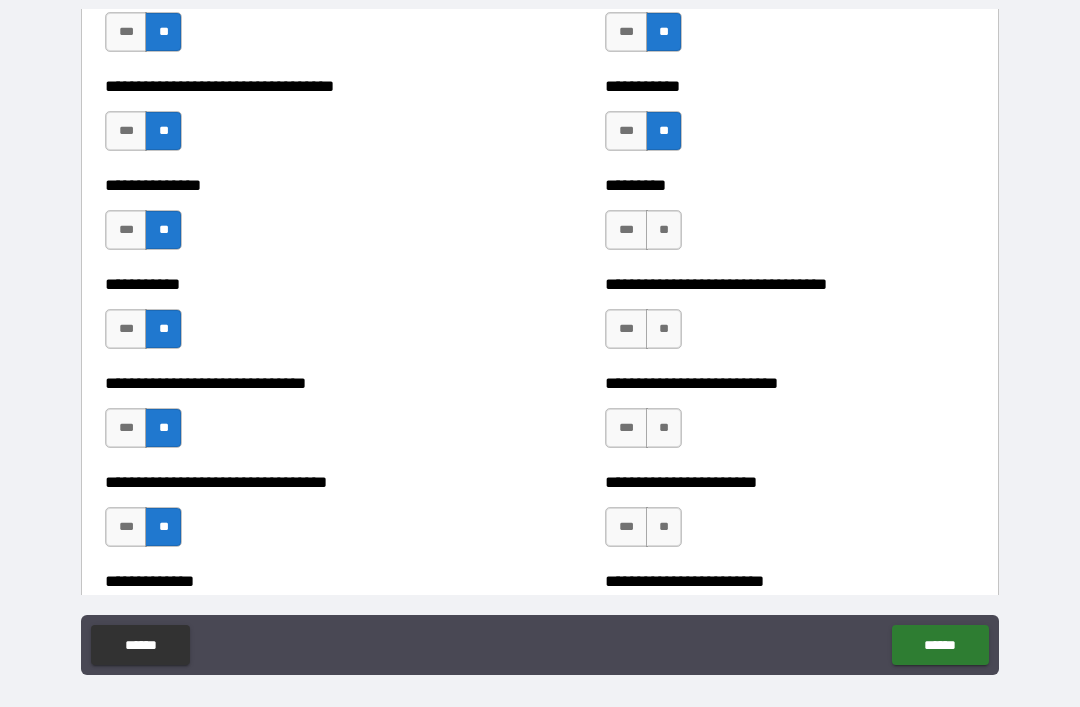 click on "**" at bounding box center [664, 230] 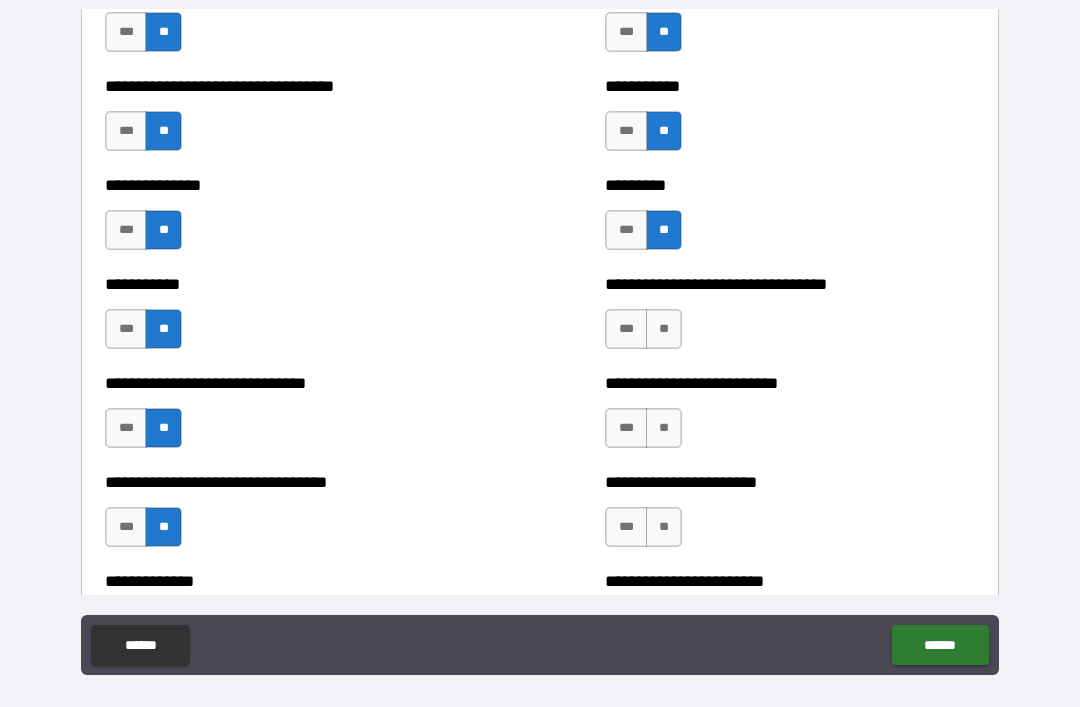 click on "**" at bounding box center [664, 329] 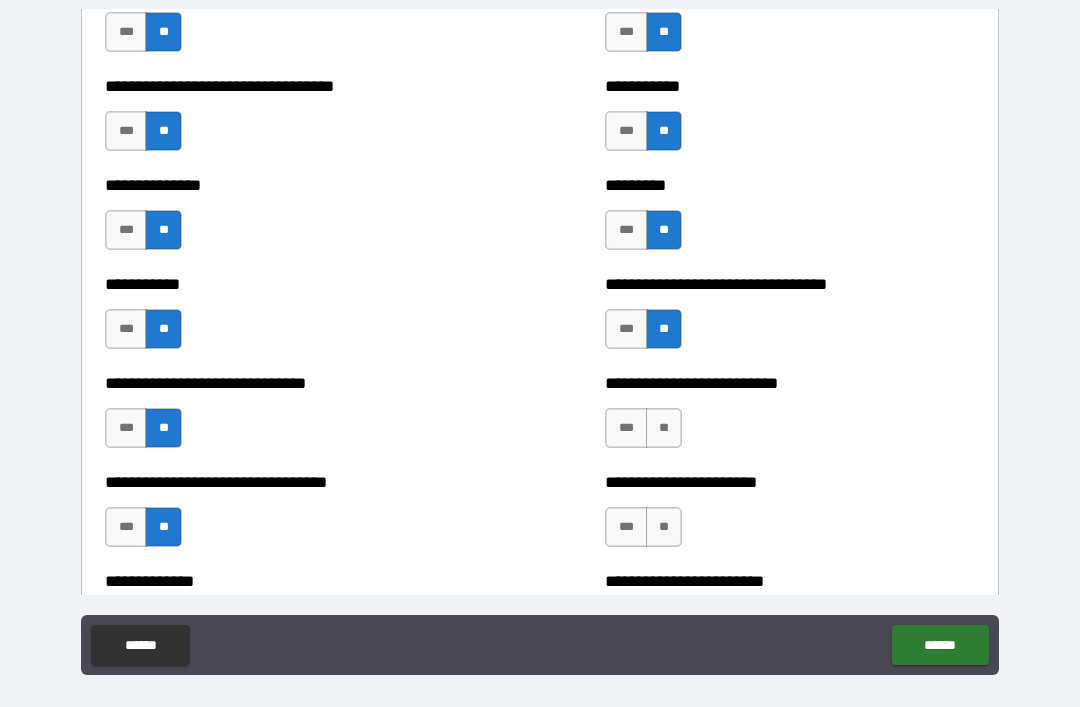 click on "**" at bounding box center (664, 428) 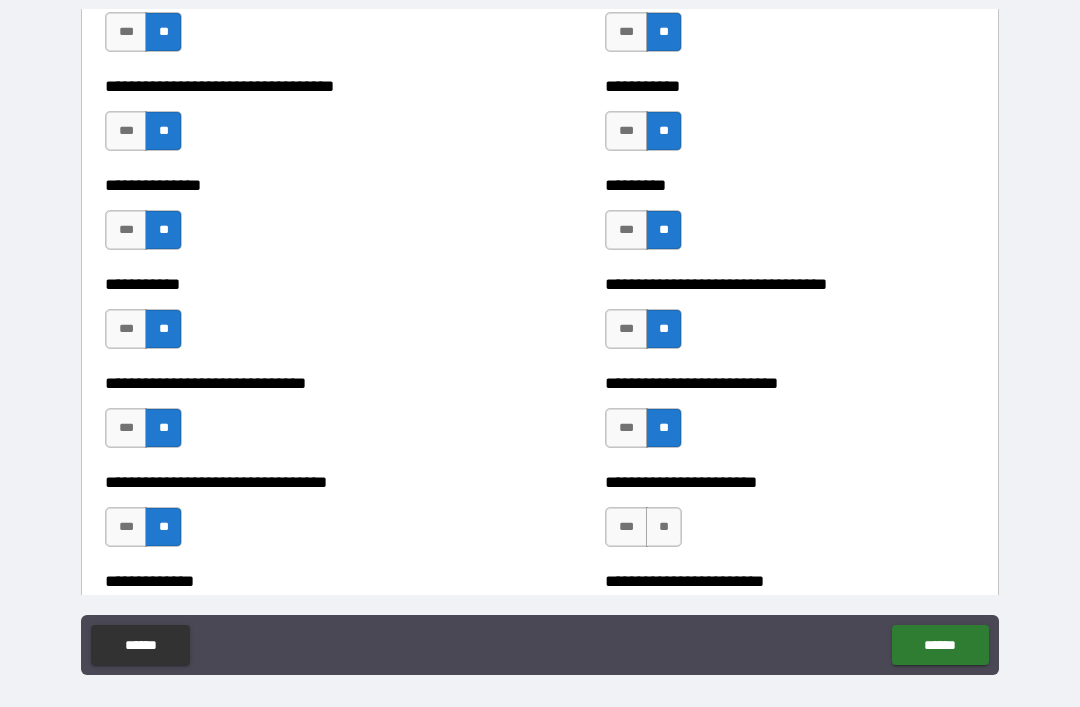 click on "**" at bounding box center [664, 527] 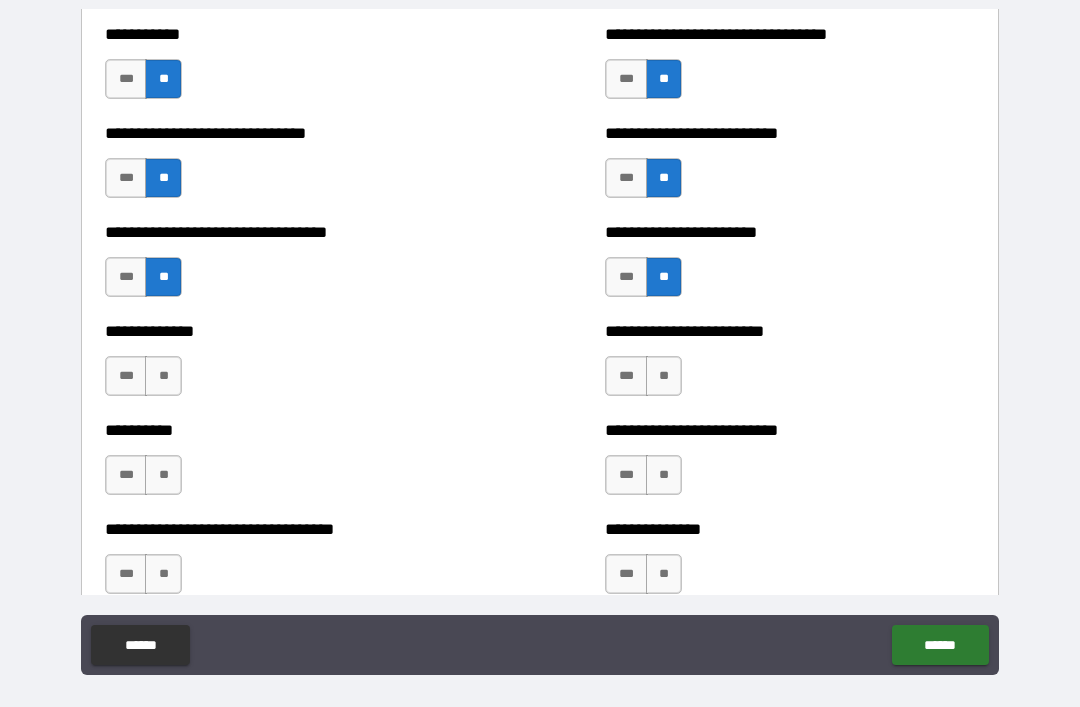 scroll, scrollTop: 5985, scrollLeft: 0, axis: vertical 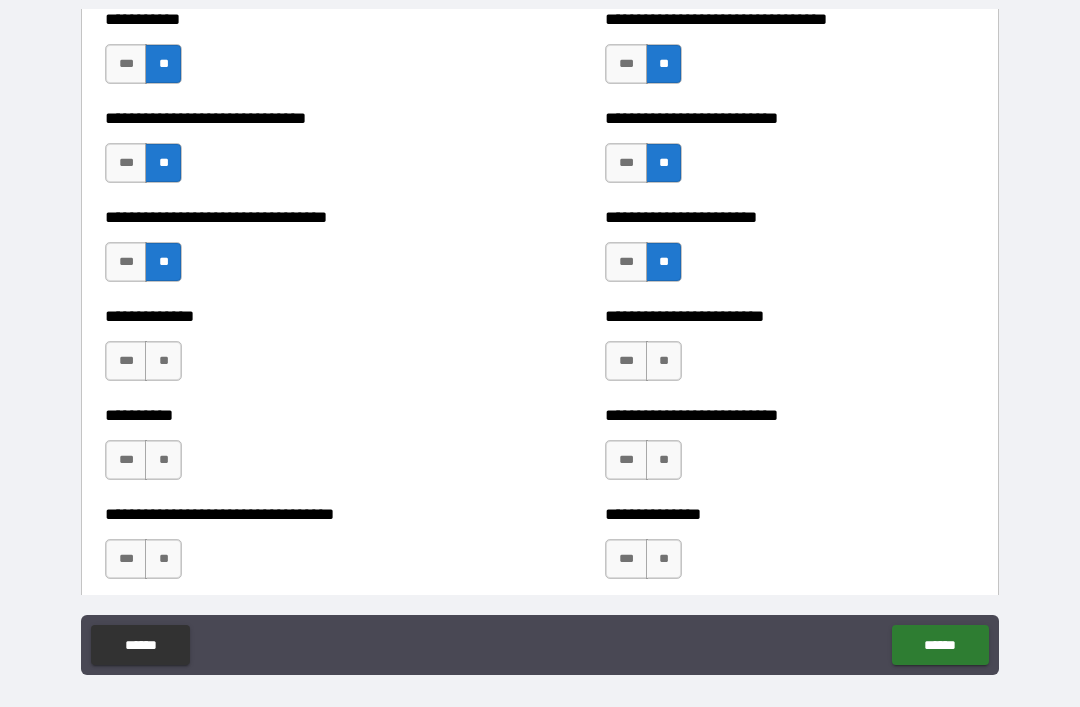 click on "**" at bounding box center (163, 361) 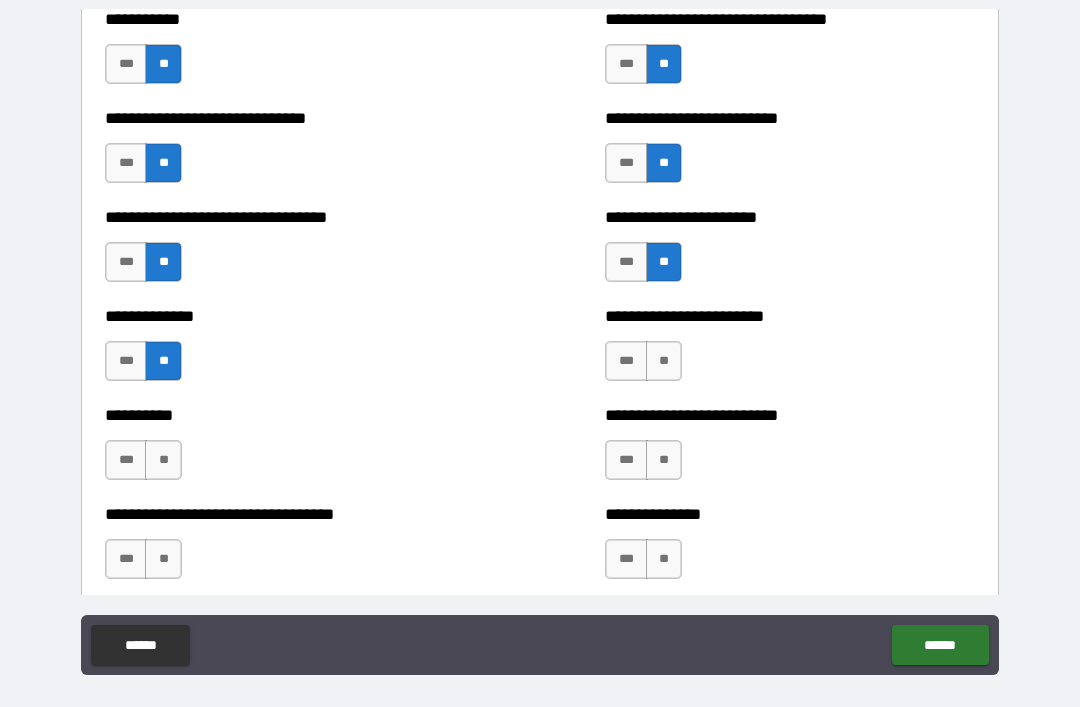 click on "**" at bounding box center (664, 361) 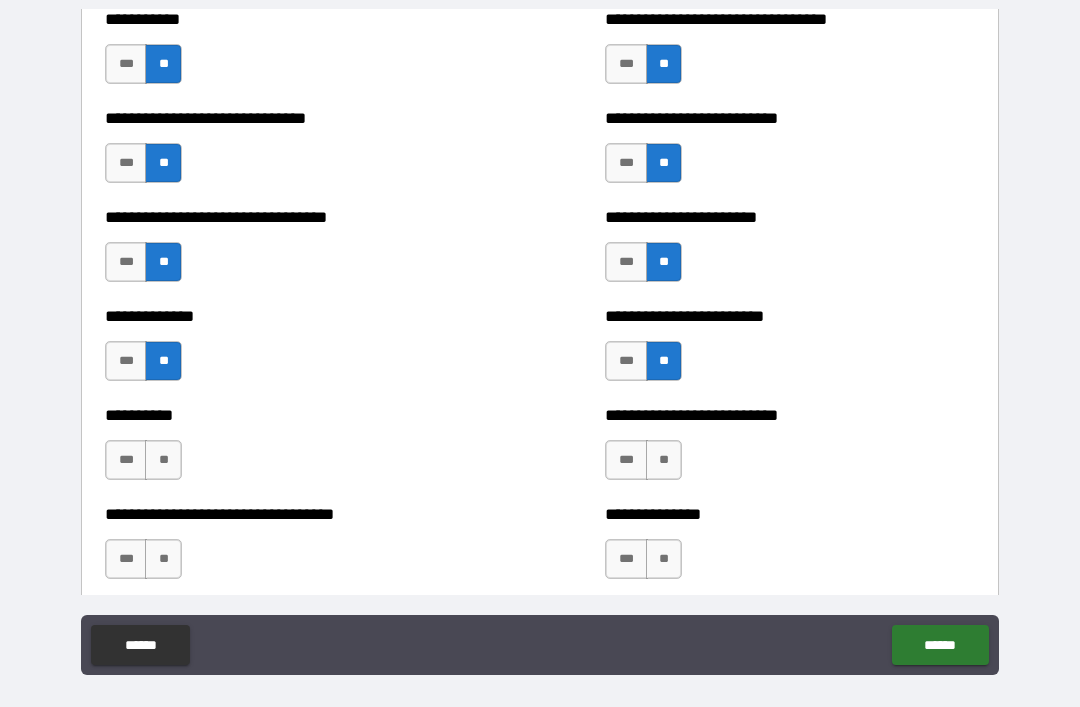 click on "**" at bounding box center (664, 460) 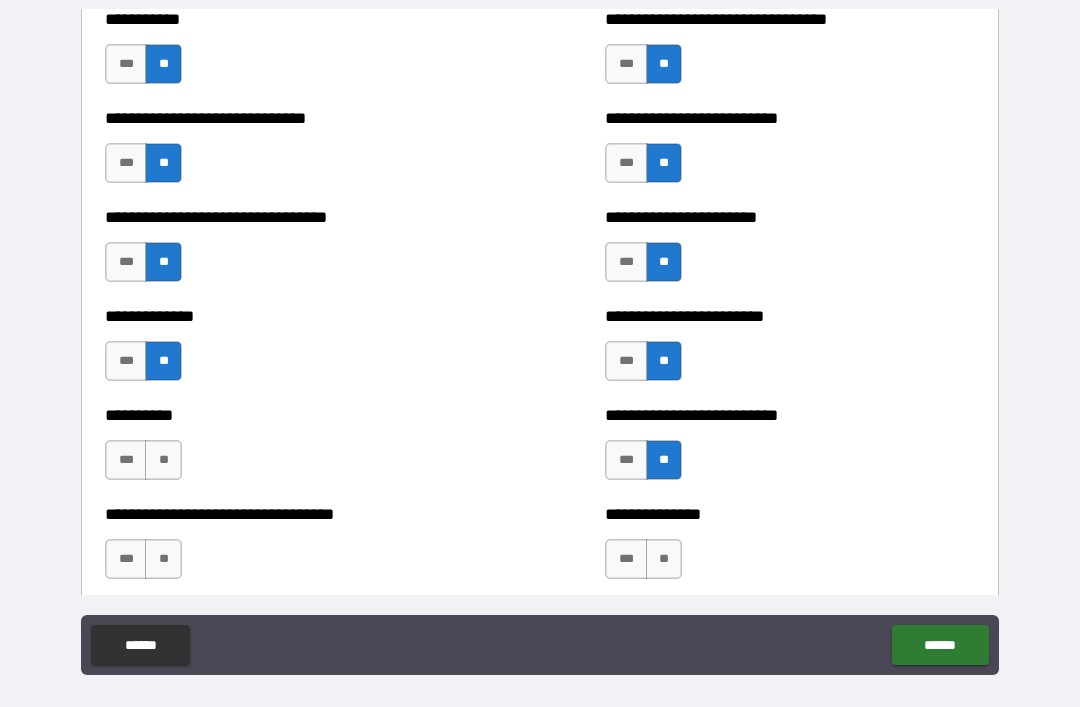 click on "**" at bounding box center [163, 460] 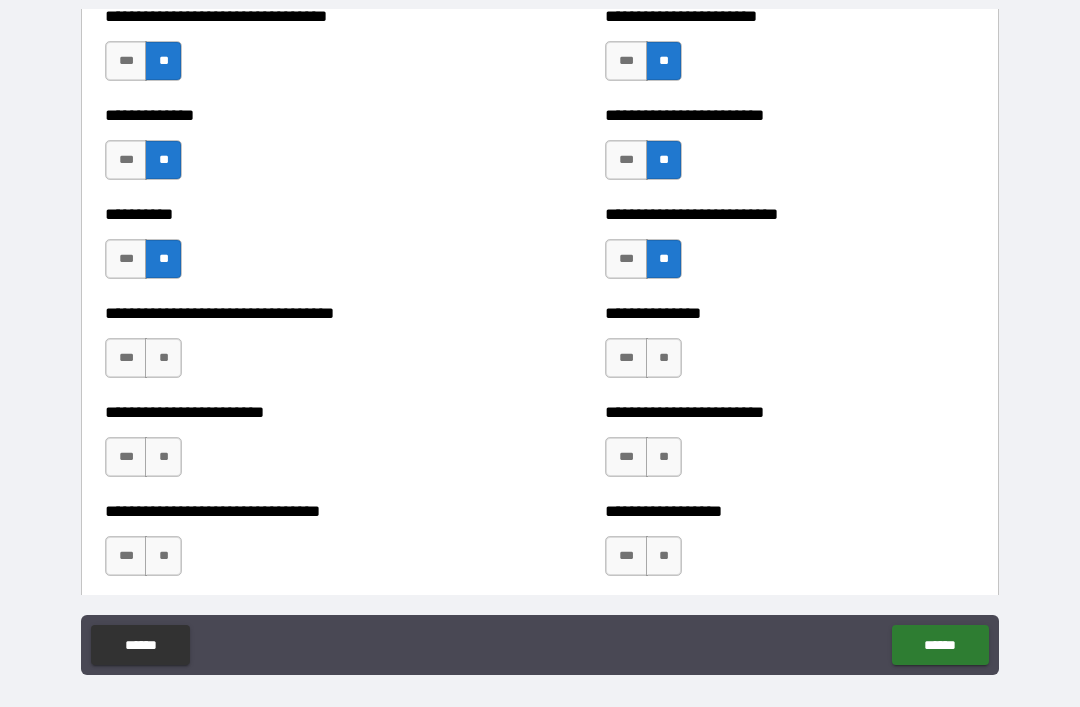 scroll, scrollTop: 6186, scrollLeft: 0, axis: vertical 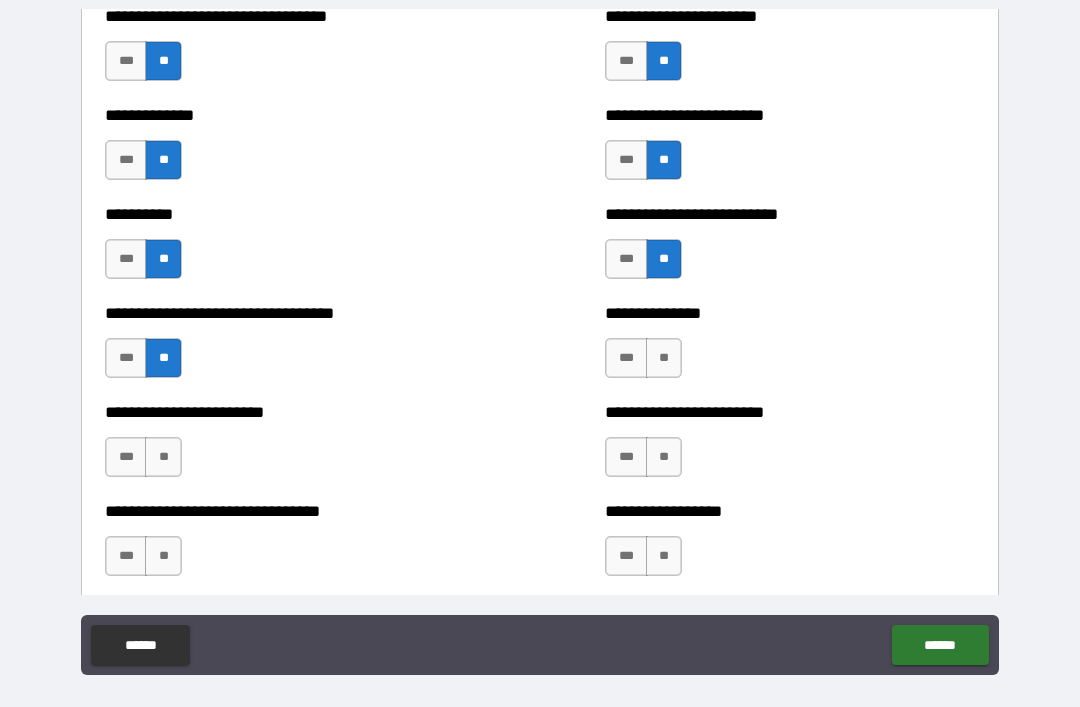 click on "**" at bounding box center (163, 457) 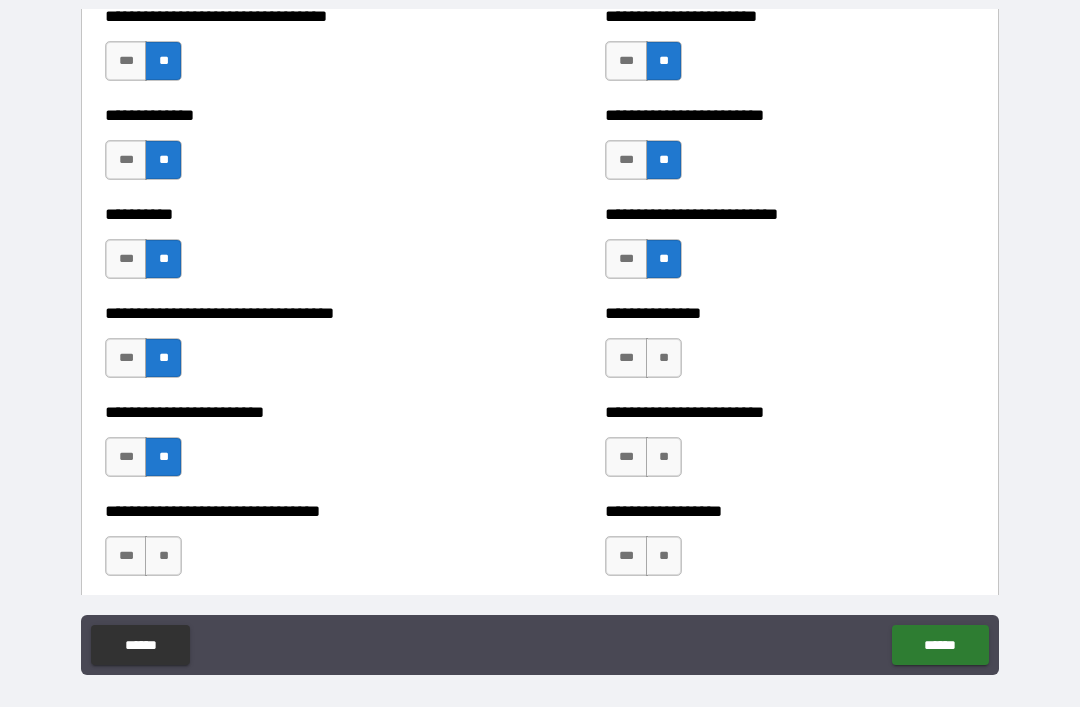 click on "**" at bounding box center (664, 358) 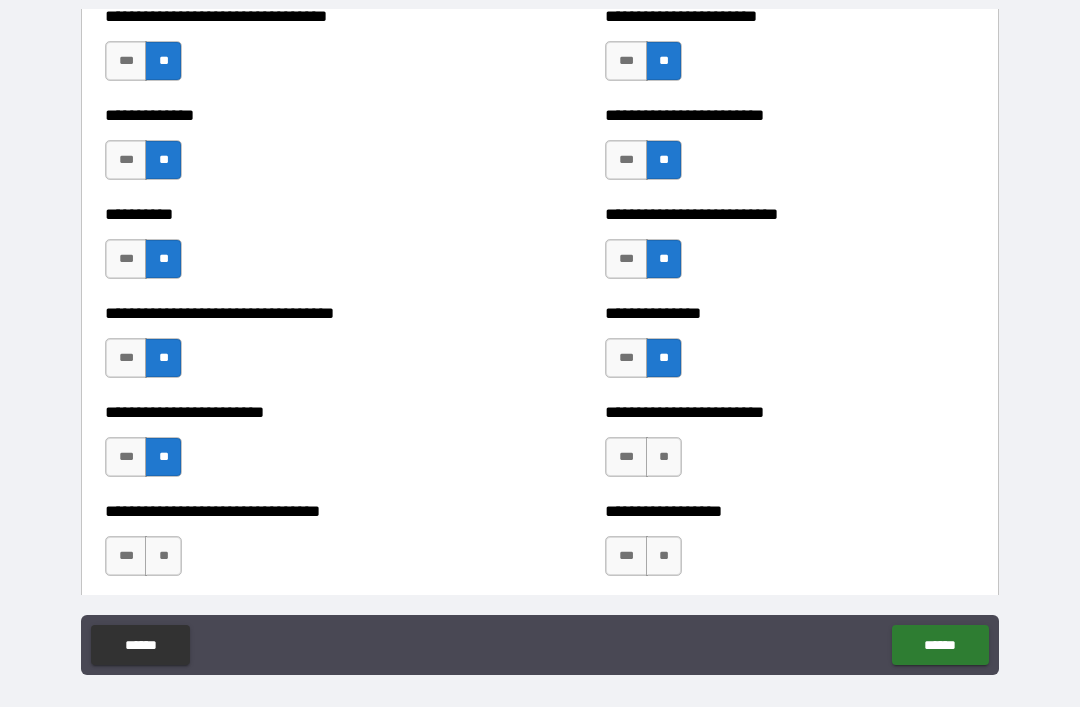 click on "**" at bounding box center [664, 457] 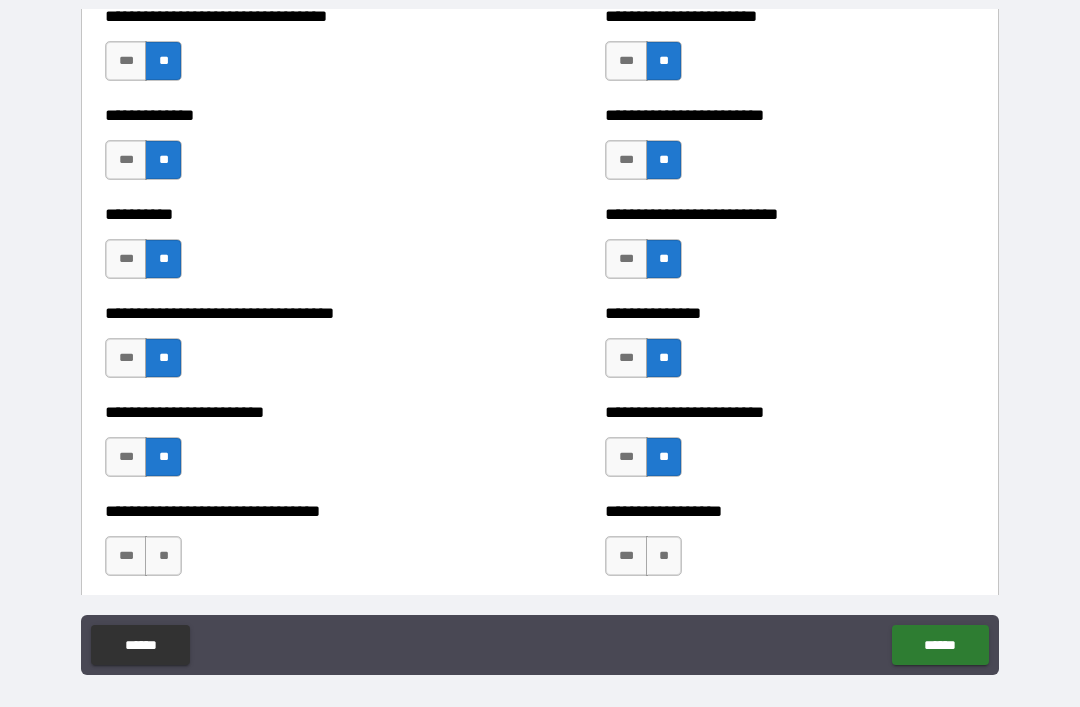 scroll, scrollTop: 6367, scrollLeft: 0, axis: vertical 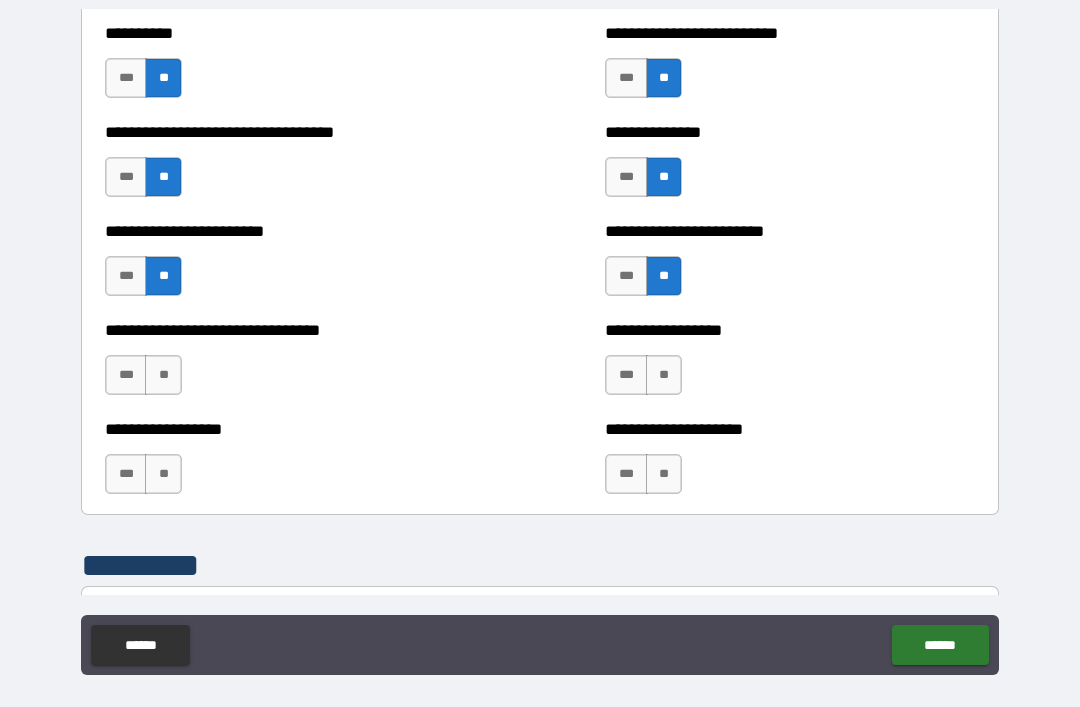 click on "**" at bounding box center (163, 375) 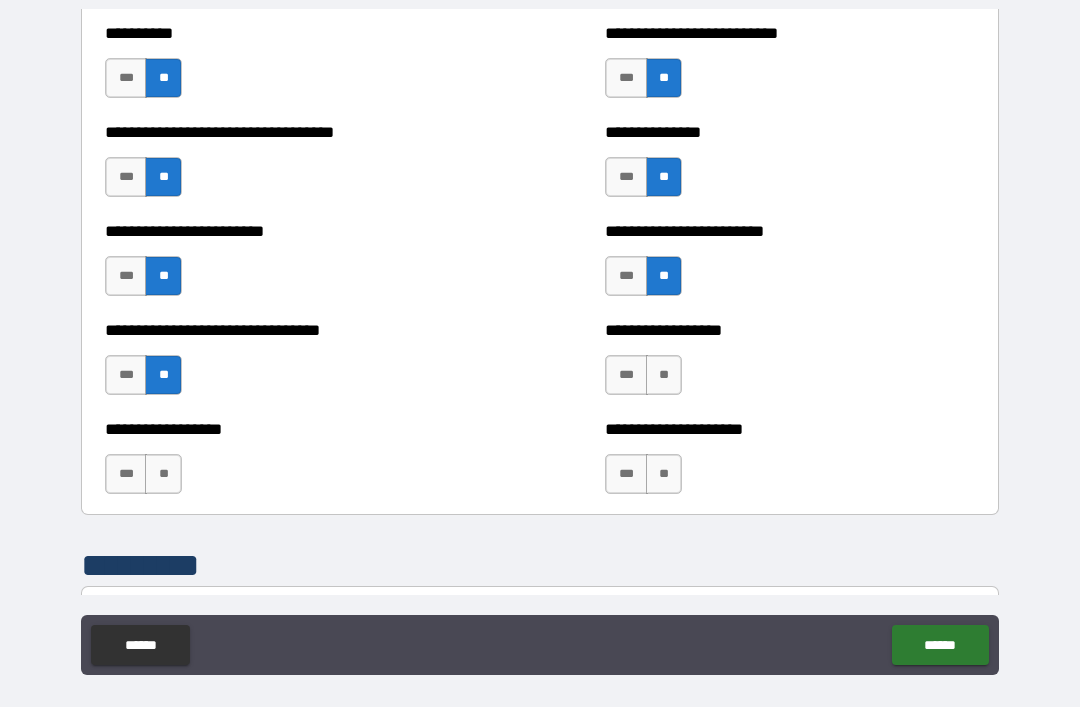 click on "**" at bounding box center [163, 474] 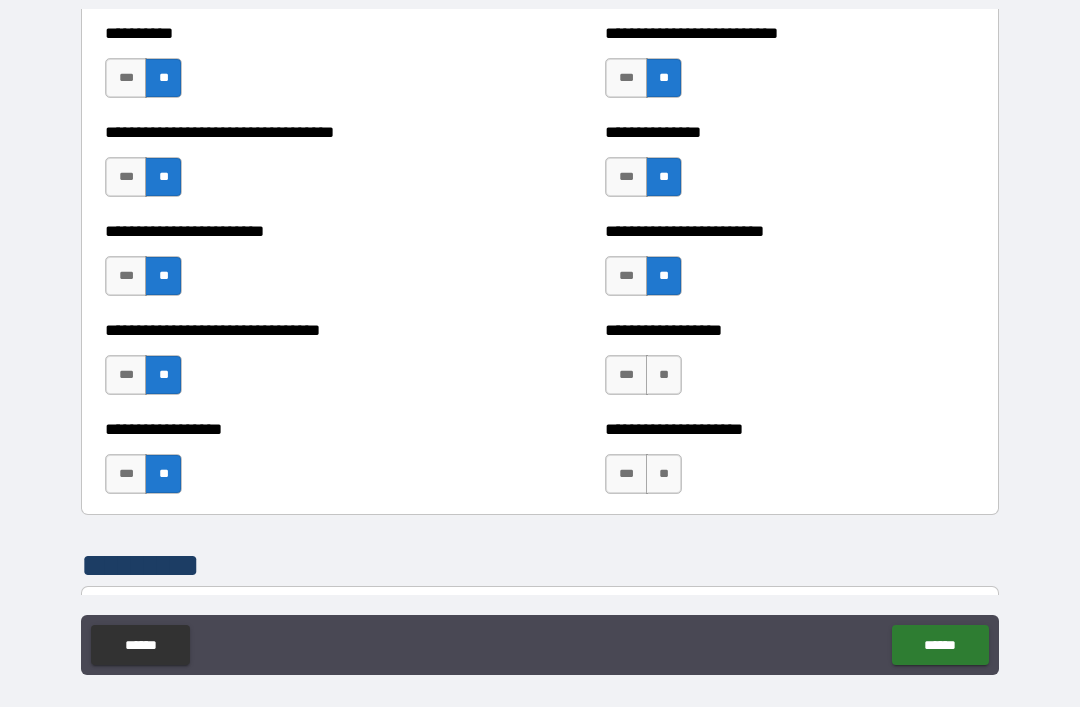 click on "**" at bounding box center (664, 375) 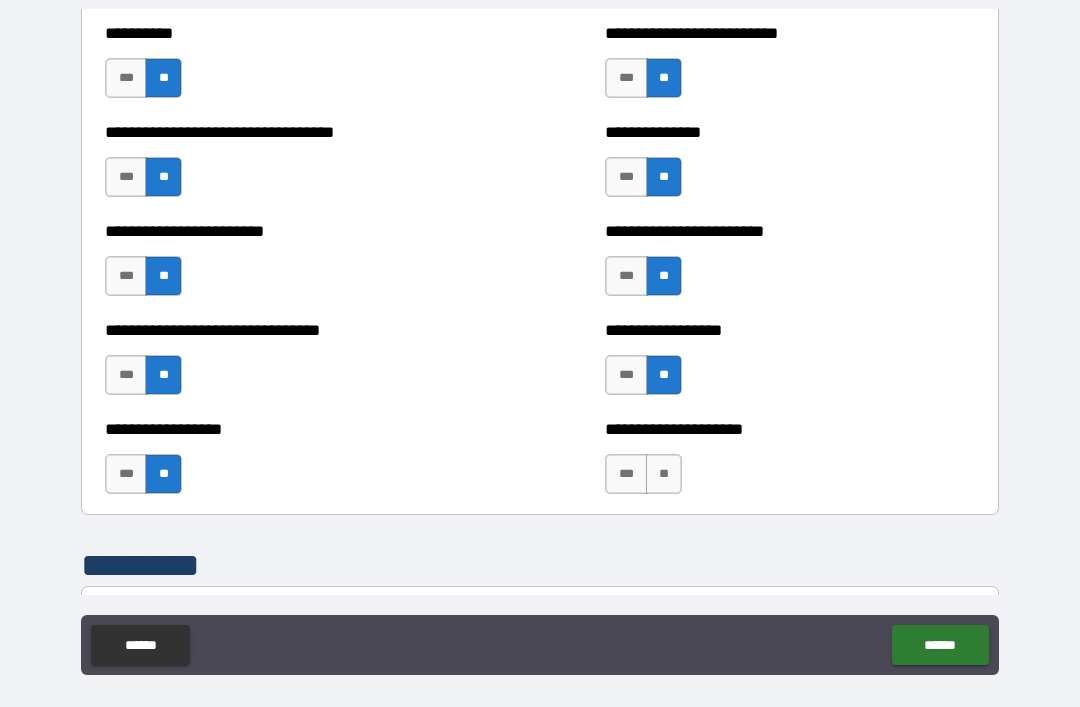 click on "**" at bounding box center (664, 474) 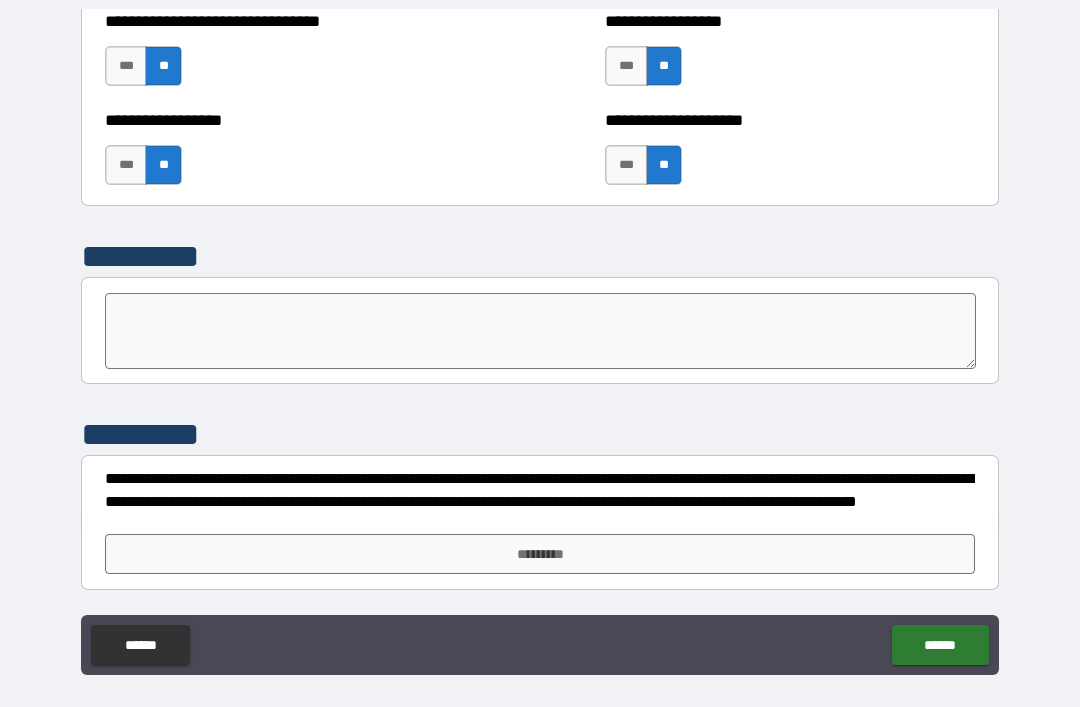 scroll, scrollTop: 6676, scrollLeft: 0, axis: vertical 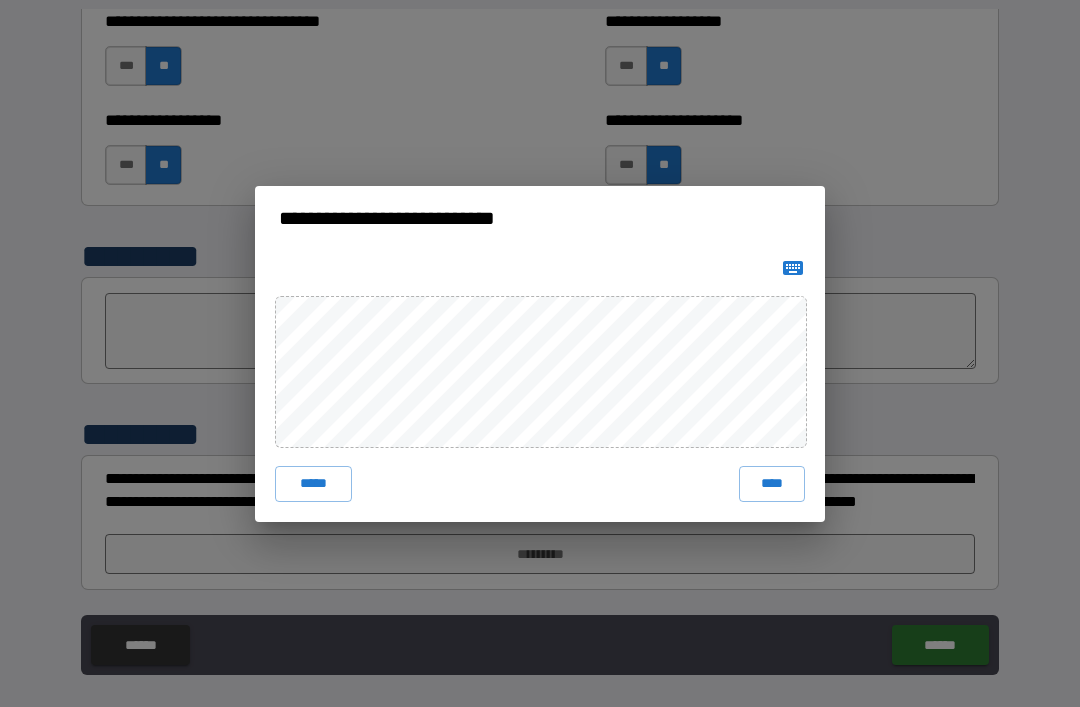 click on "****" at bounding box center (772, 484) 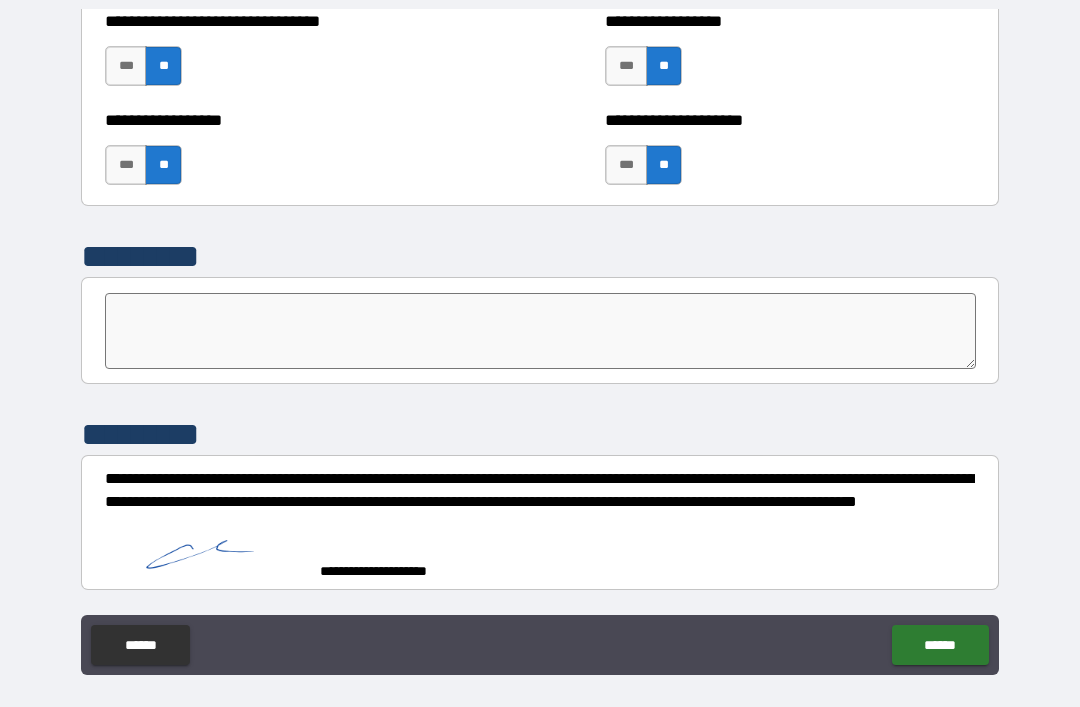 scroll, scrollTop: 6666, scrollLeft: 0, axis: vertical 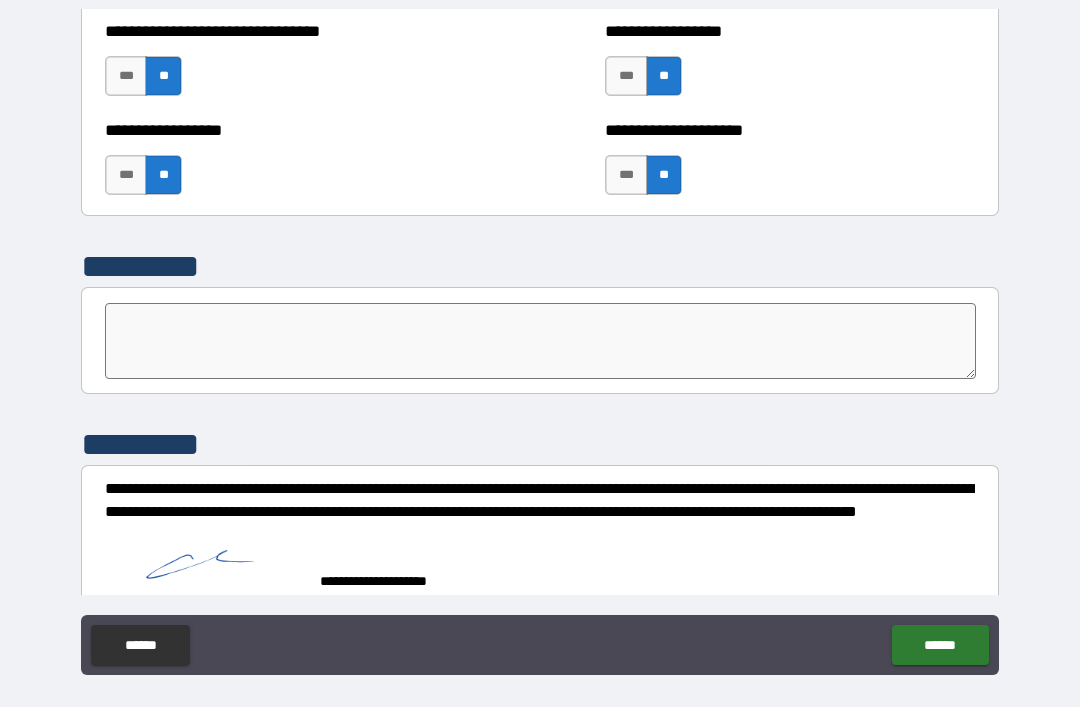 click on "******" at bounding box center (940, 645) 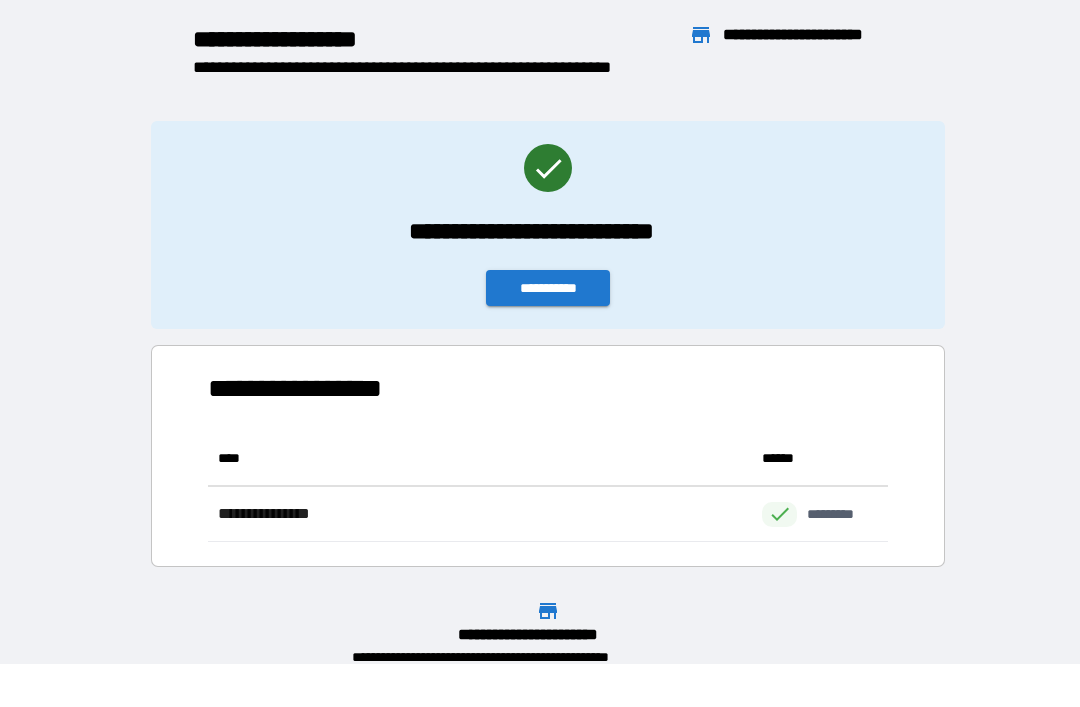 scroll, scrollTop: 1, scrollLeft: 1, axis: both 